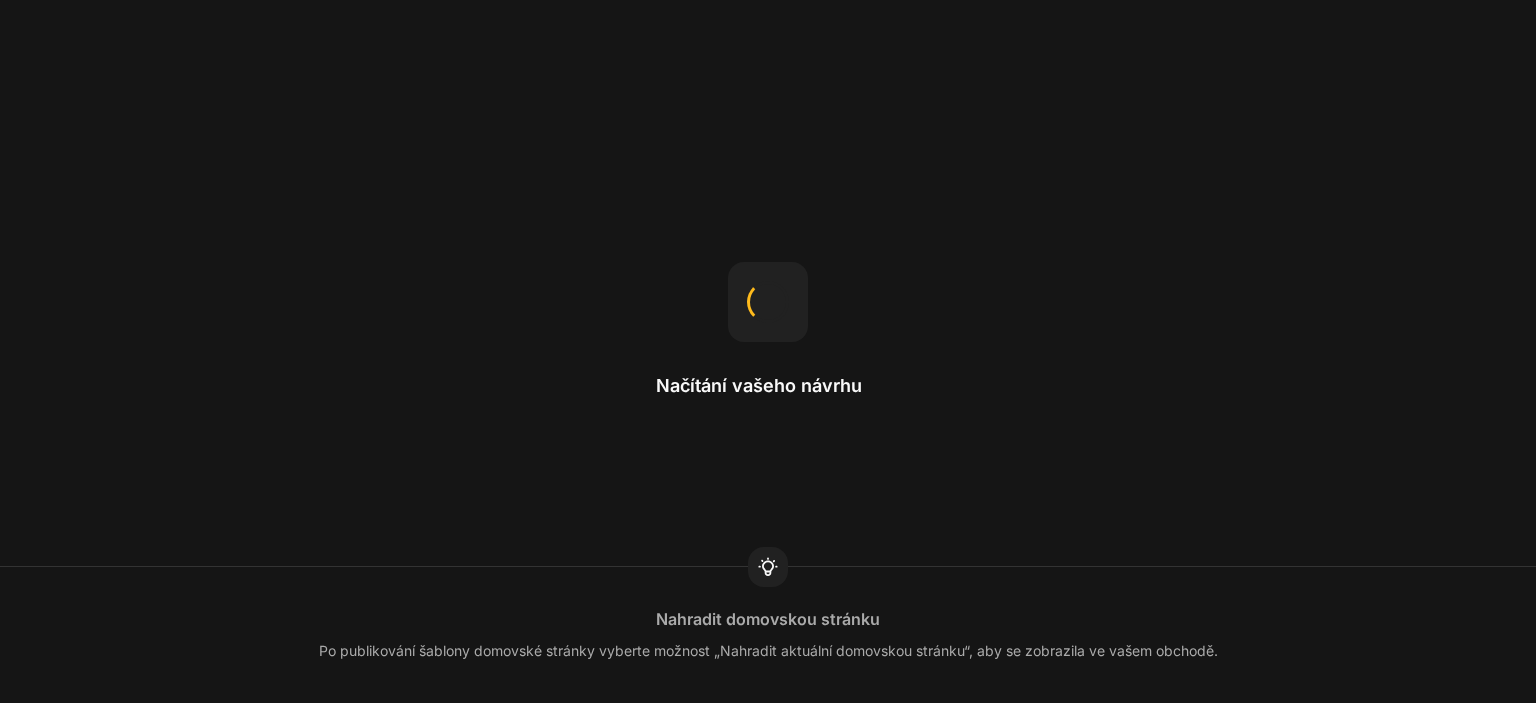 scroll, scrollTop: 0, scrollLeft: 0, axis: both 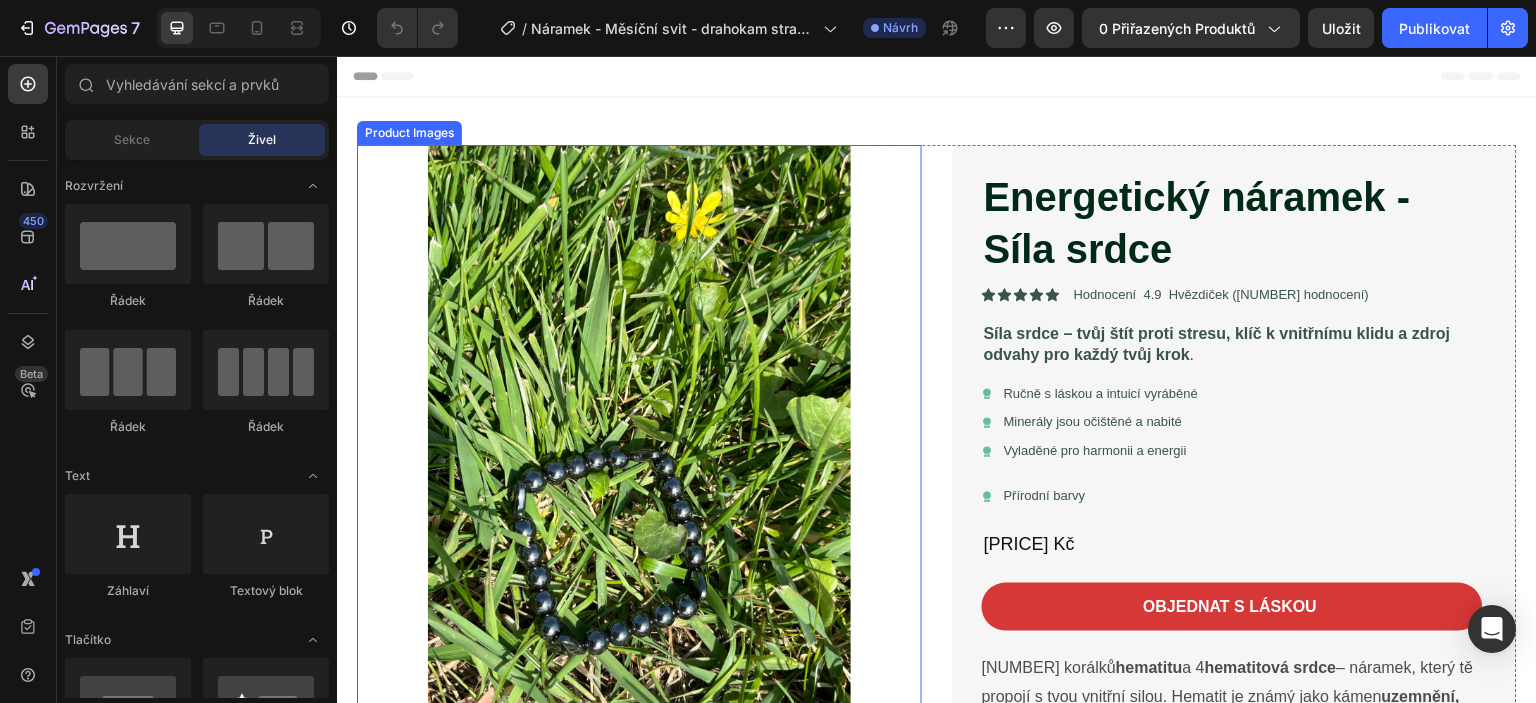 click at bounding box center [639, 427] 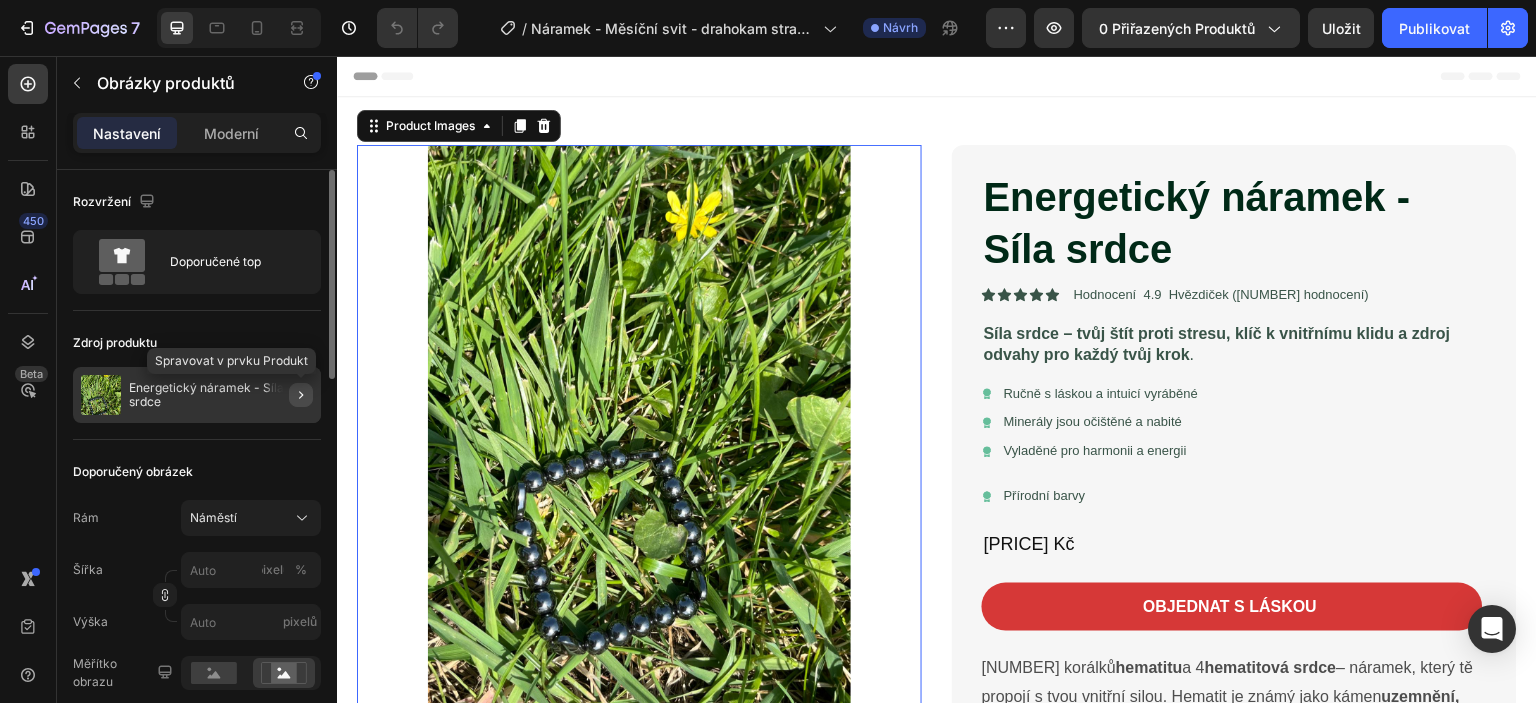 click 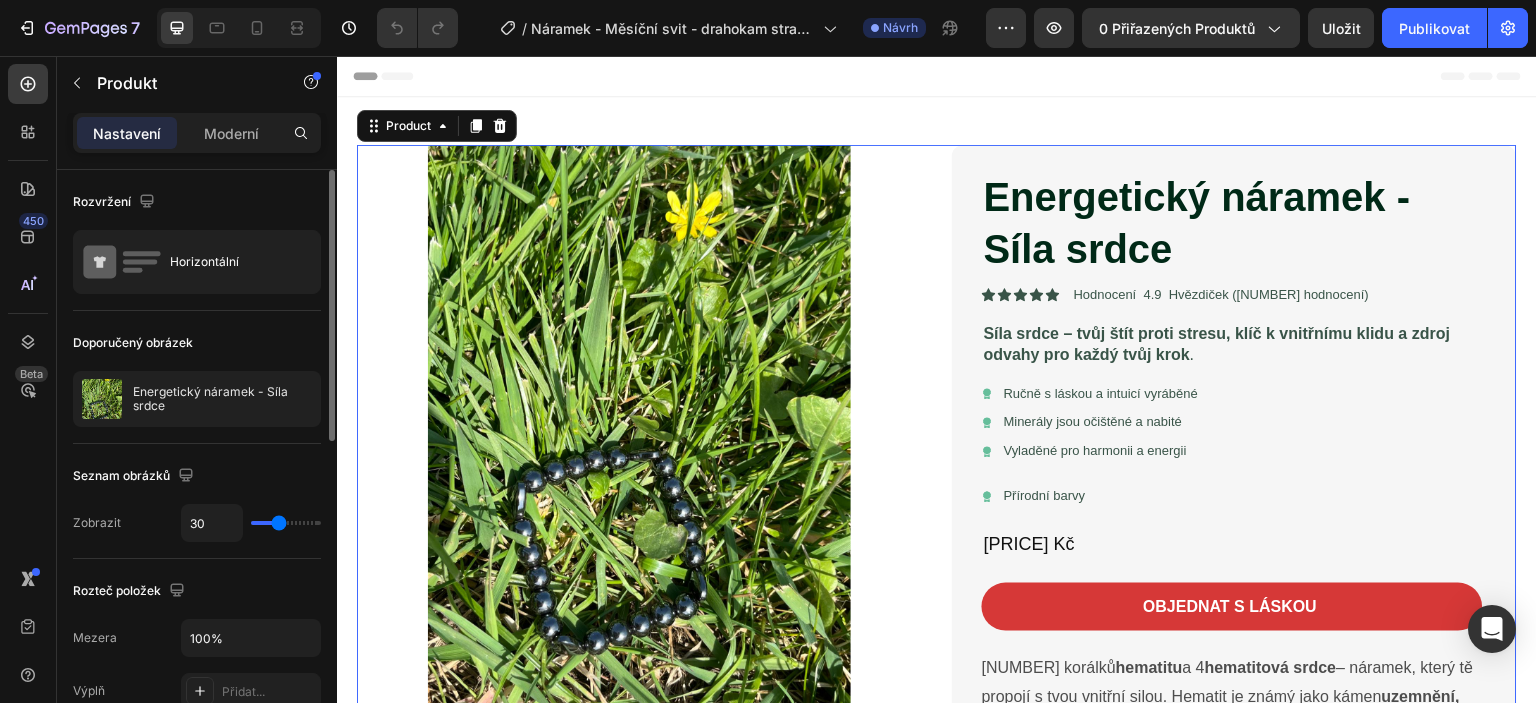click on "Seznam obrázků" at bounding box center [121, 475] 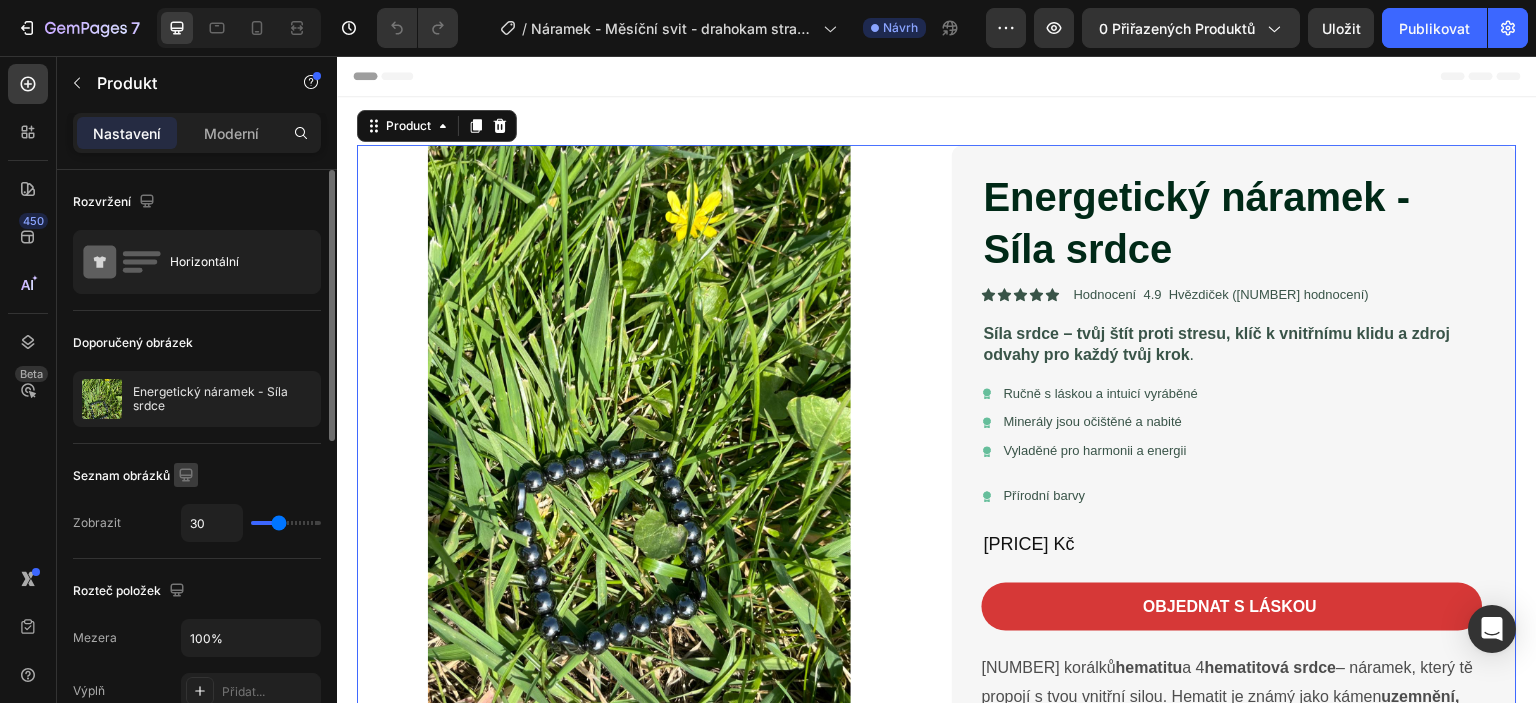 click 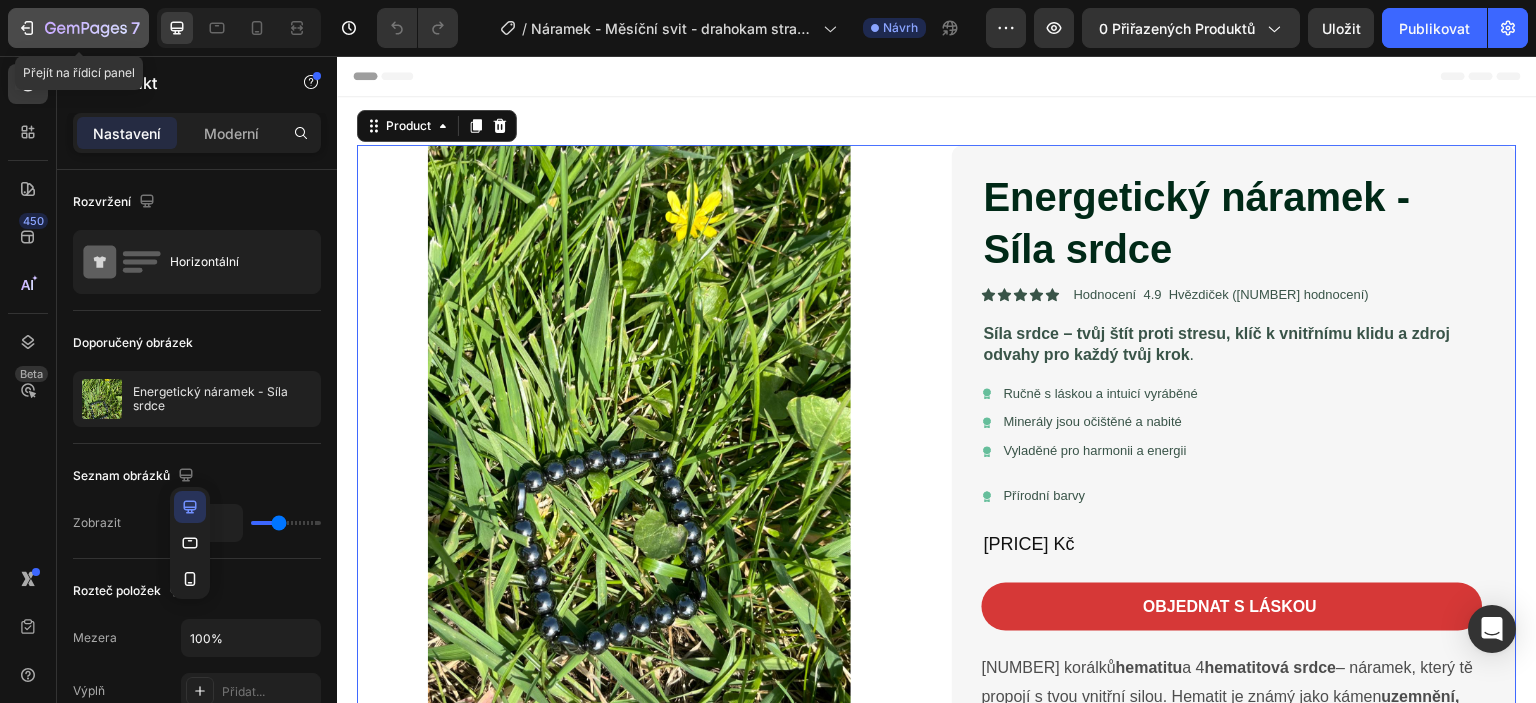 click 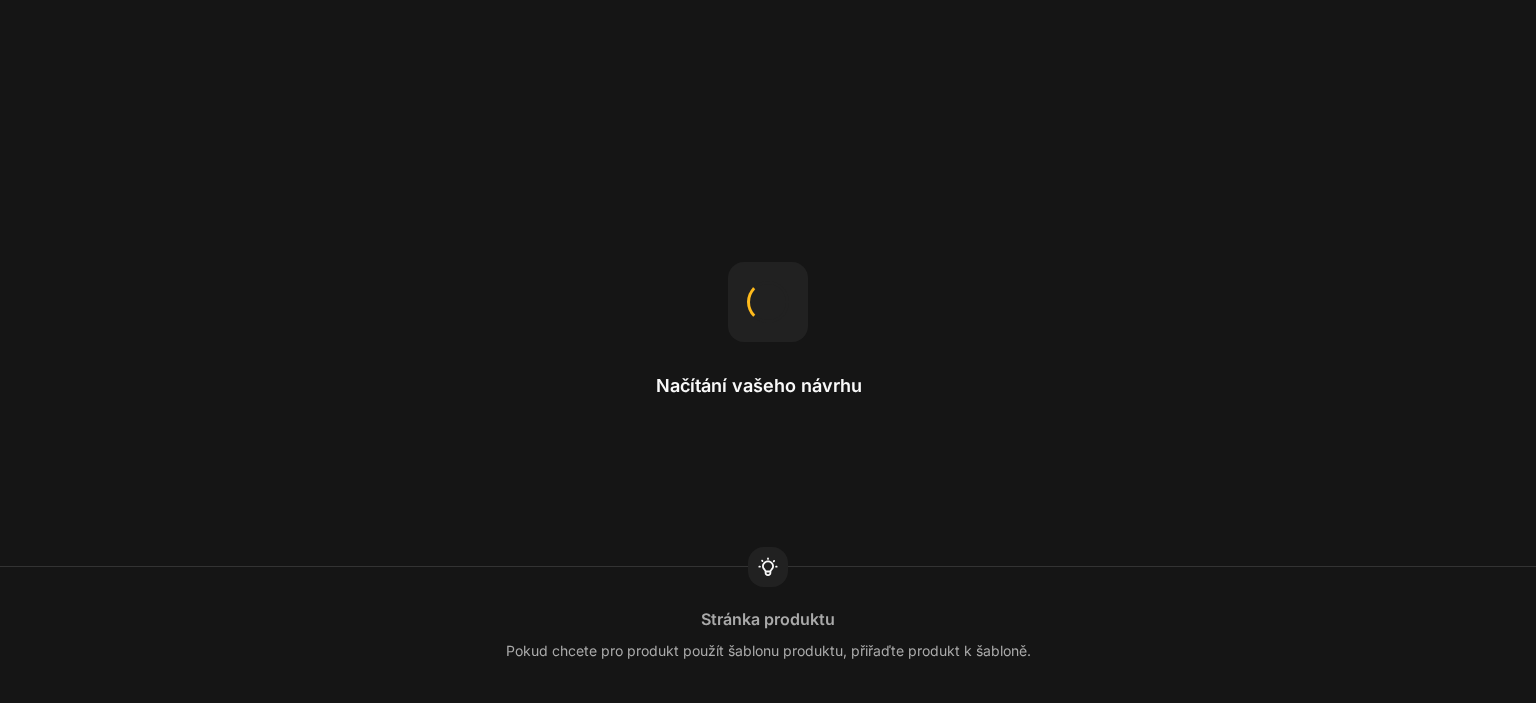 scroll, scrollTop: 0, scrollLeft: 0, axis: both 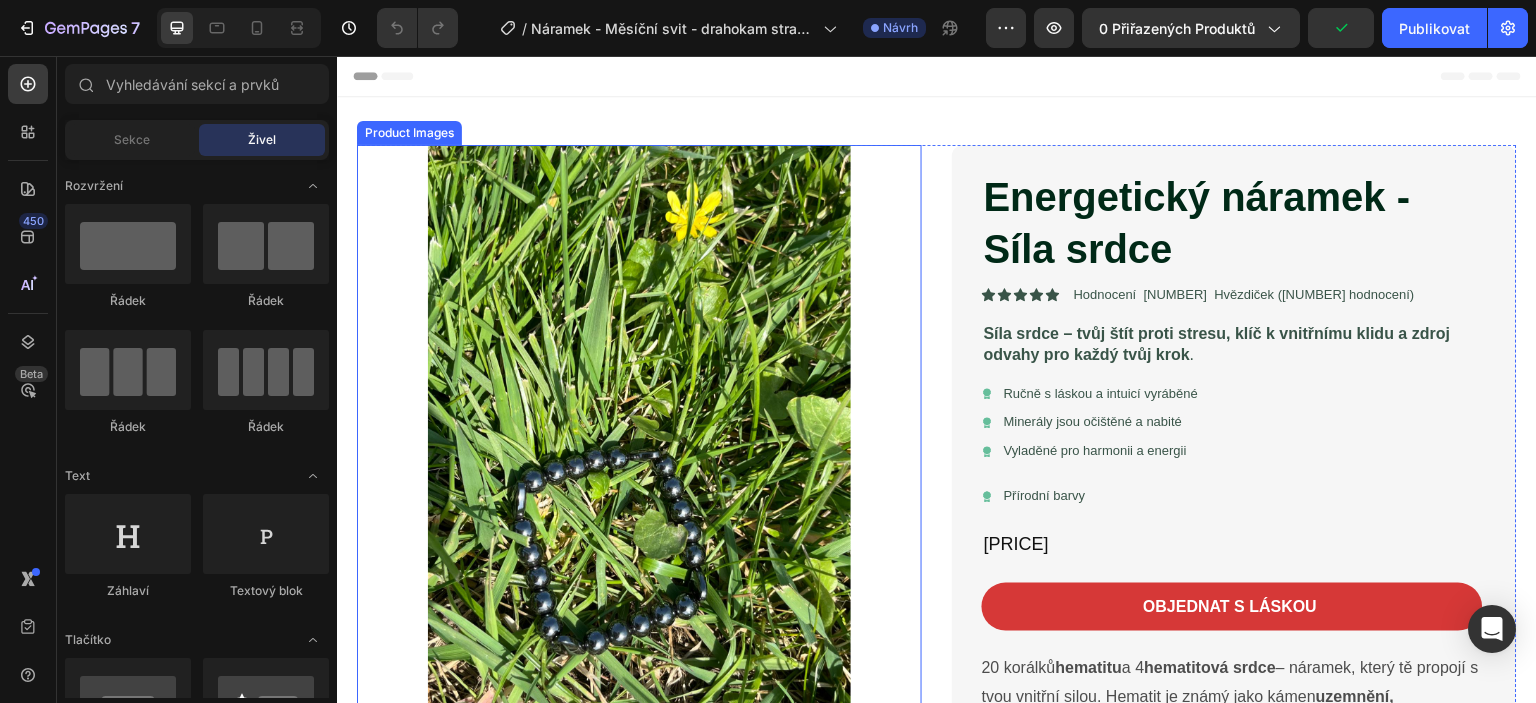 click at bounding box center (639, 427) 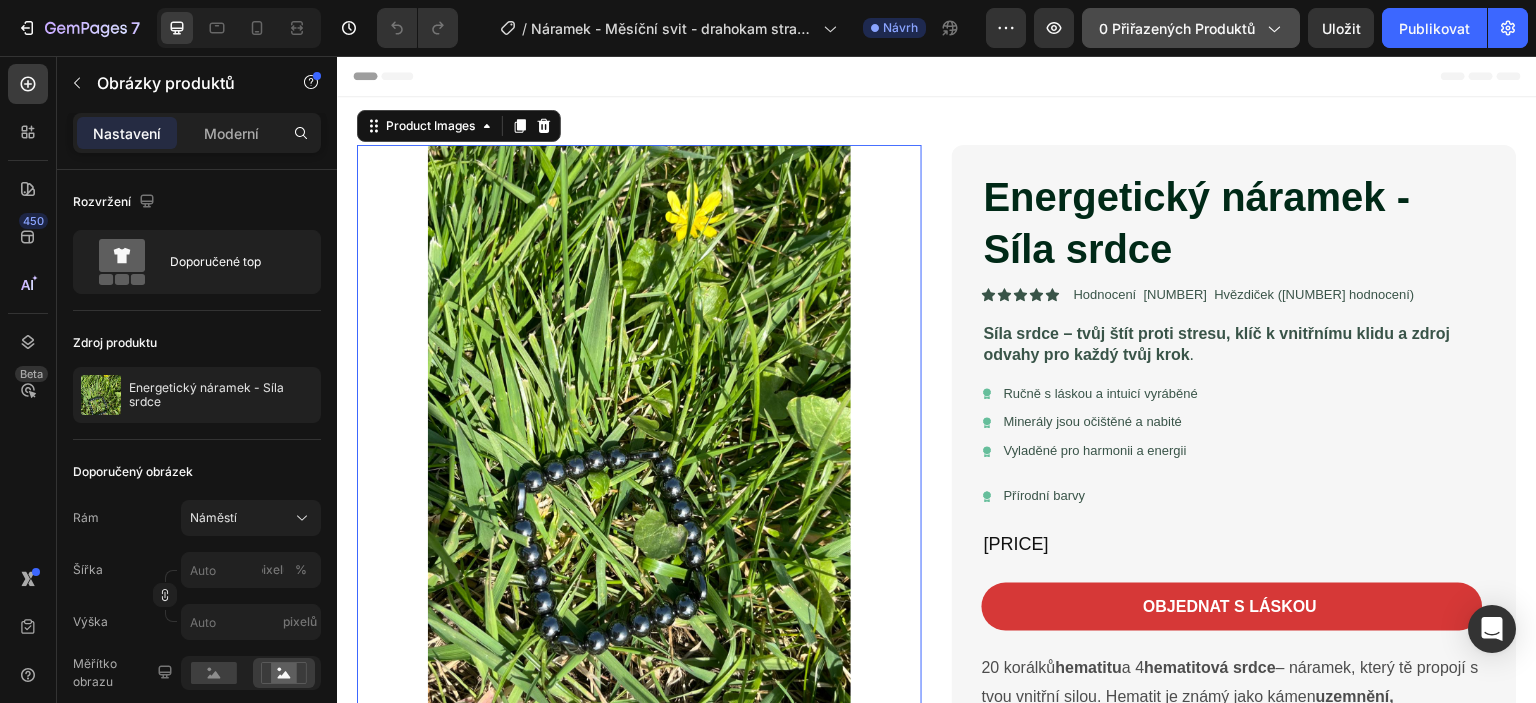 click 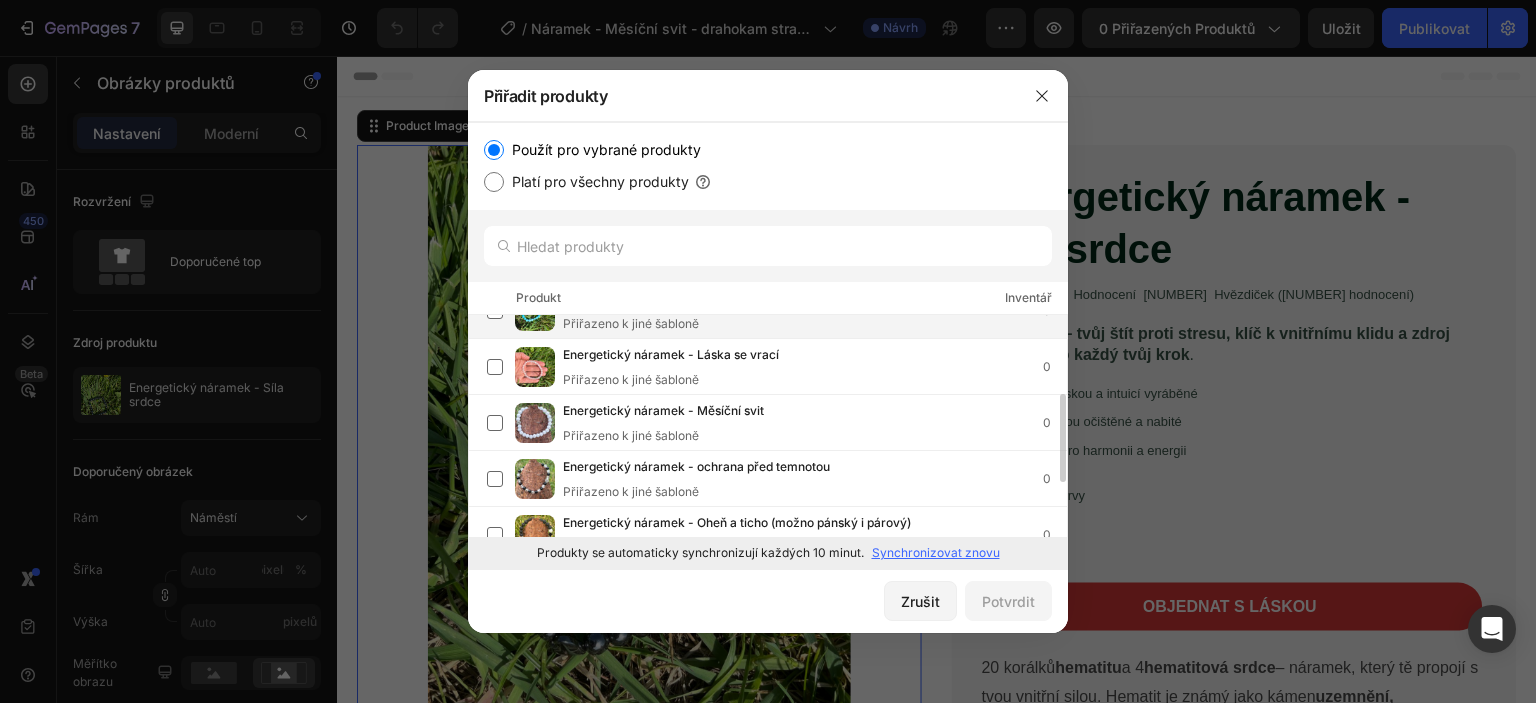 scroll, scrollTop: 0, scrollLeft: 0, axis: both 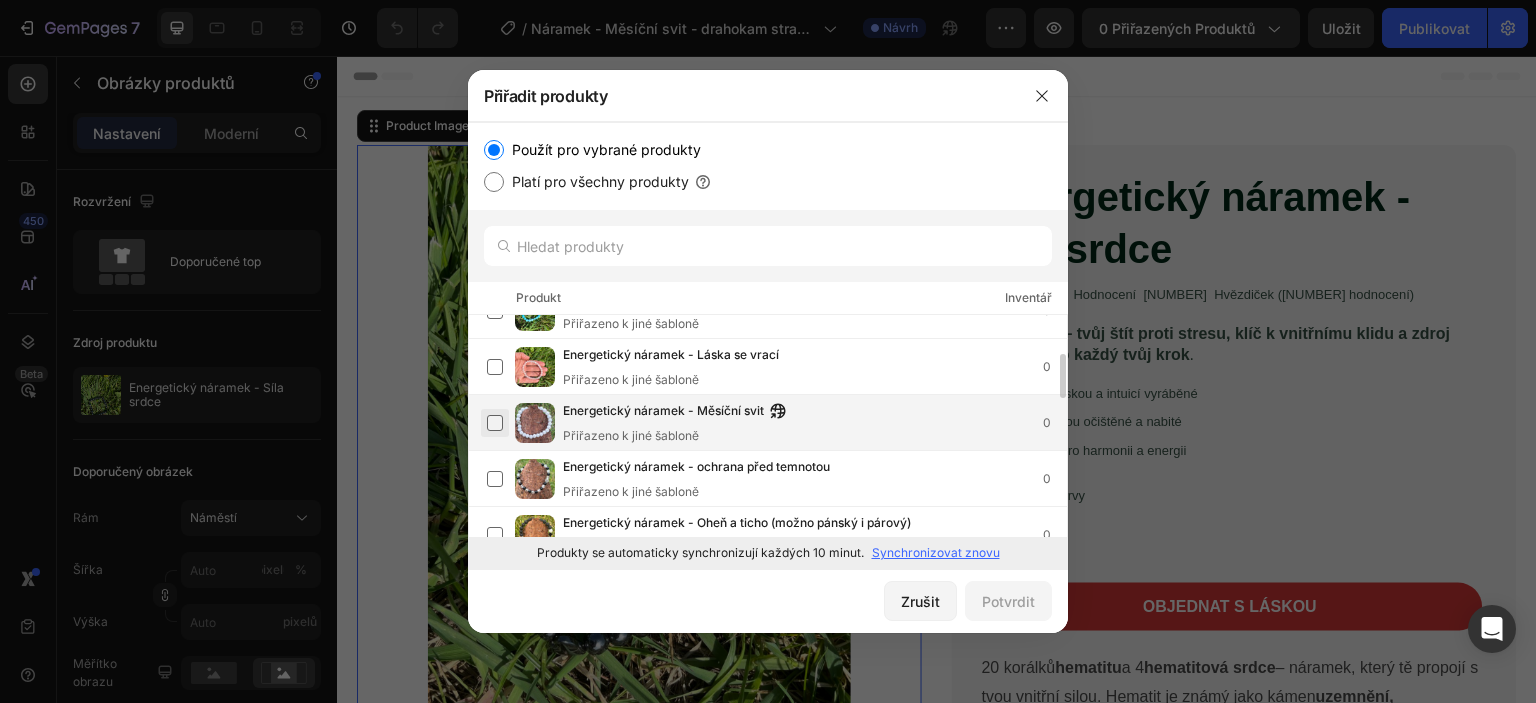 click at bounding box center [495, 423] 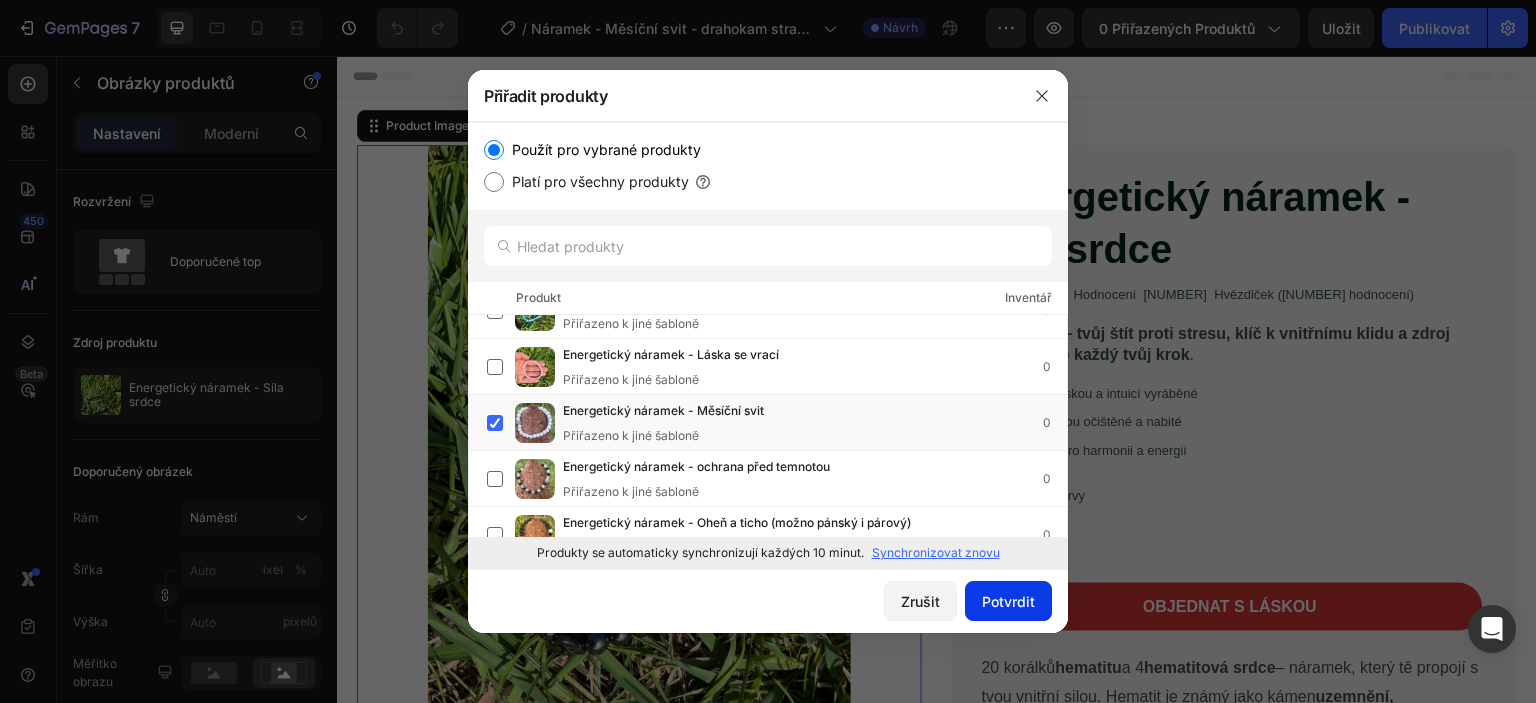 click on "Potvrdit" at bounding box center [1008, 601] 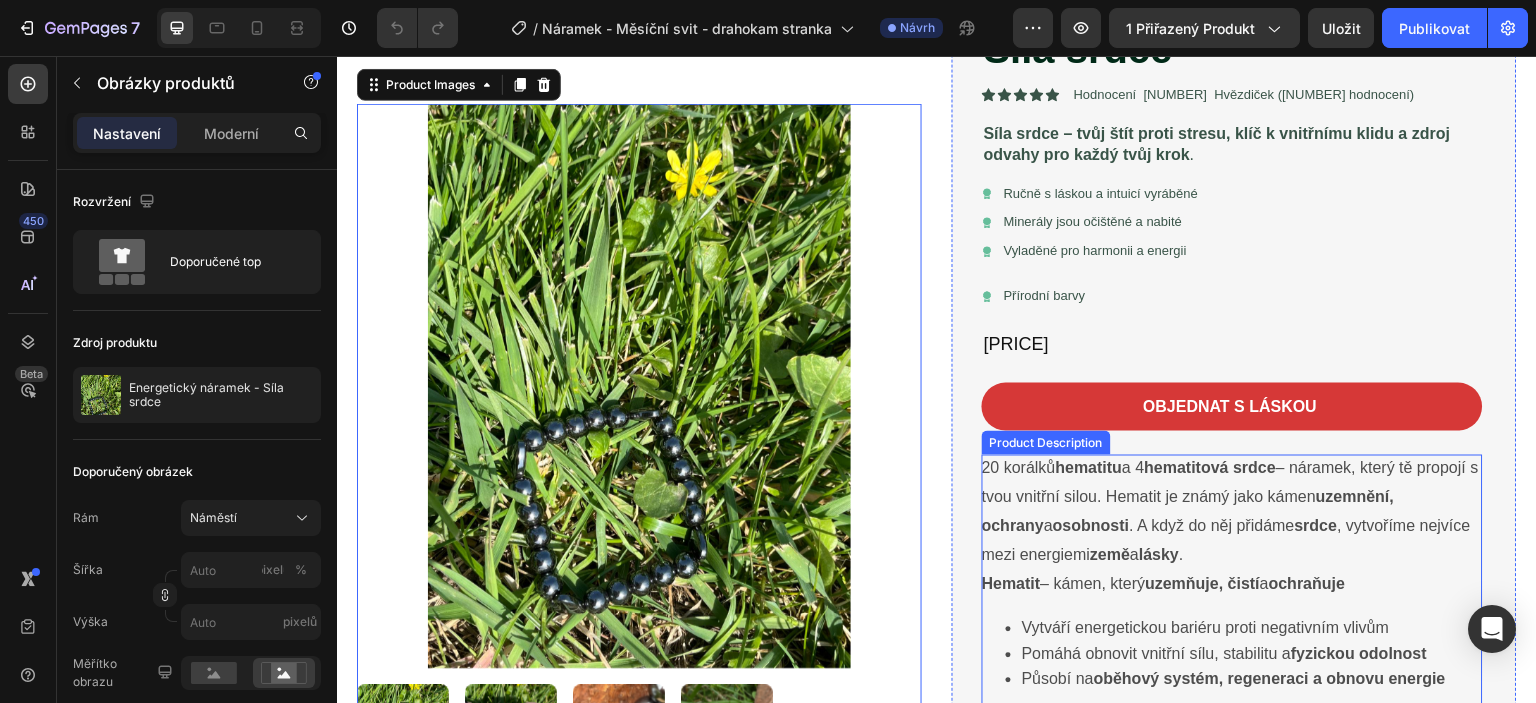 scroll, scrollTop: 0, scrollLeft: 0, axis: both 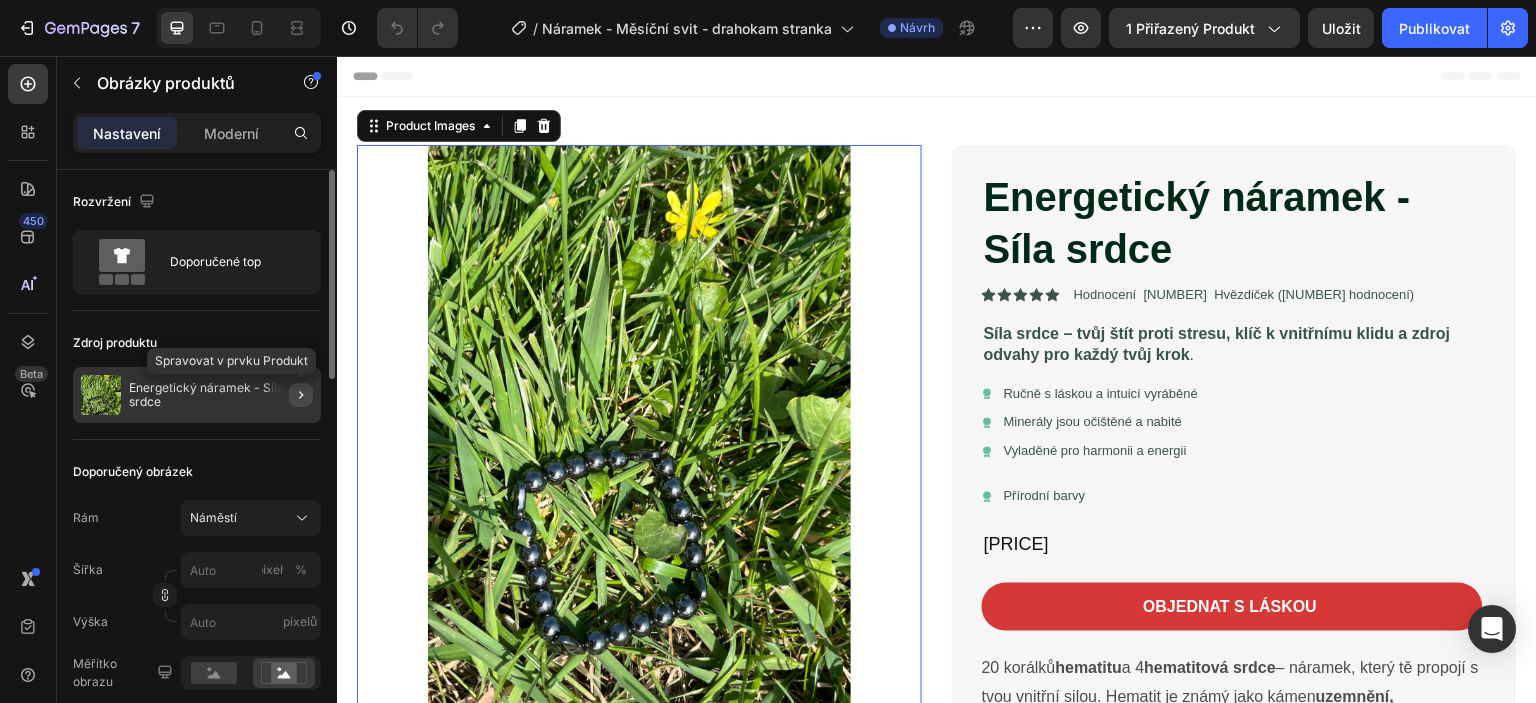 click 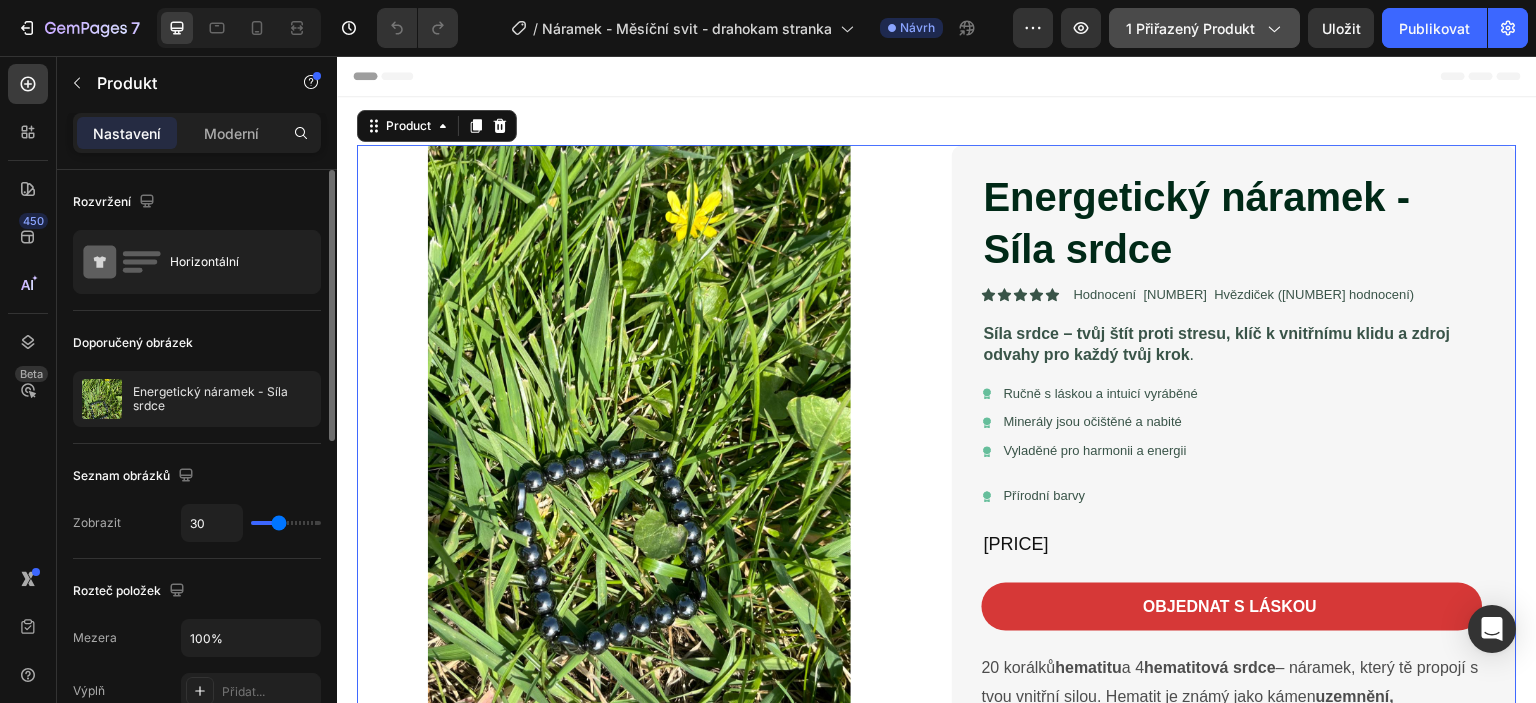 click 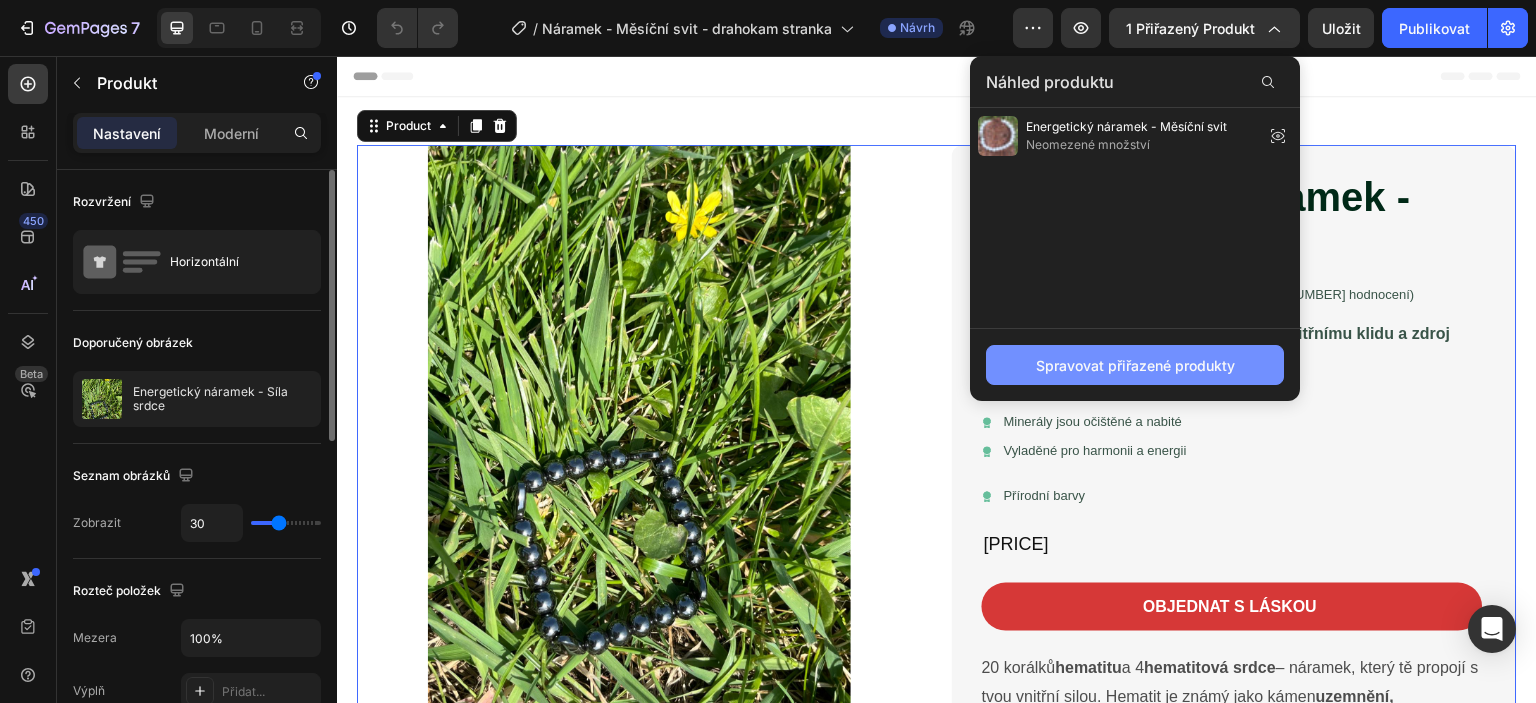 click on "Spravovat přiřazené produkty" at bounding box center [1135, 365] 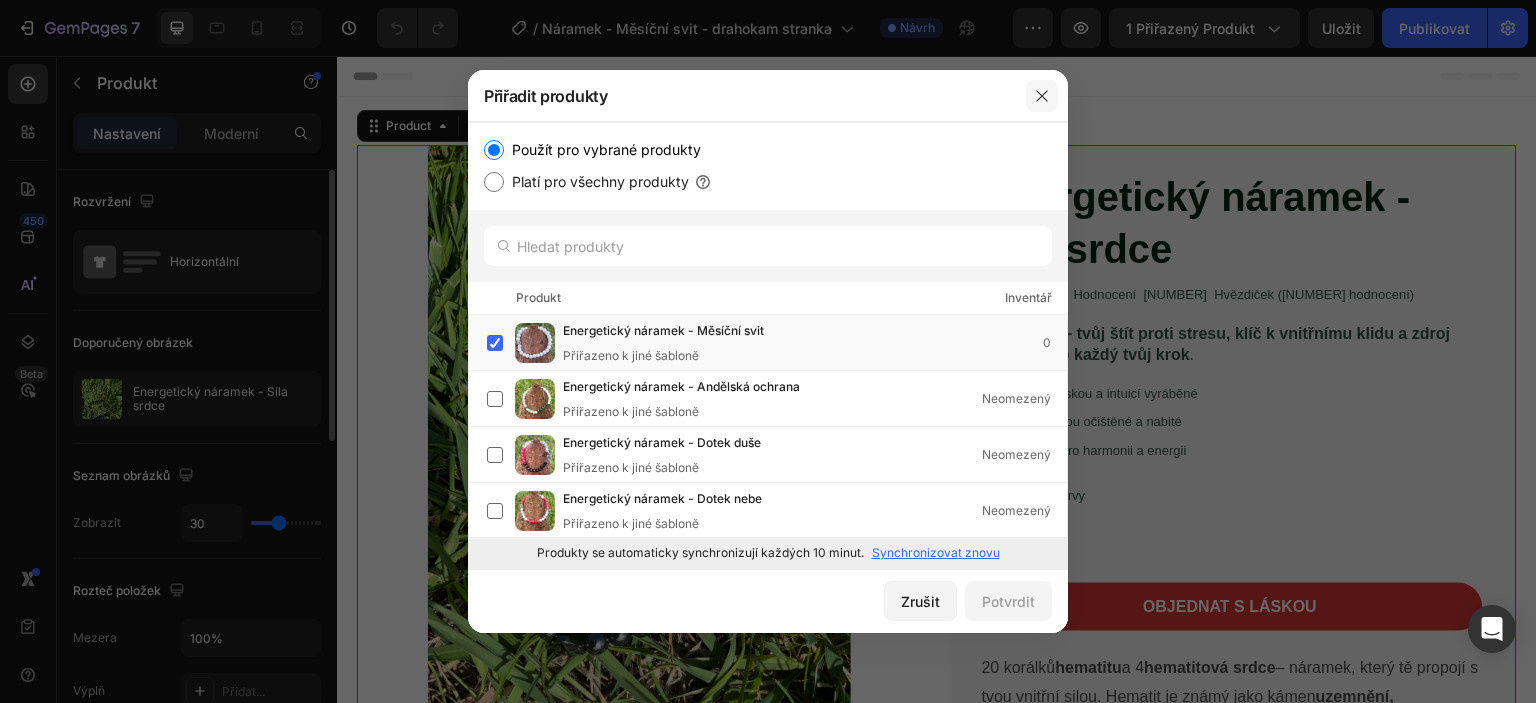 click 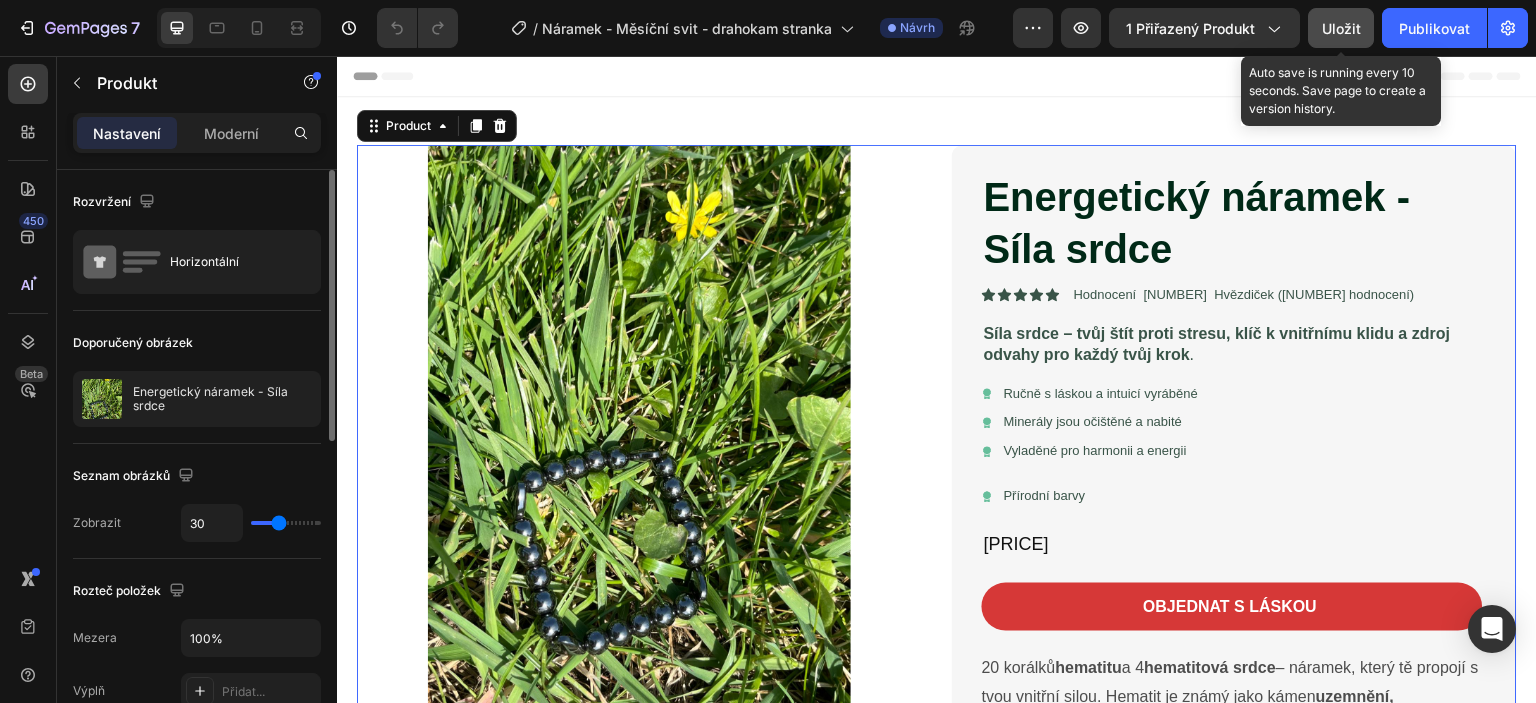 click on "Uložit" at bounding box center (1341, 28) 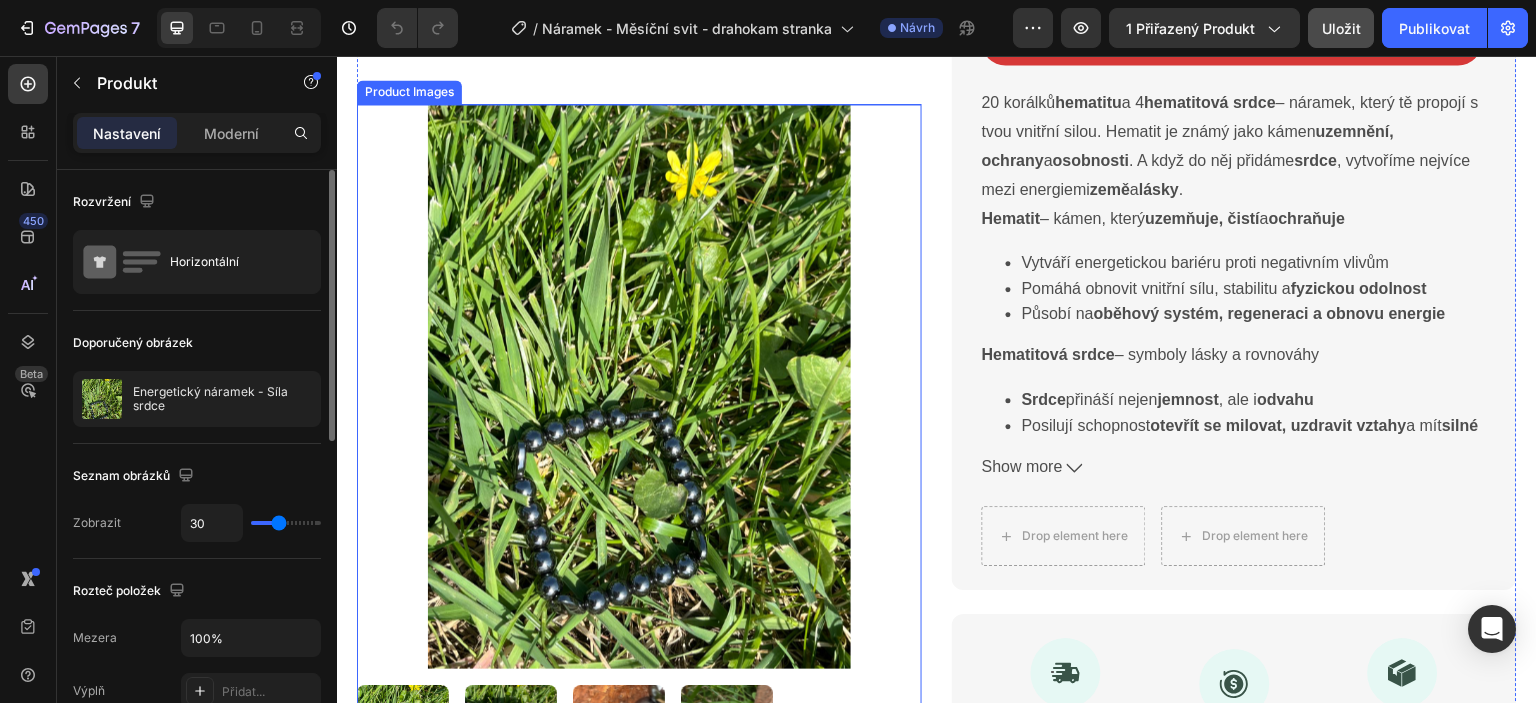 scroll, scrollTop: 700, scrollLeft: 0, axis: vertical 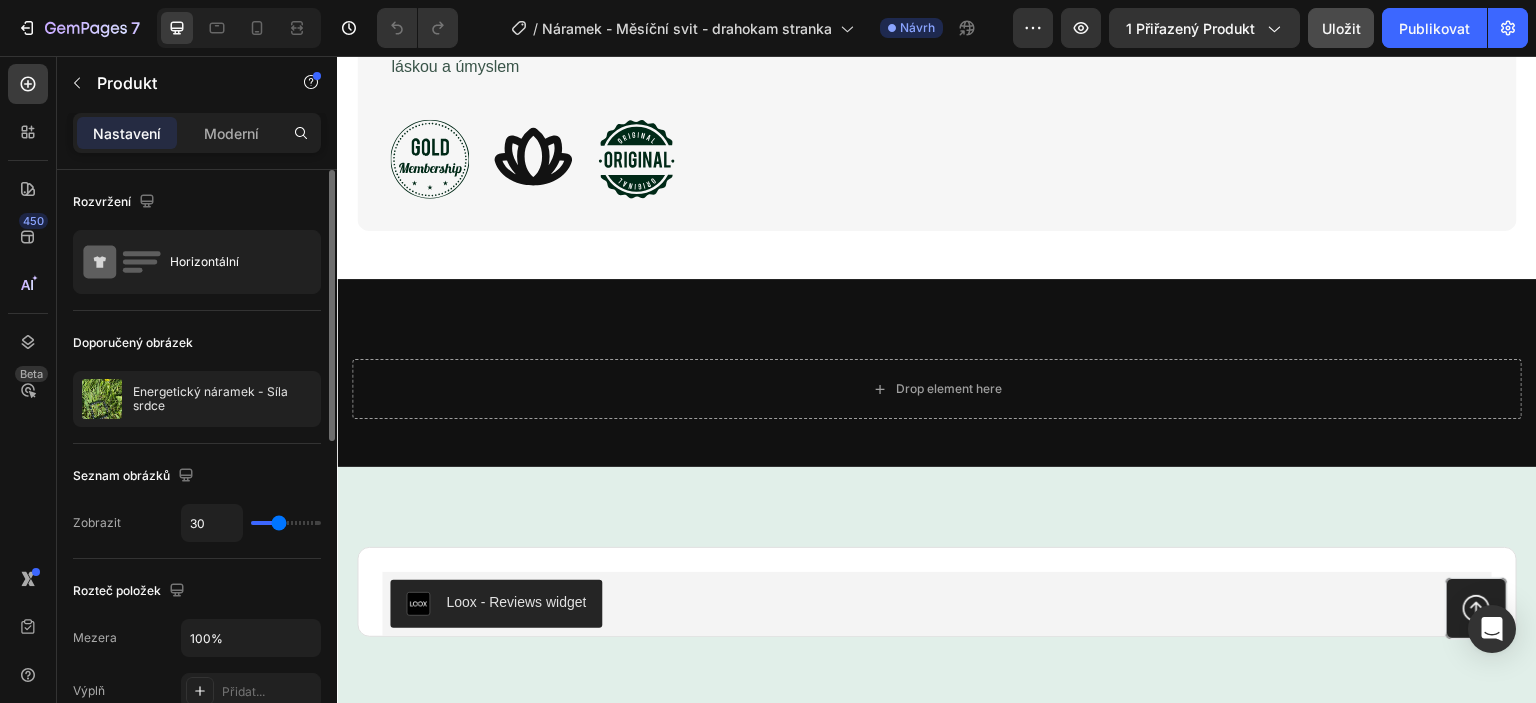 click on "450 Beta" at bounding box center [28, 379] 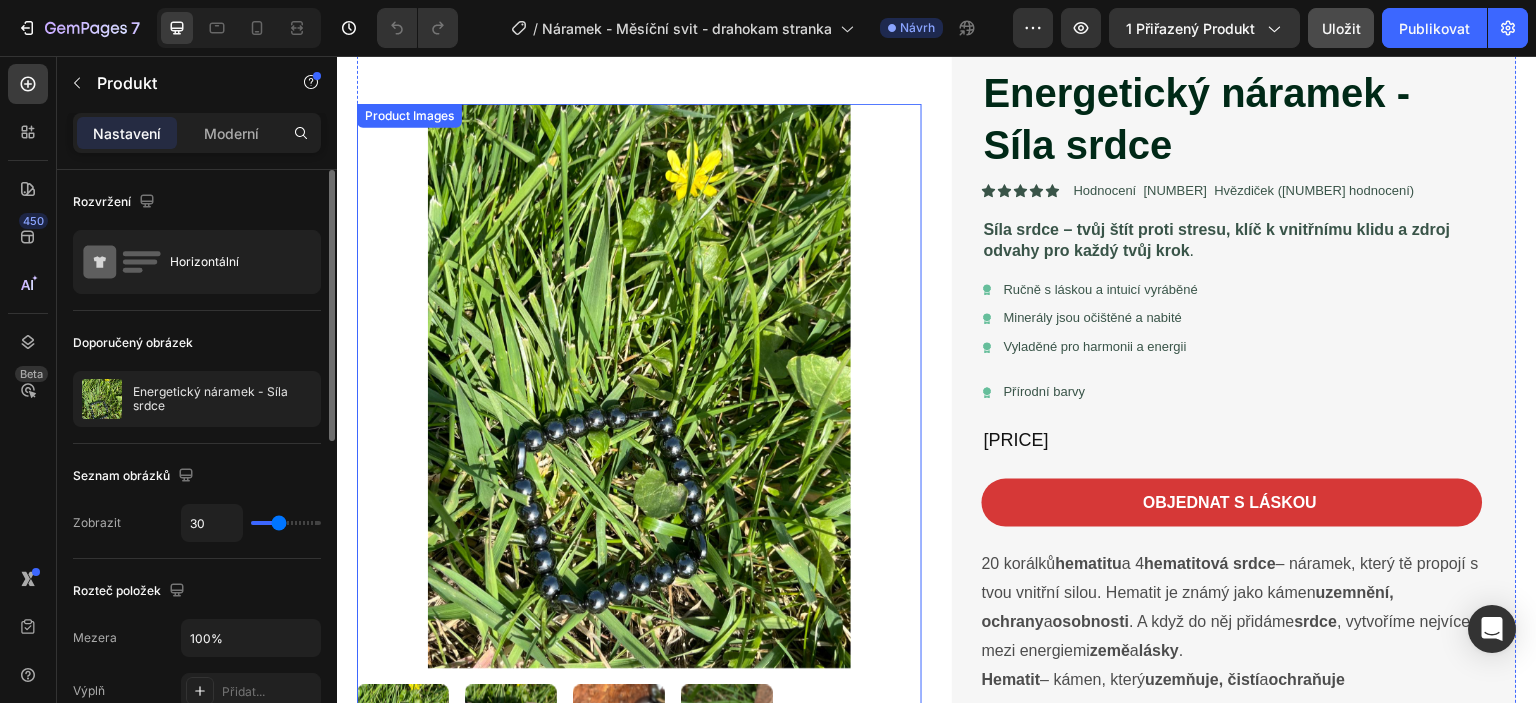 scroll, scrollTop: 0, scrollLeft: 0, axis: both 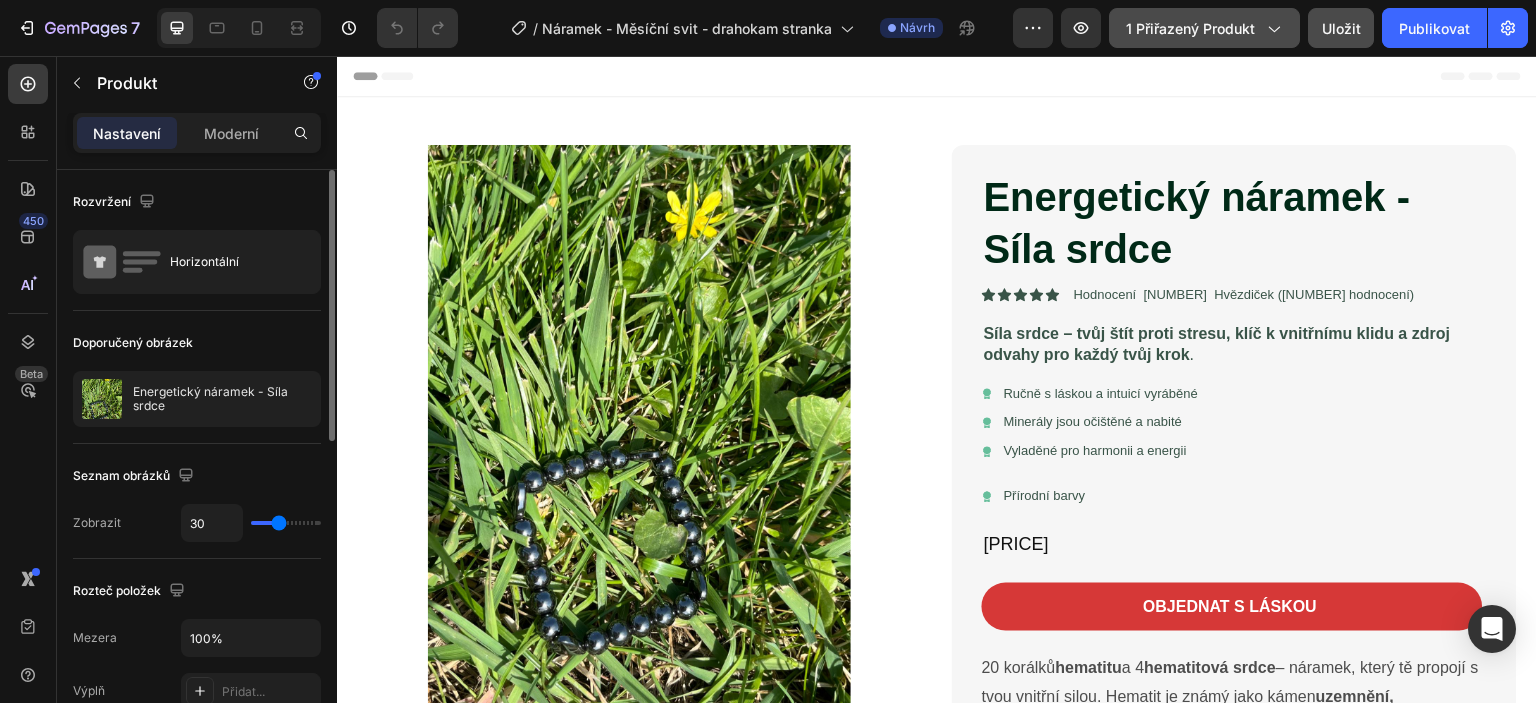 click 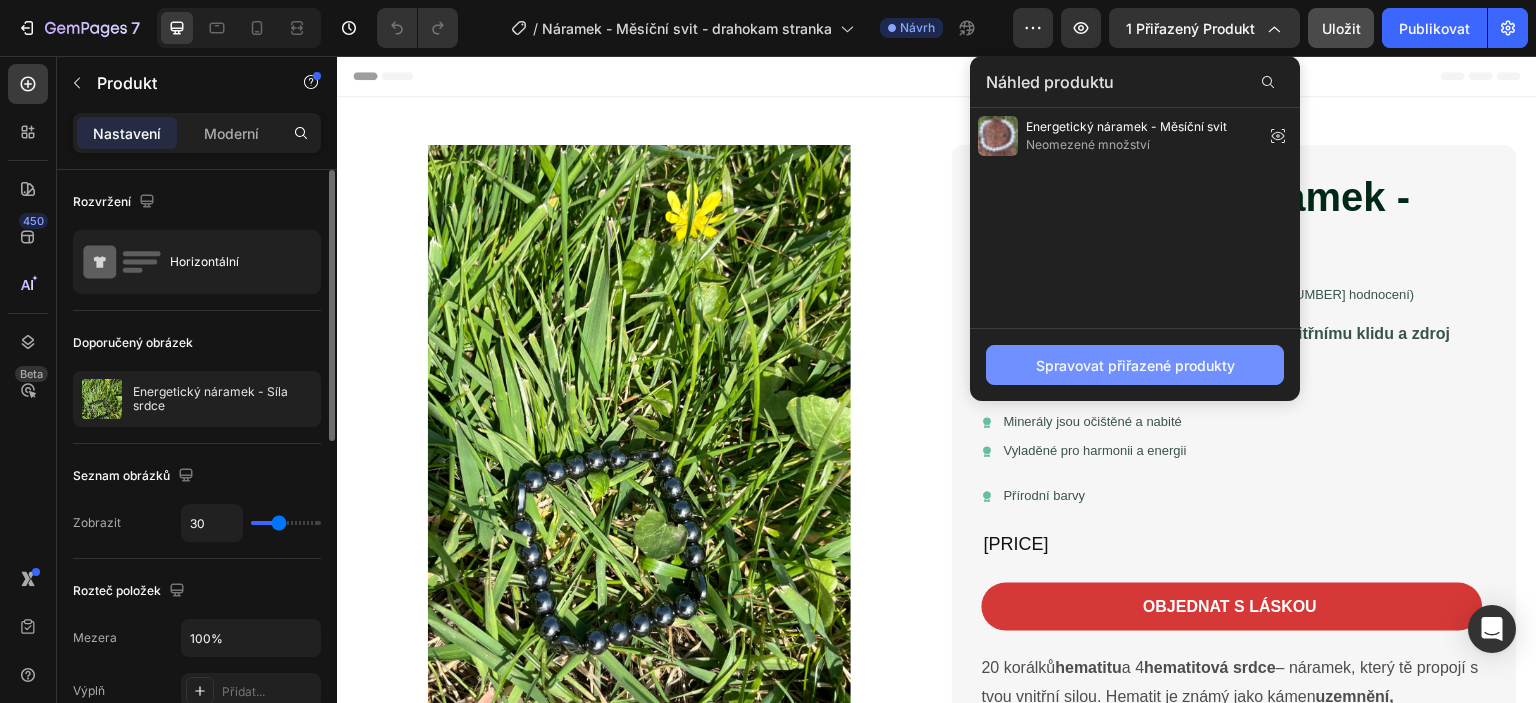 click on "Spravovat přiřazené produkty" at bounding box center [1135, 365] 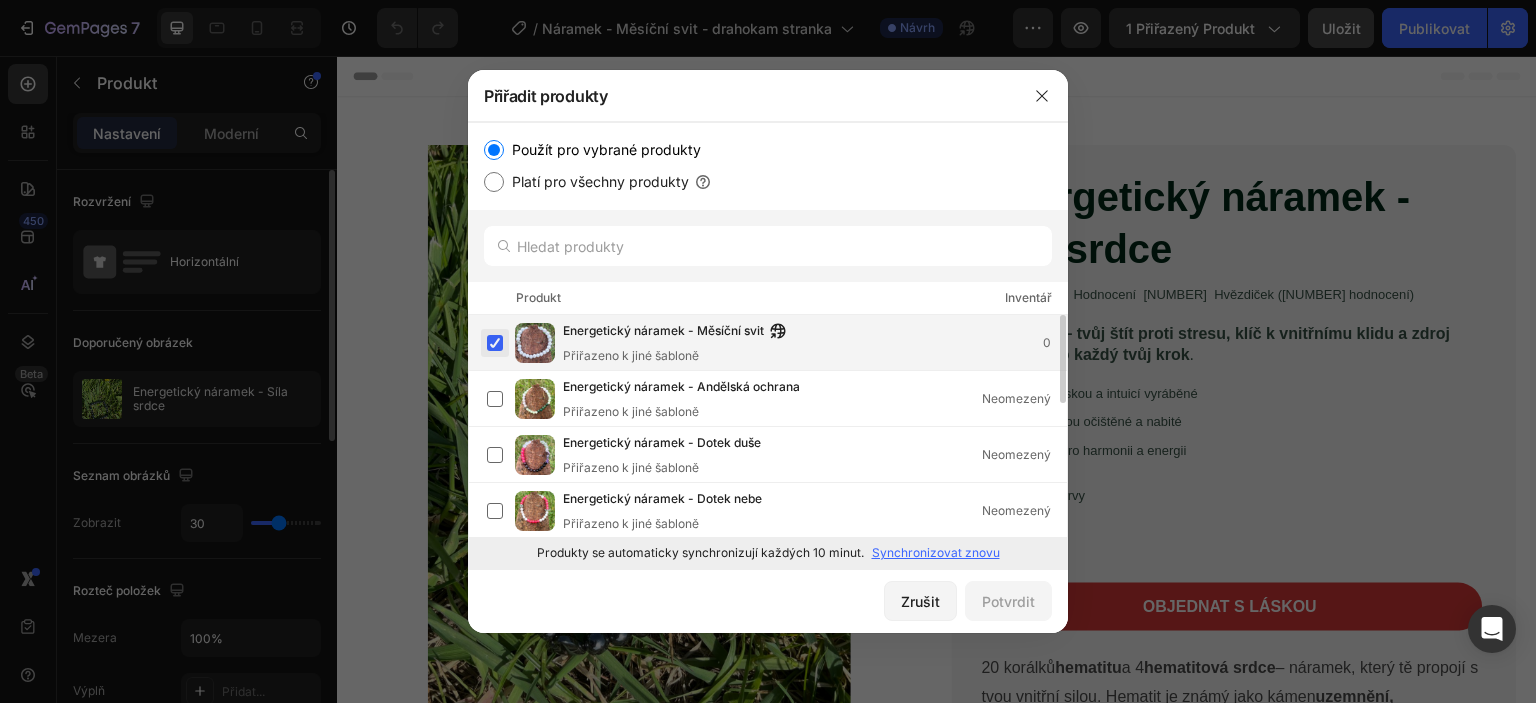 click at bounding box center (495, 343) 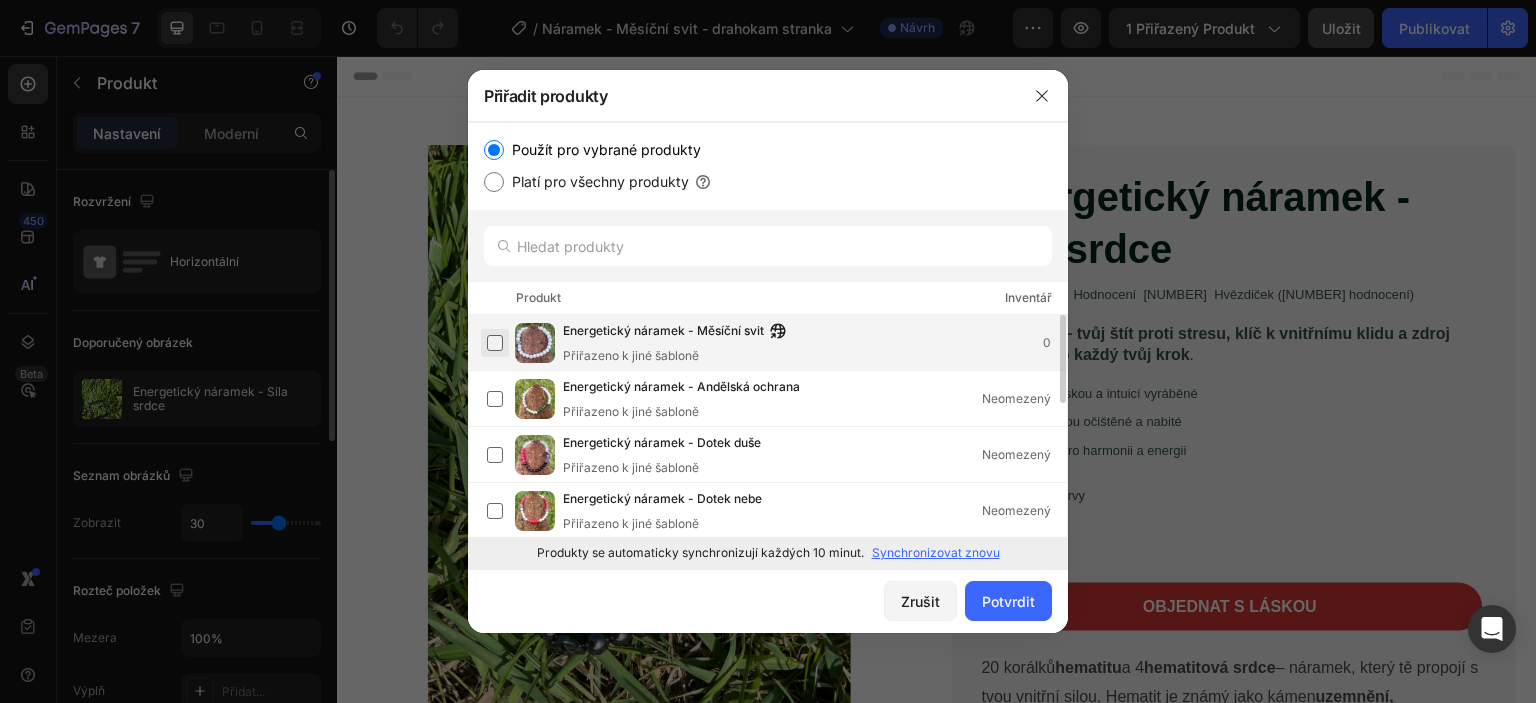 click at bounding box center (495, 343) 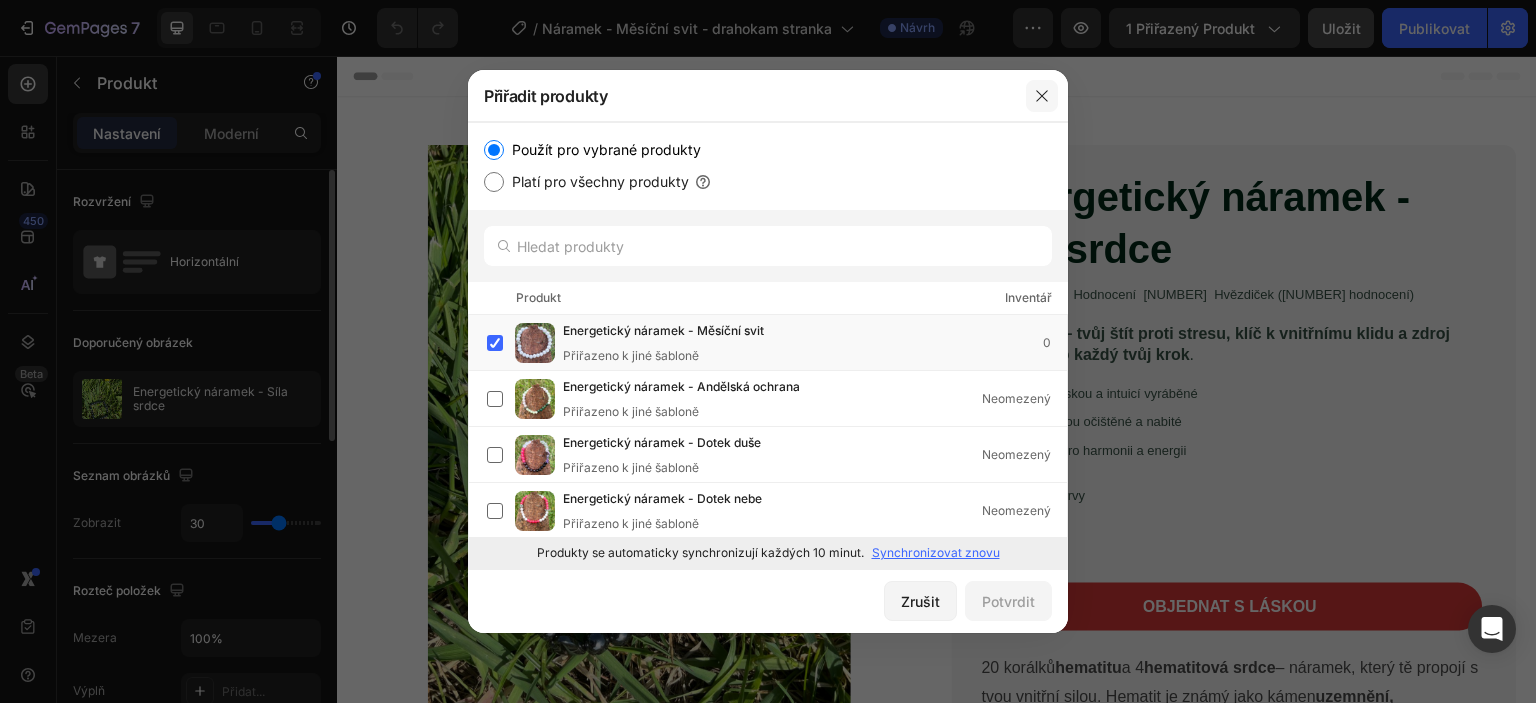 click 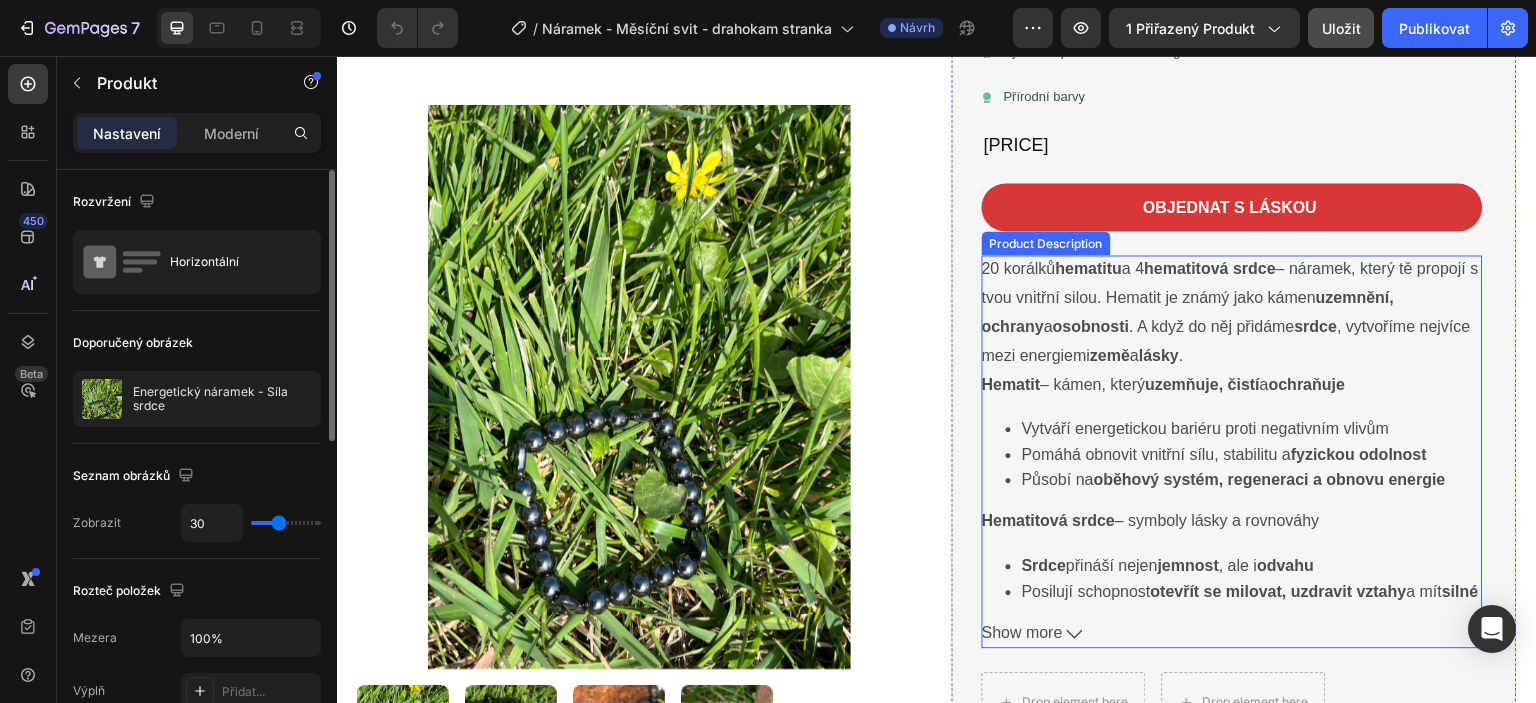 scroll, scrollTop: 700, scrollLeft: 0, axis: vertical 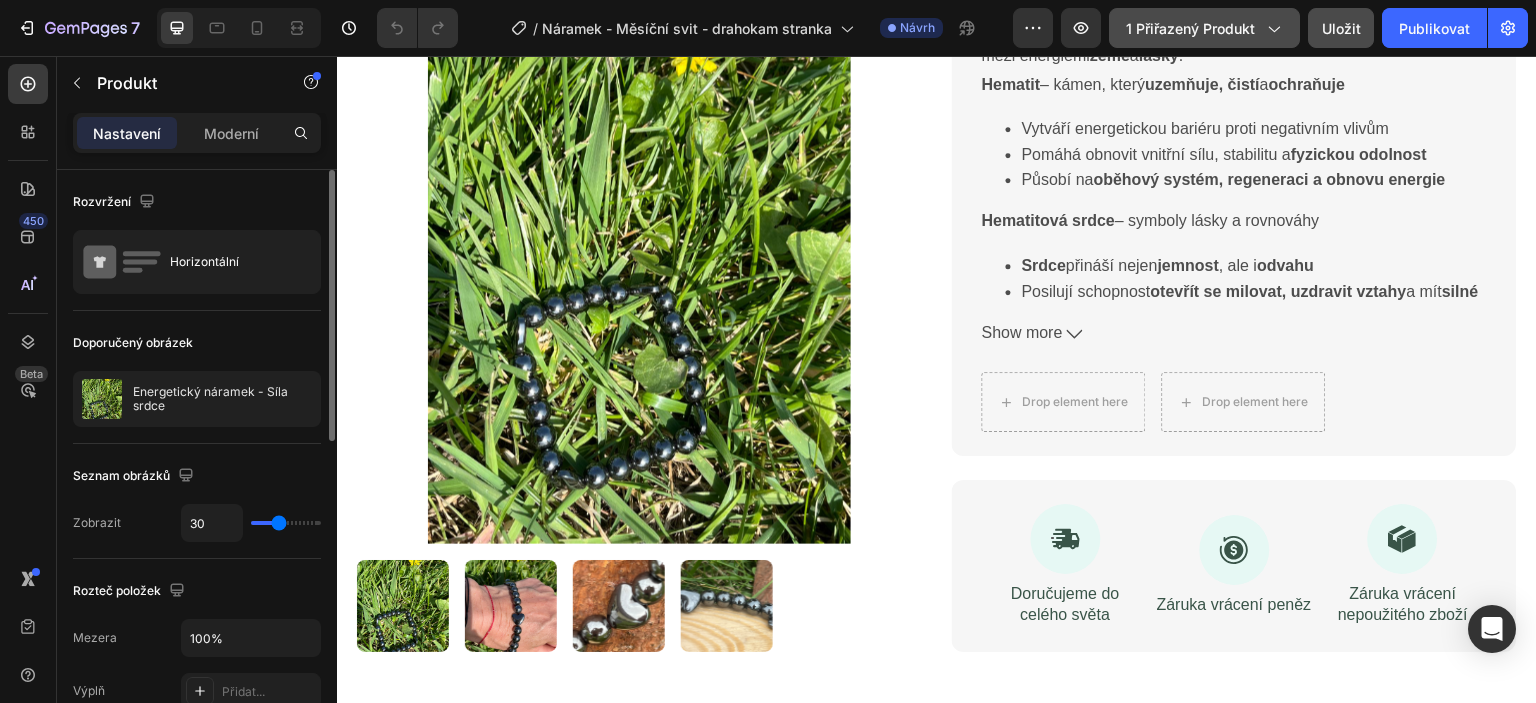 click 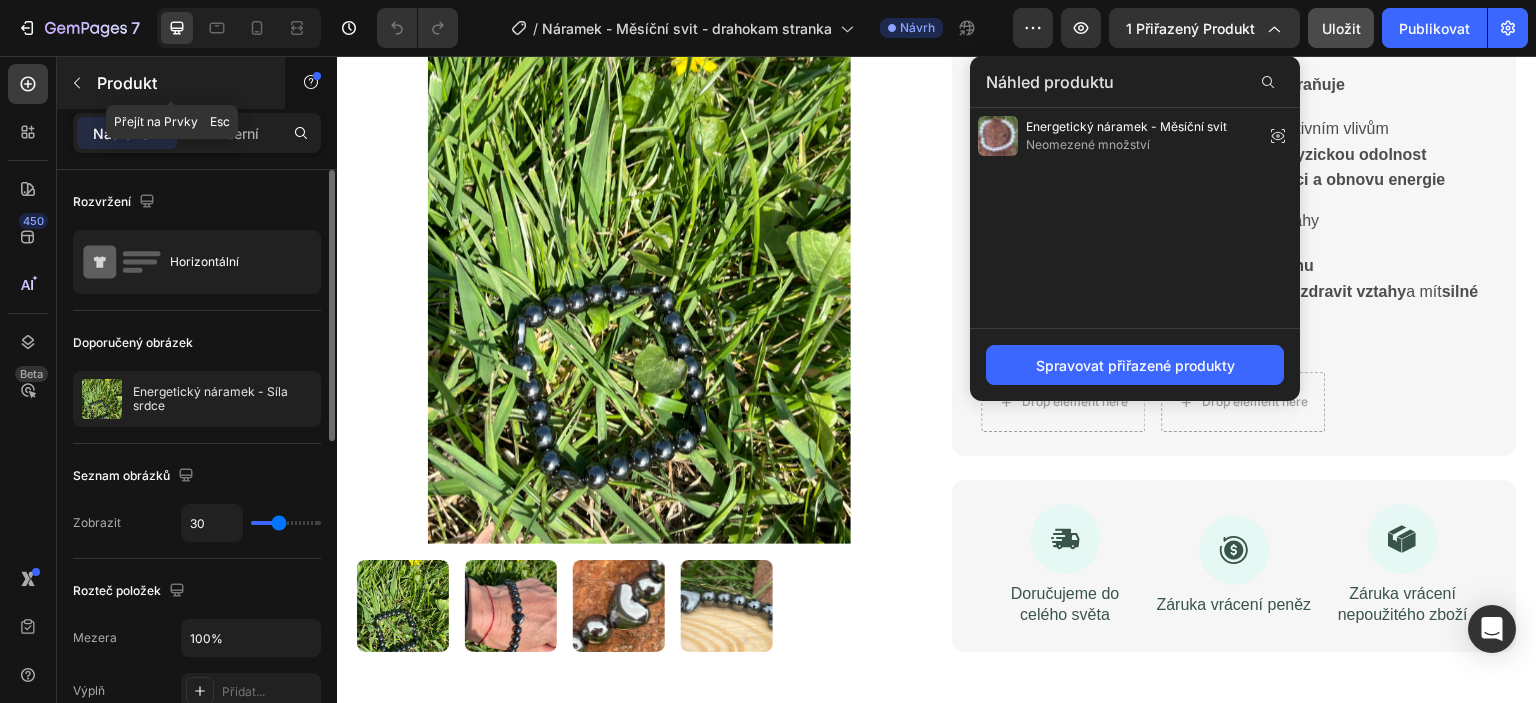 click at bounding box center (77, 83) 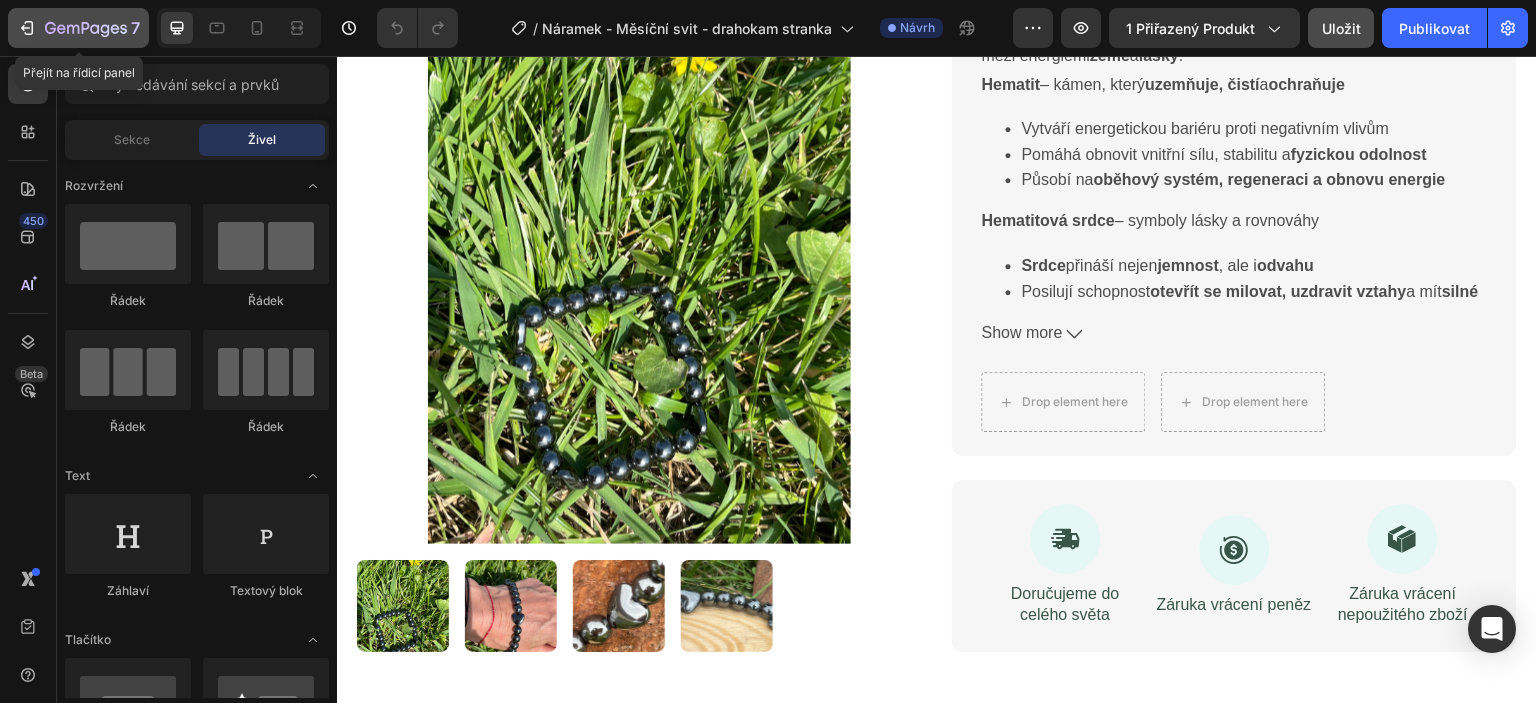 click 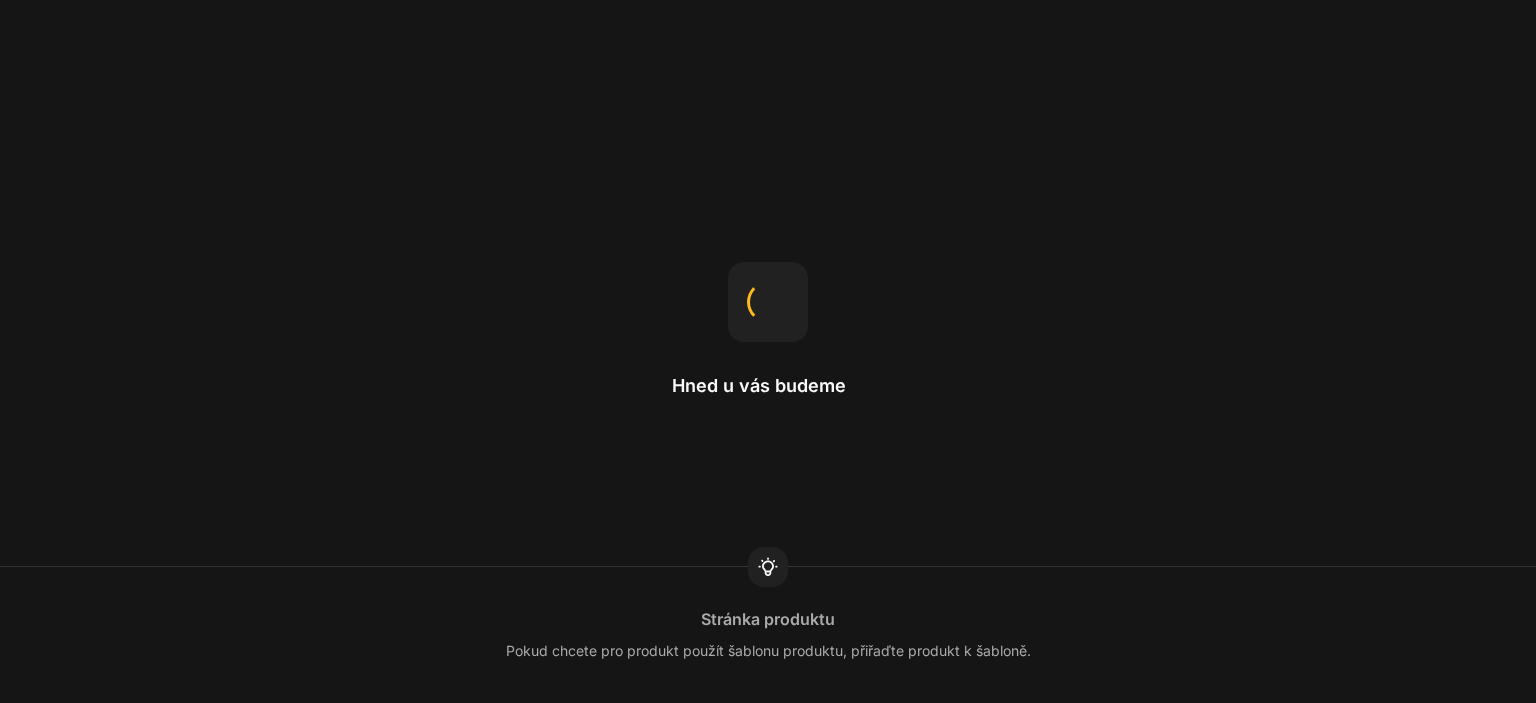 scroll, scrollTop: 0, scrollLeft: 0, axis: both 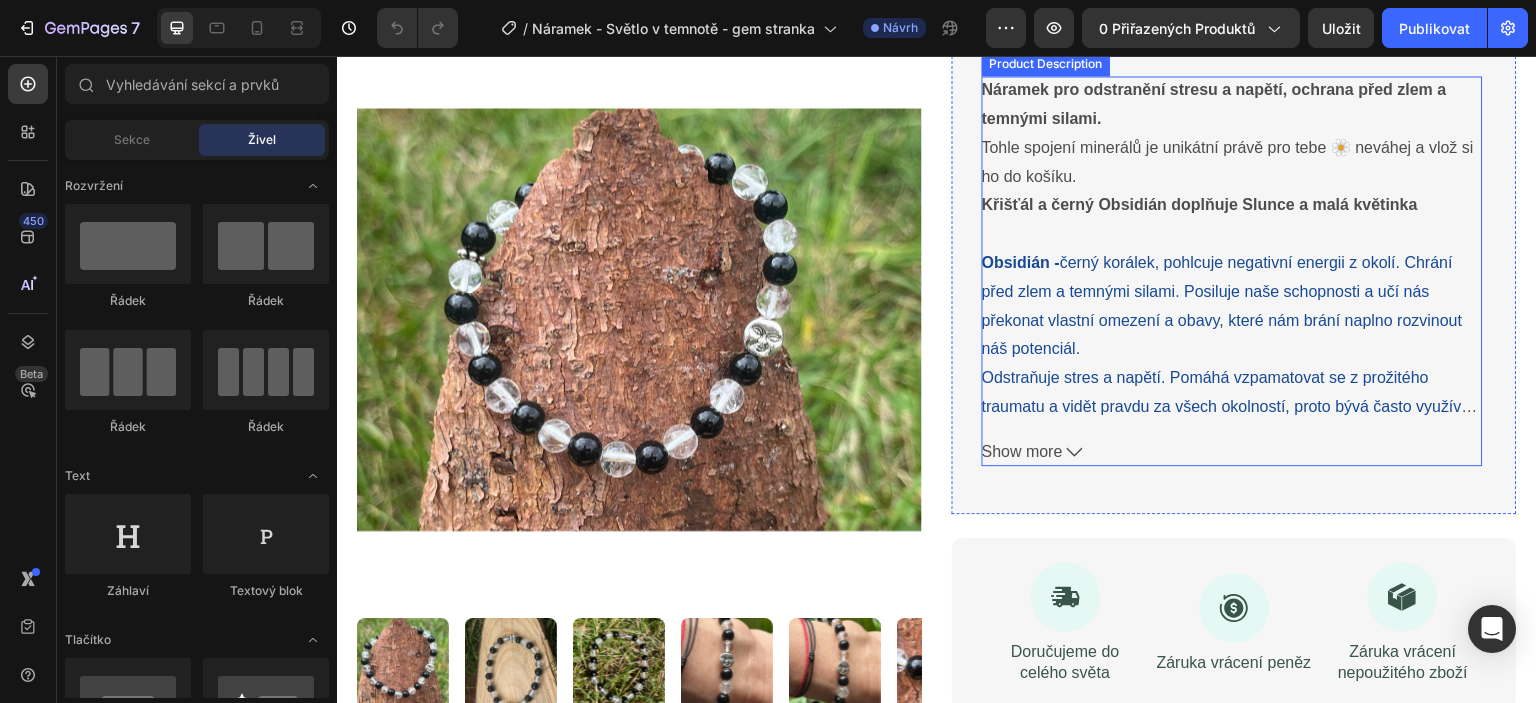 click 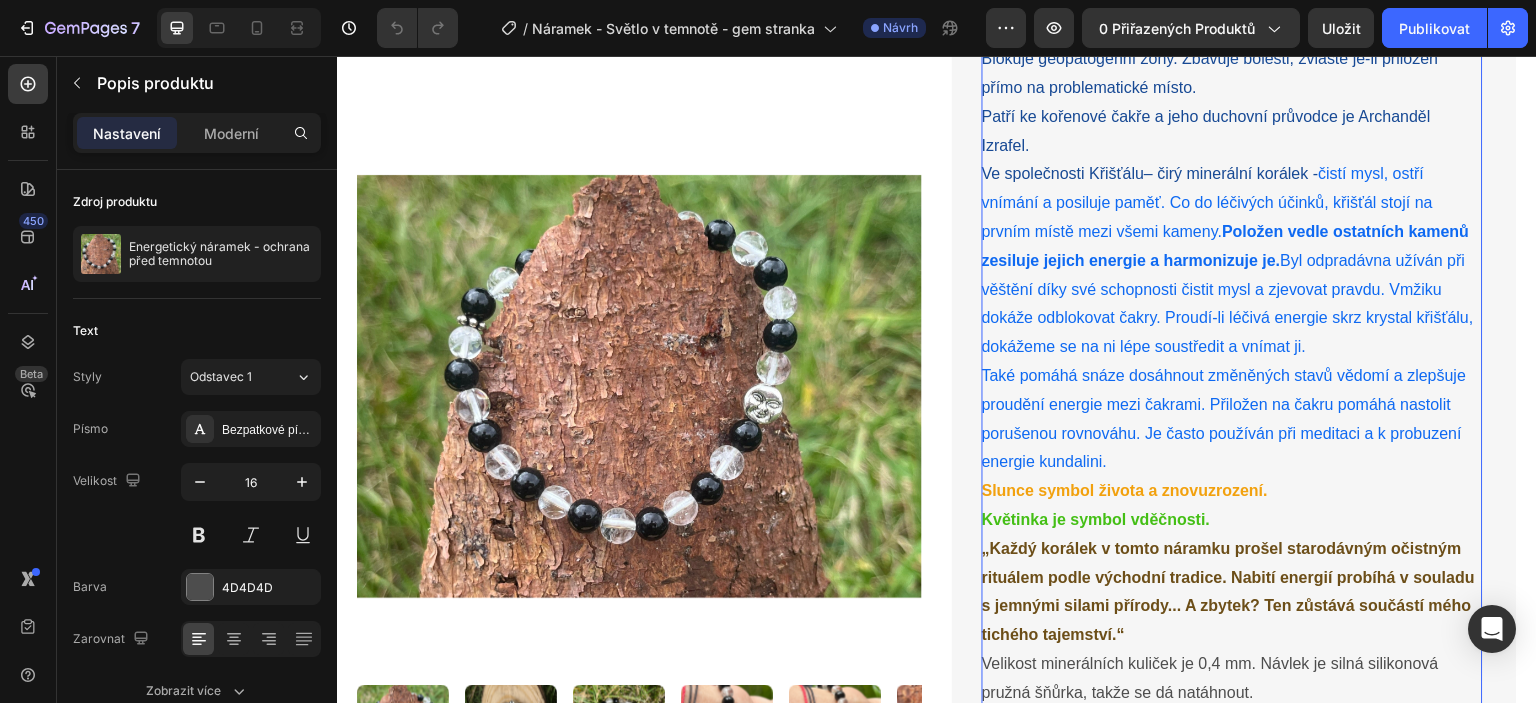 scroll, scrollTop: 1300, scrollLeft: 0, axis: vertical 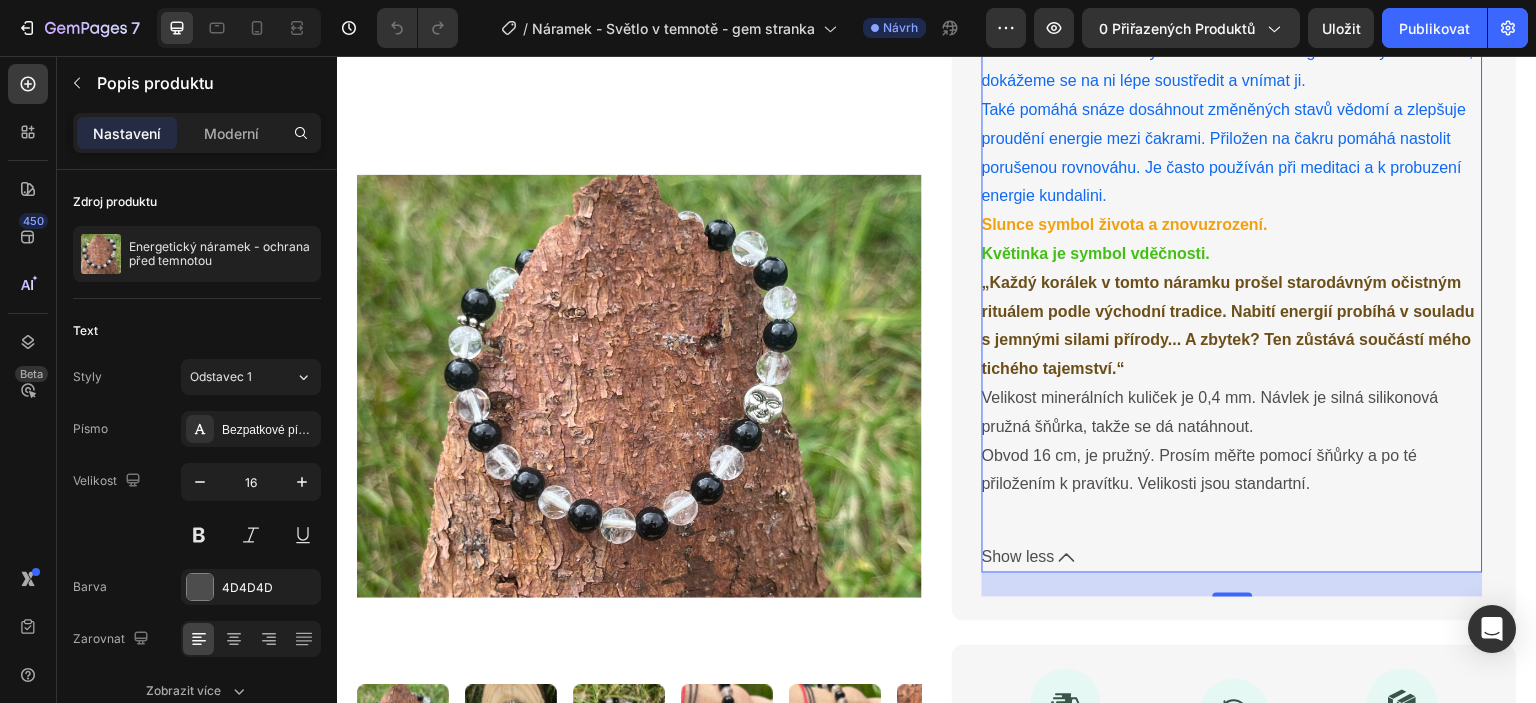 click on "Náramek pro odstranění stresu a napětí, ochrana před zlem a temnými silami.
Tohle spojení minerálů je unikátní právě pro tebe 🌼 neváhej a vlož si ho do košíku.
Křišťál a černý Obsidián doplňuje Slunce a malá květinka
Obsidián -  černý korálek, pohlcuje negativní energii z okolí. Chrání před zlem a temnými silami. Posiluje naše schopnosti a učí nás překonat vlastní omezení a obavy, které nám brání naplno rozvinout náš potenciál.
Odstraňuje stres a napětí. Pomáhá vzpamatovat se z prožitého traumatu a vidět pravdu za všech okolností, proto bývá často využíván k věštění.
Pomáhá léčit poruchy zažívání. Čistí organismus od toxických látek. Blokuje geopatogenní zóny. Zbavuje bolesti, zvláště je-li přiložen přímo na problematické místo.
Patří ke kořenové čakře a jeho duchovní průvodce je Archanděl Izrafel.
Ve společnosti Křišťálu  – čirý minerální korálek -" at bounding box center (1232, -48) 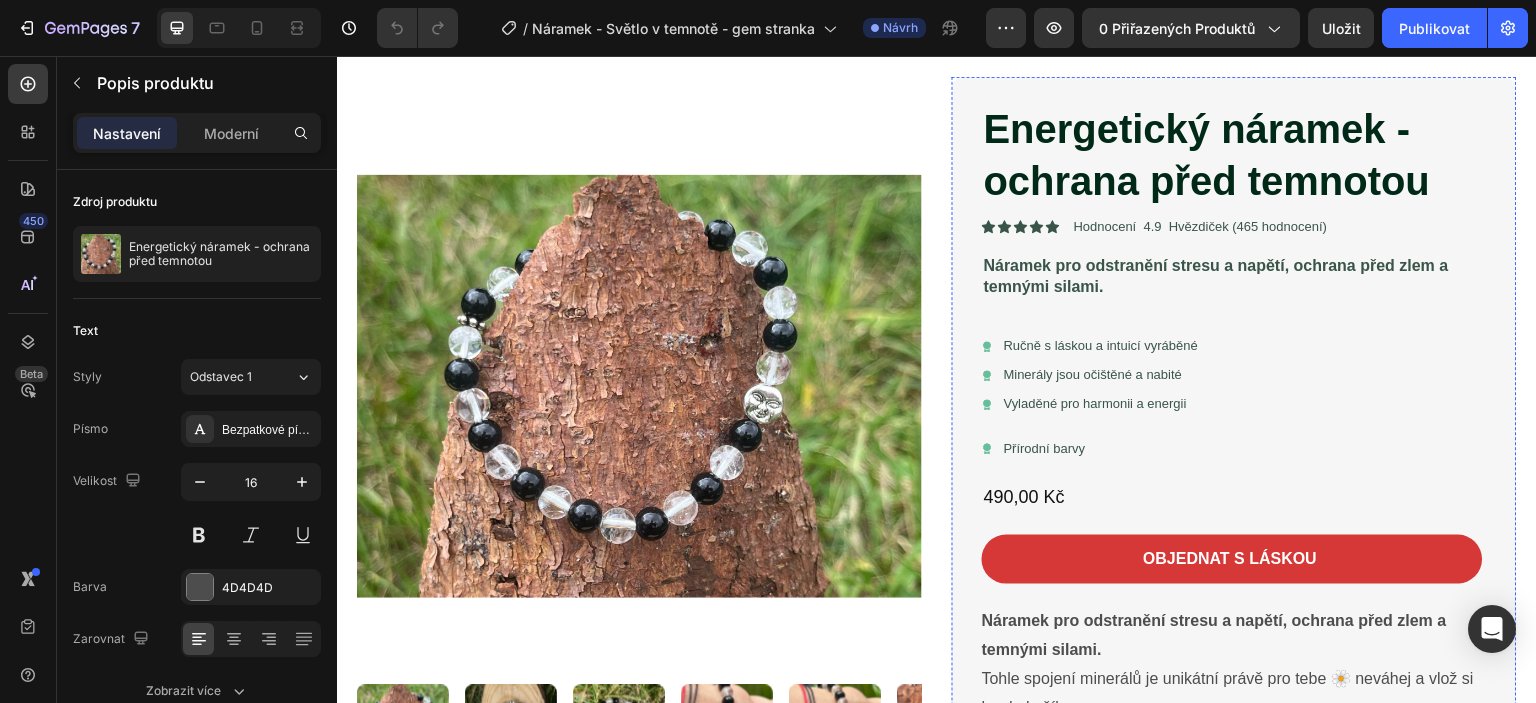scroll, scrollTop: 0, scrollLeft: 0, axis: both 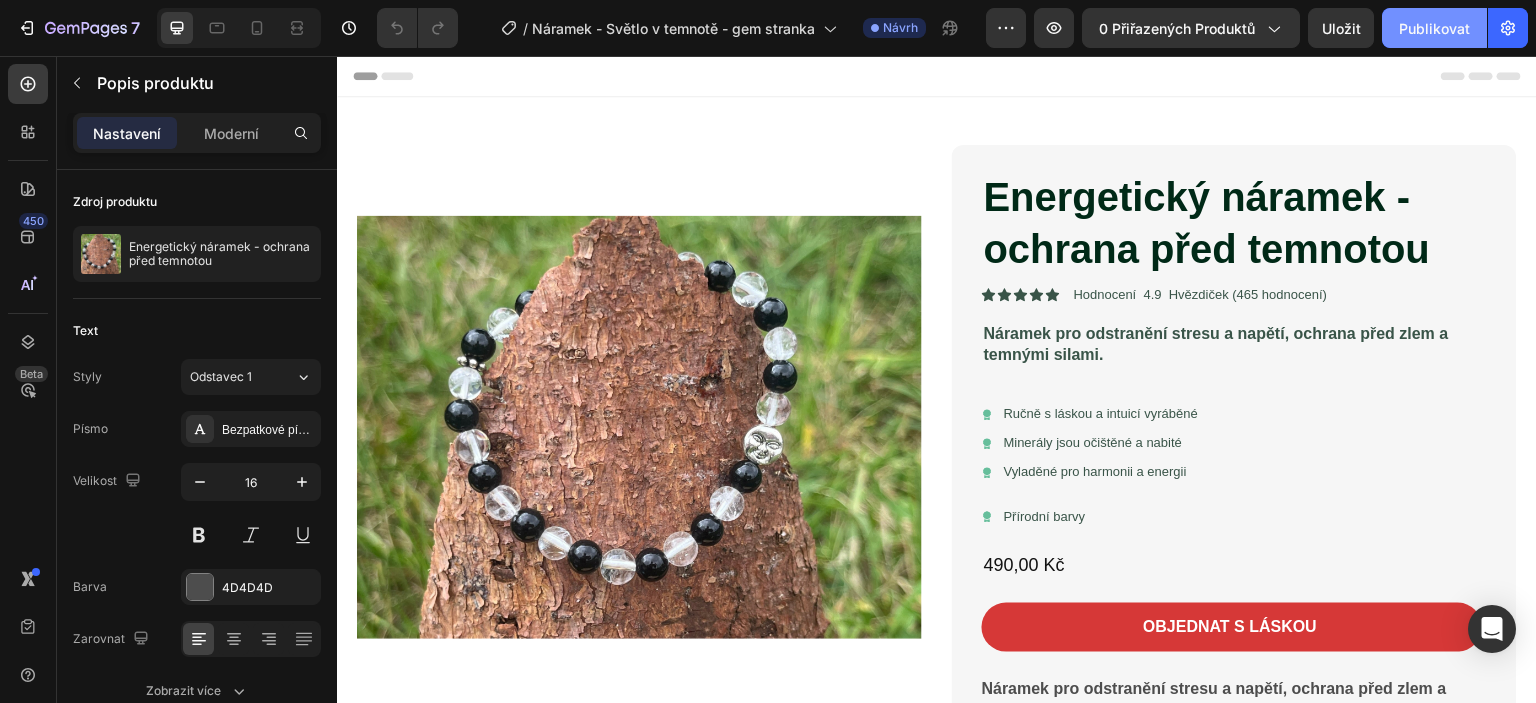 click on "Publikovat" at bounding box center (1434, 28) 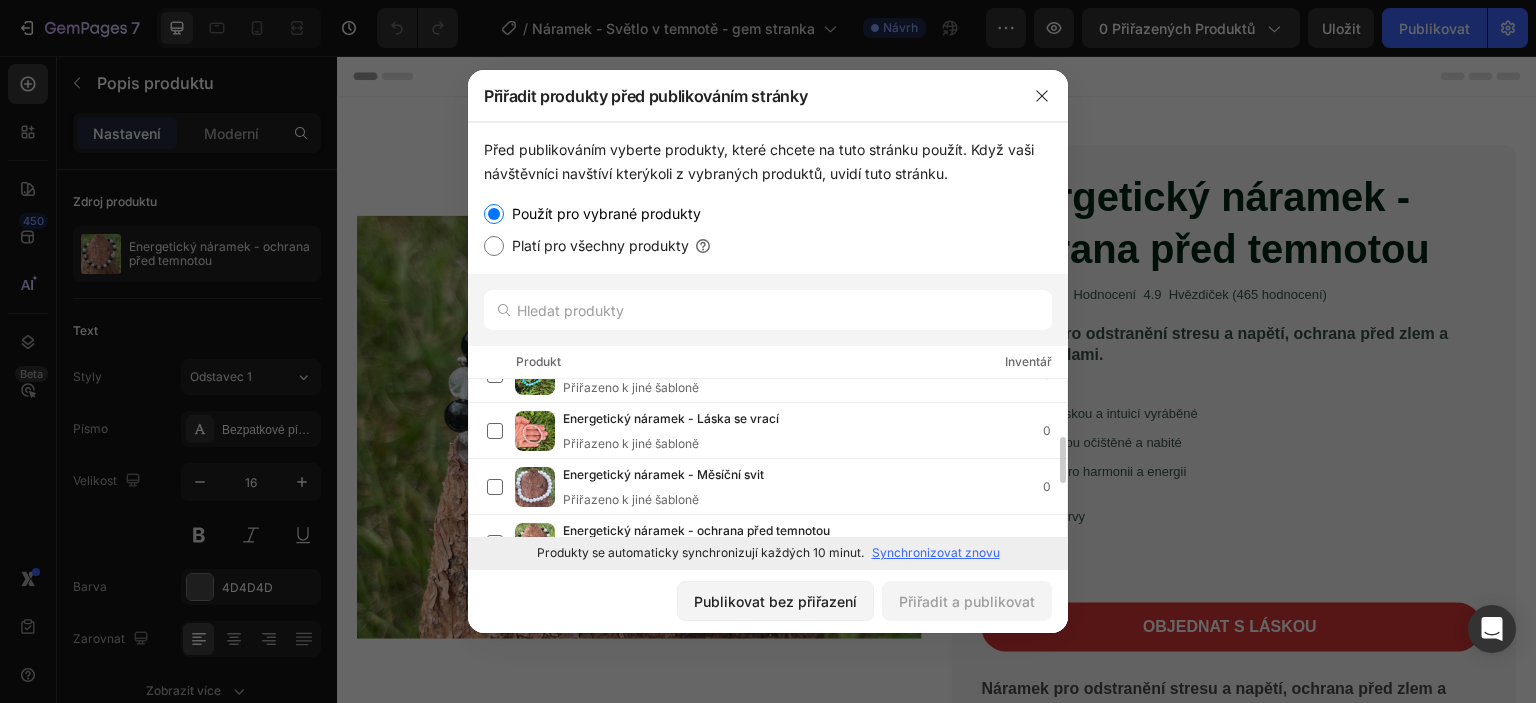 scroll, scrollTop: 0, scrollLeft: 0, axis: both 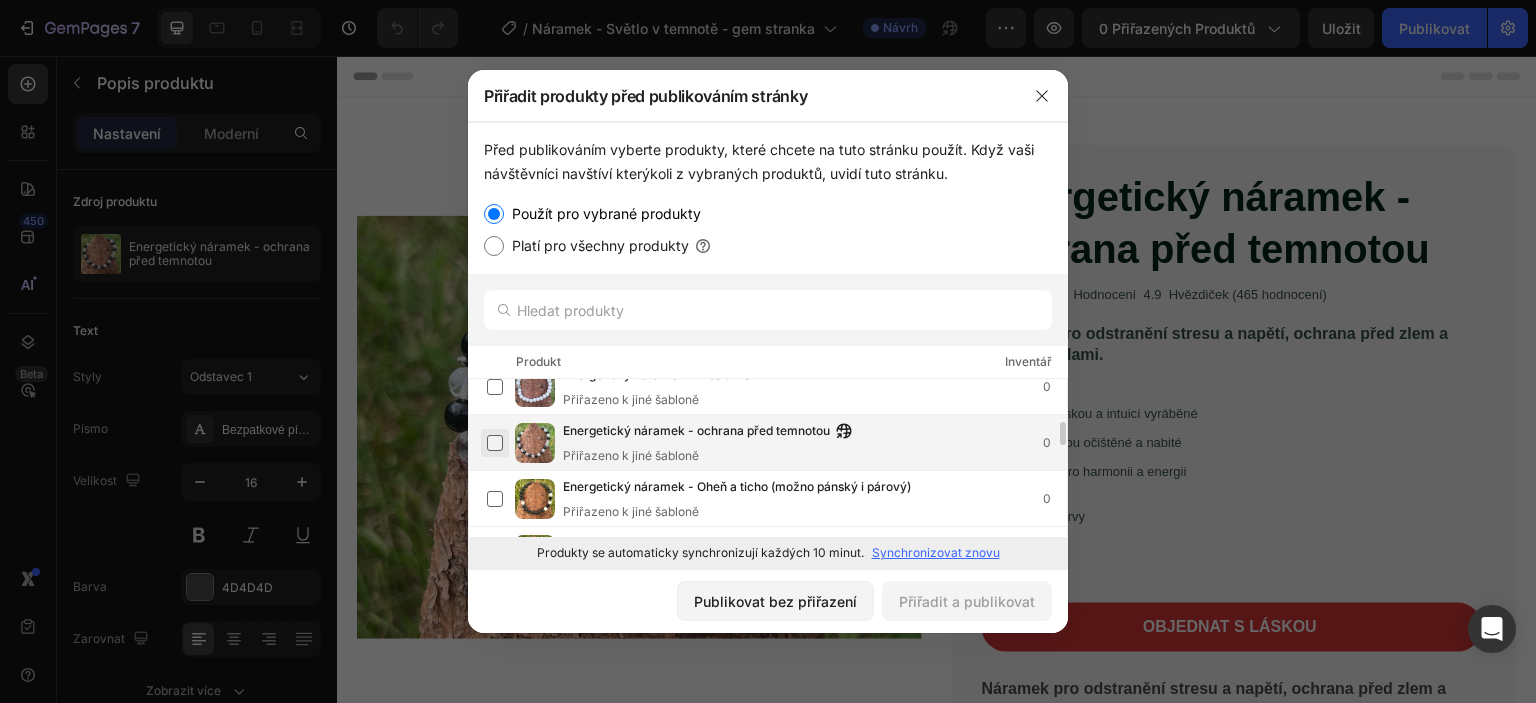 click at bounding box center (495, 443) 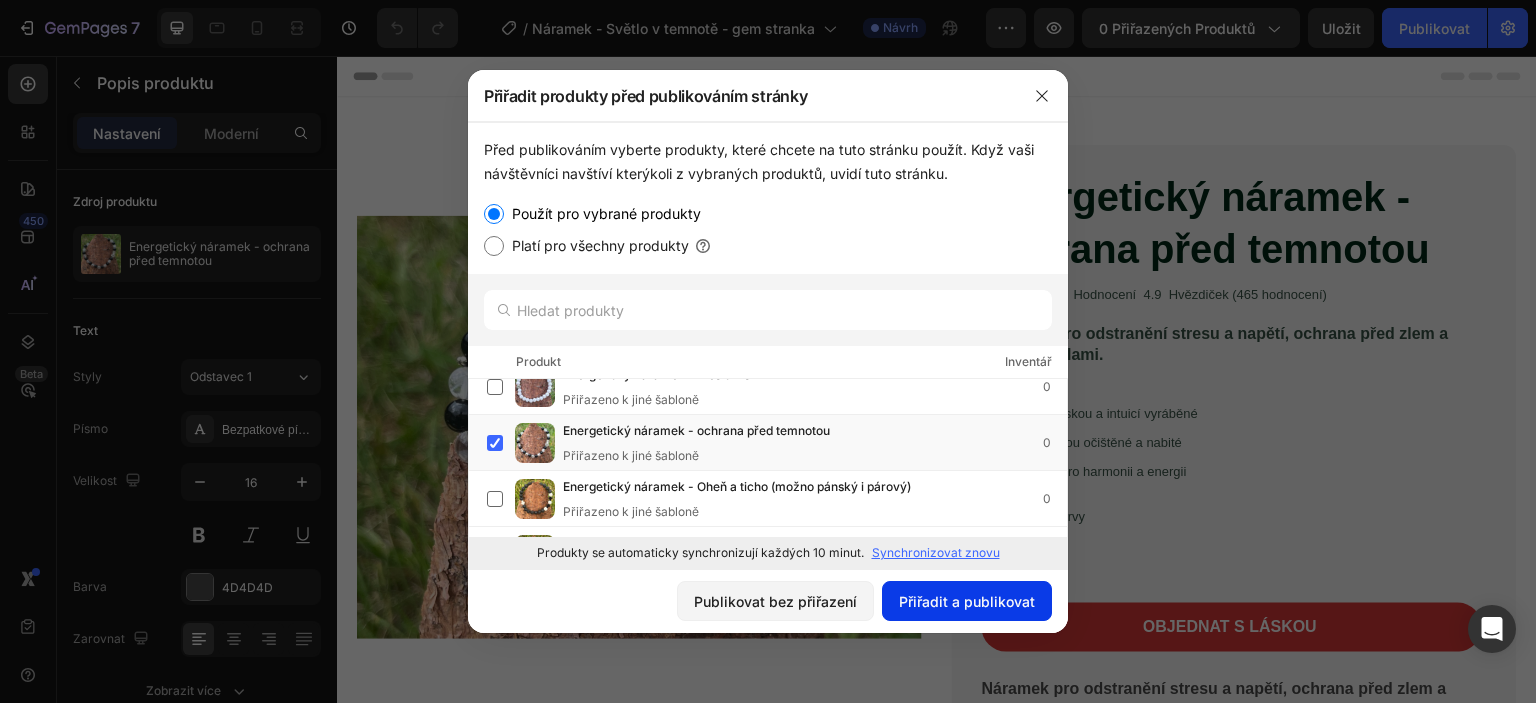 click on "Přiřadit a publikovat" at bounding box center [967, 601] 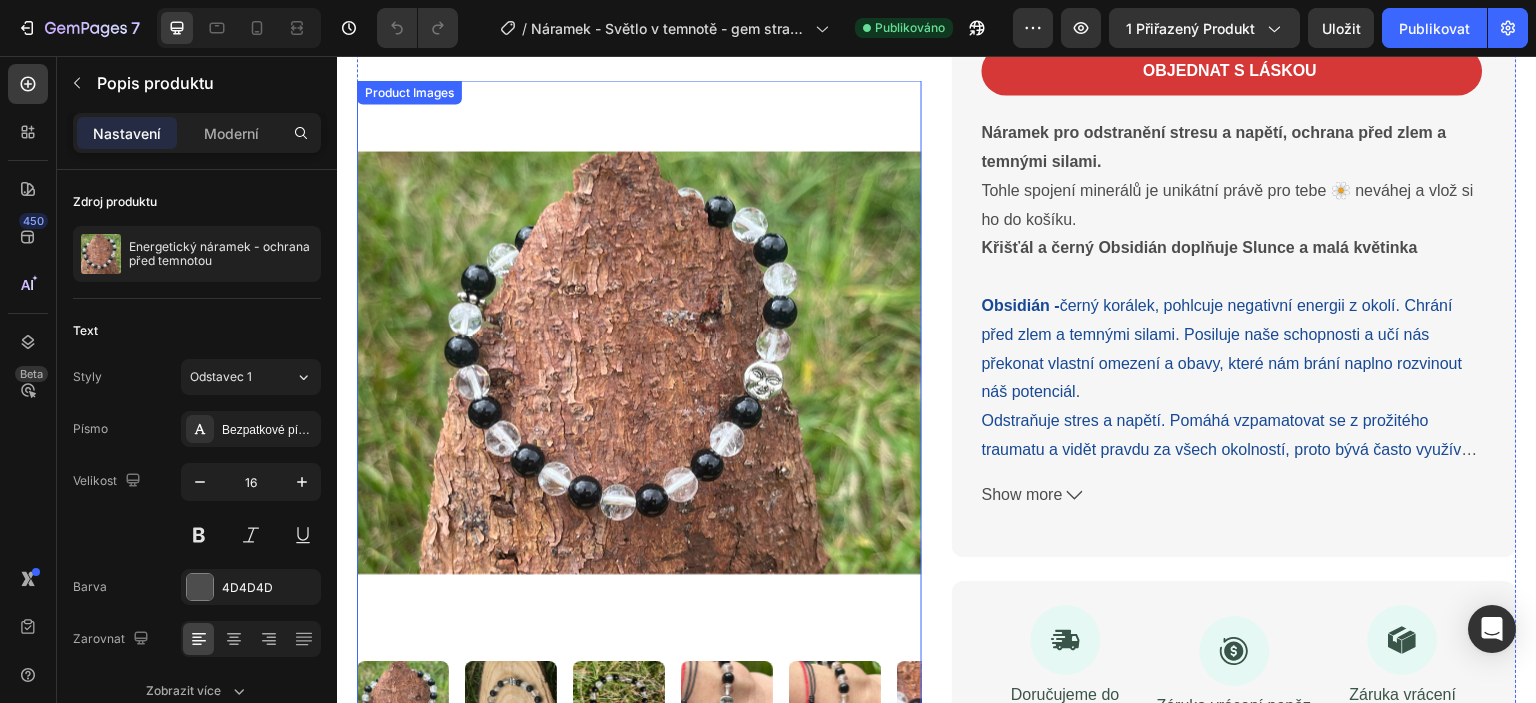 scroll, scrollTop: 300, scrollLeft: 0, axis: vertical 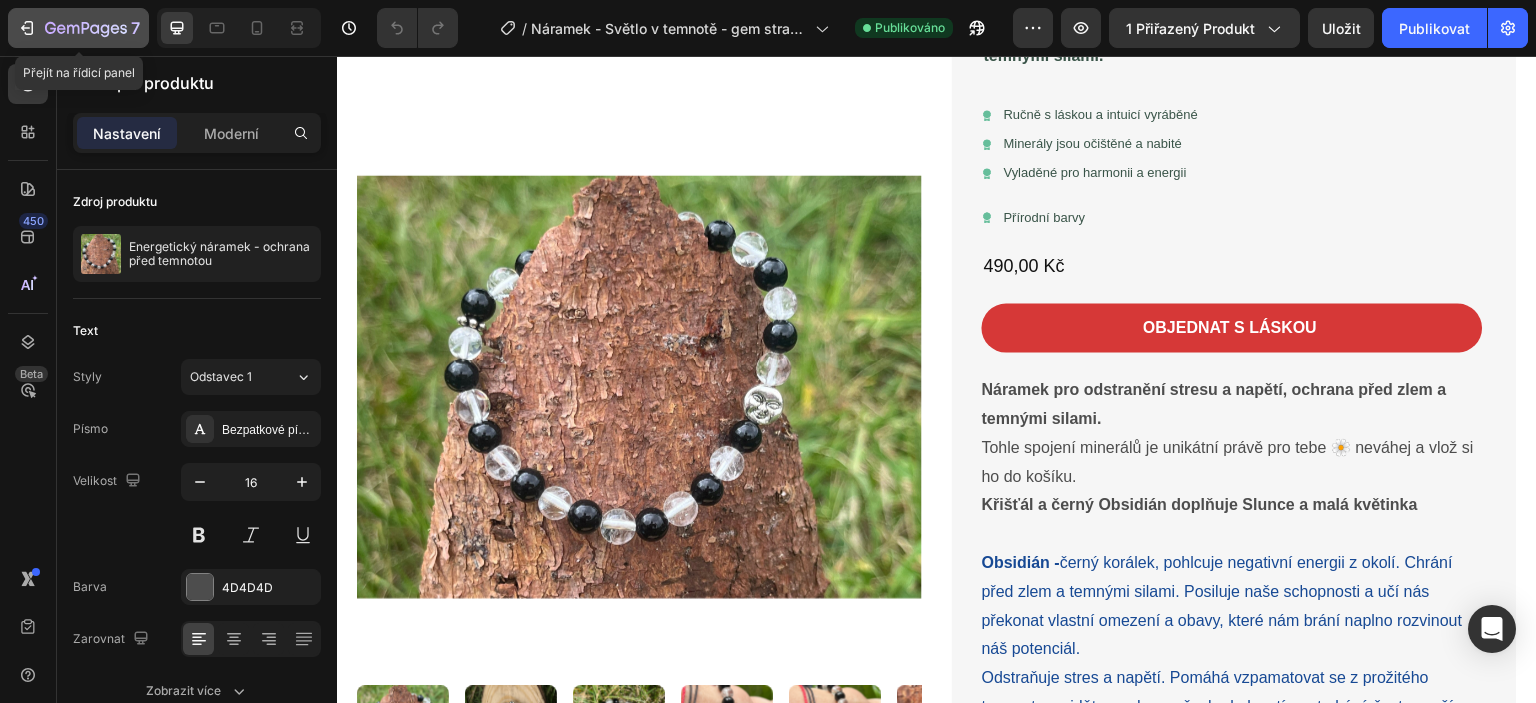 click 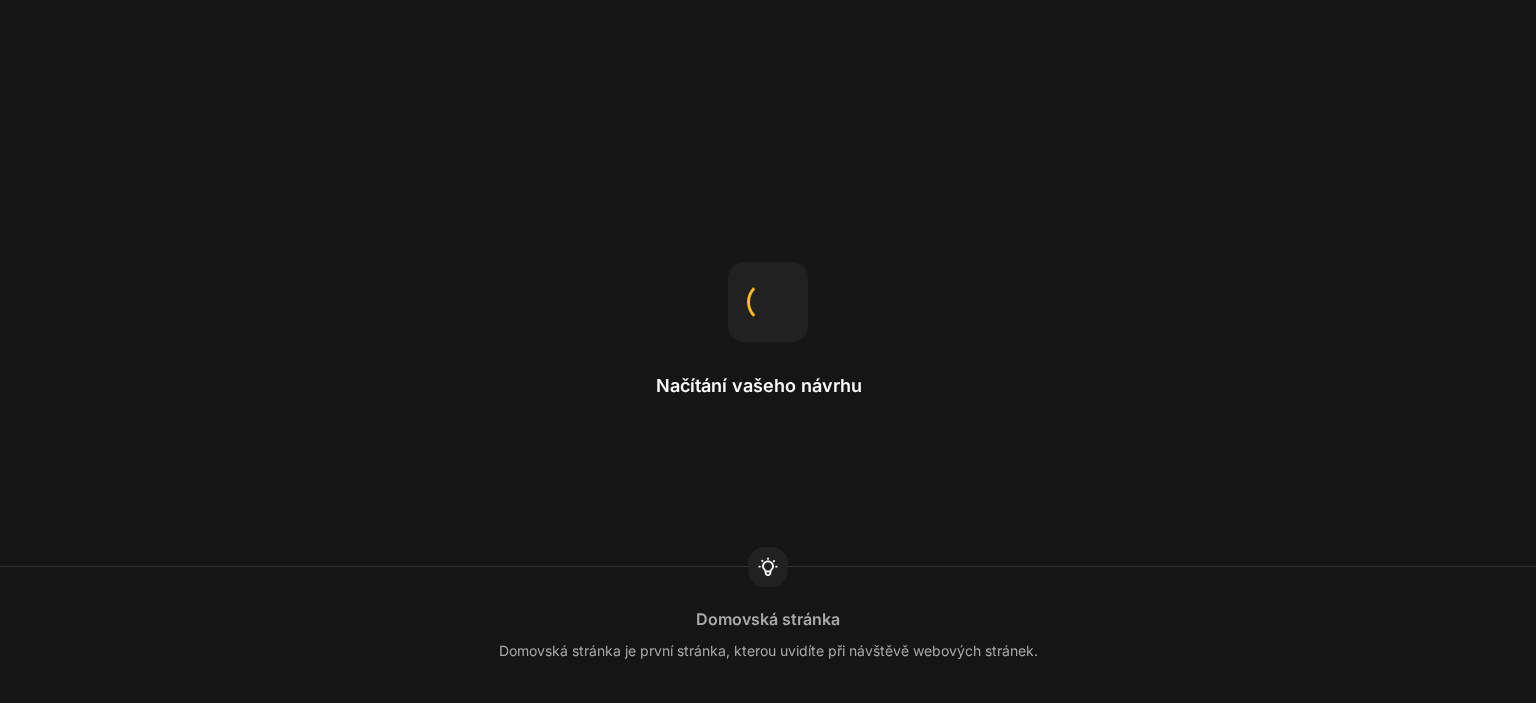 scroll, scrollTop: 0, scrollLeft: 0, axis: both 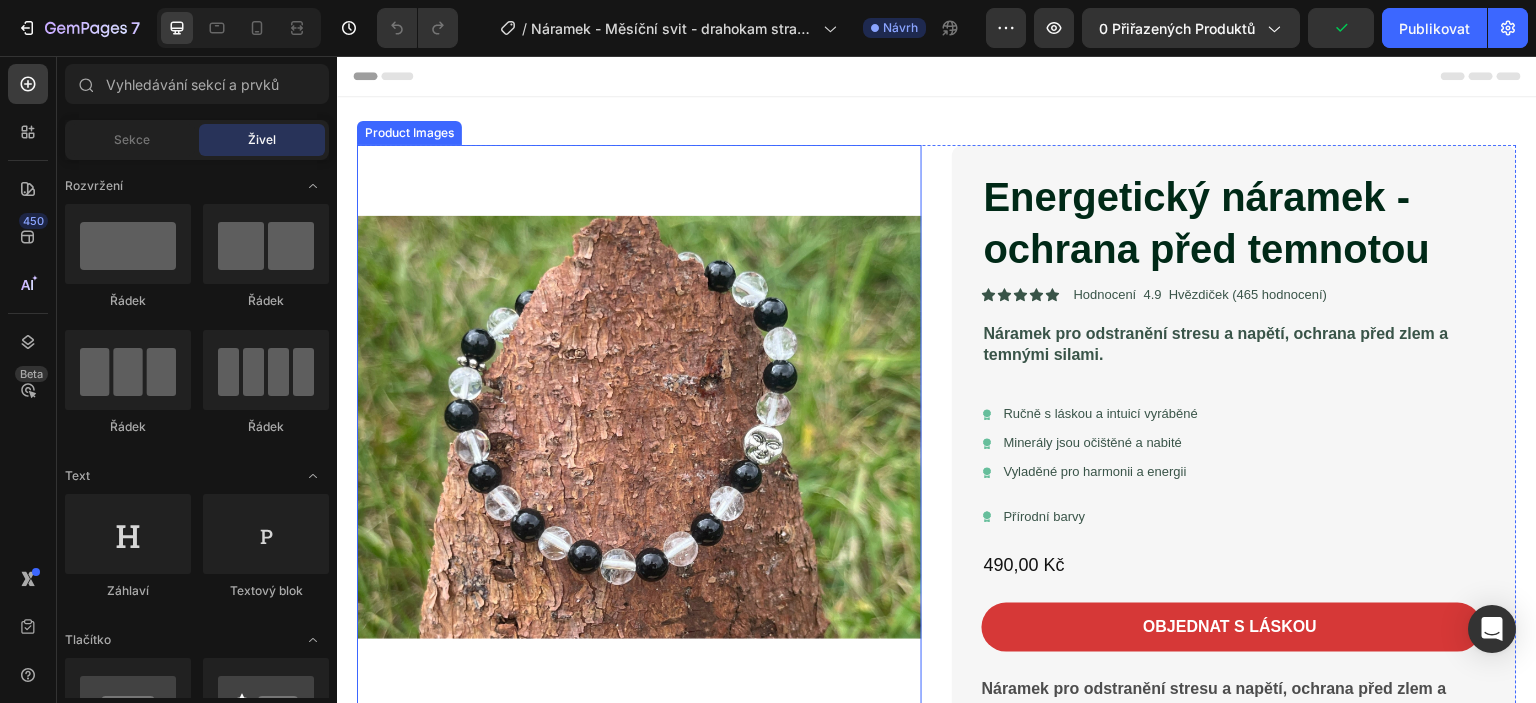 click at bounding box center (639, 427) 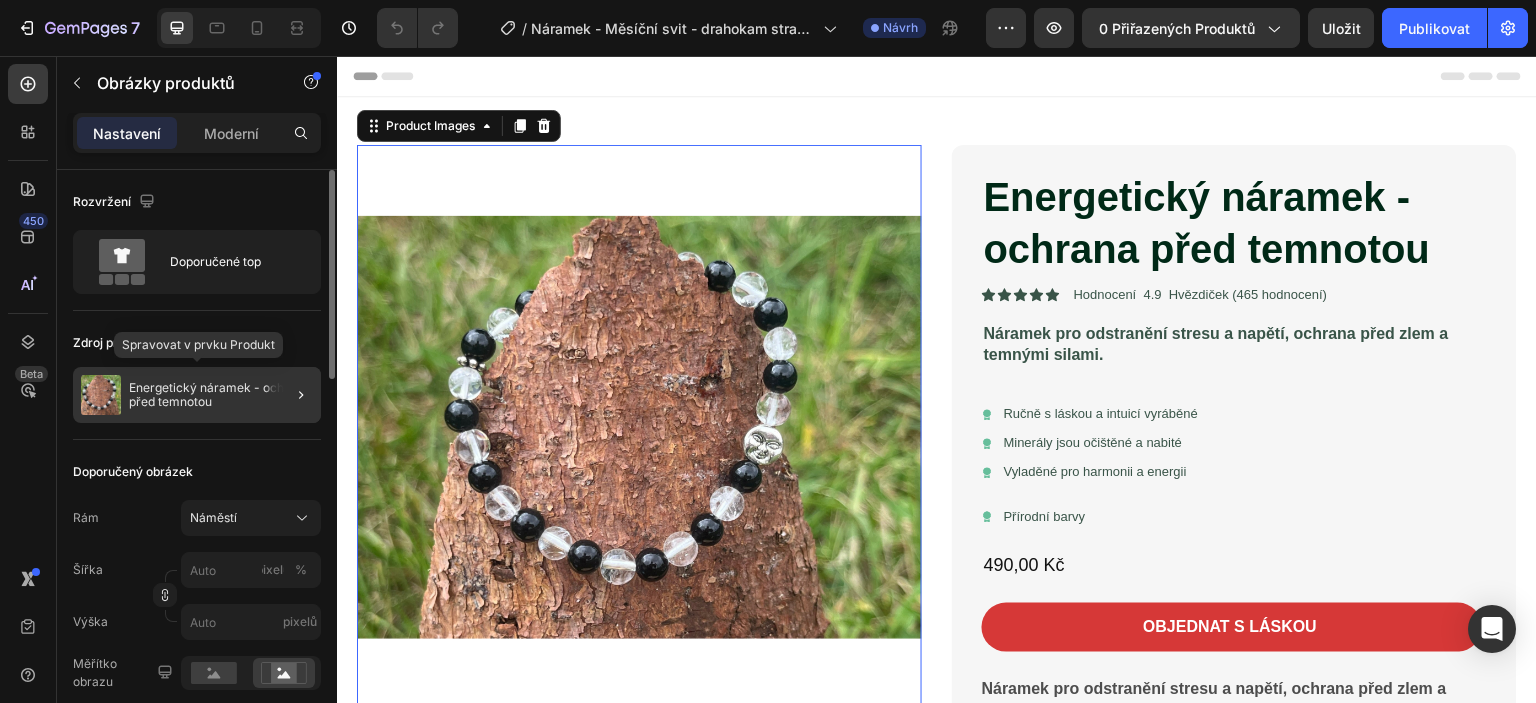 click at bounding box center (101, 395) 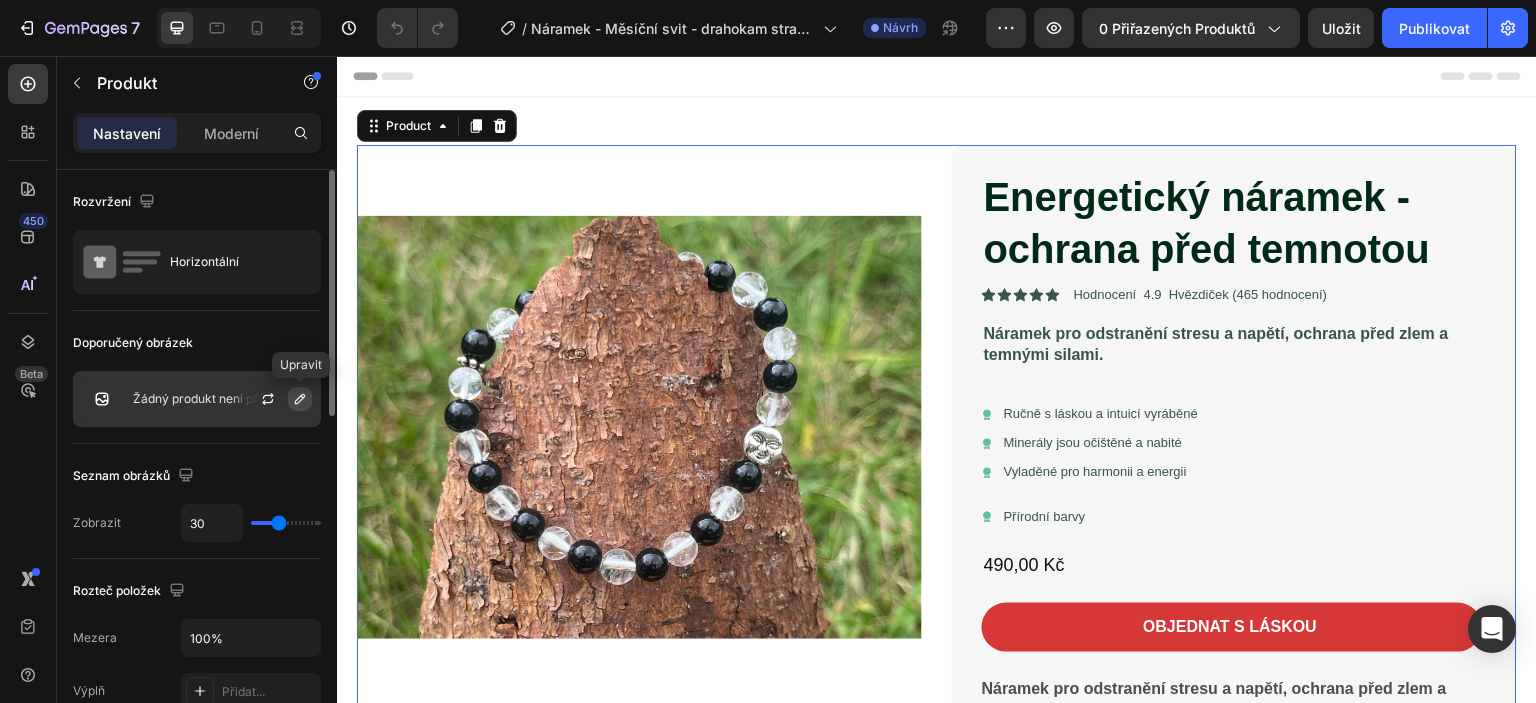 click 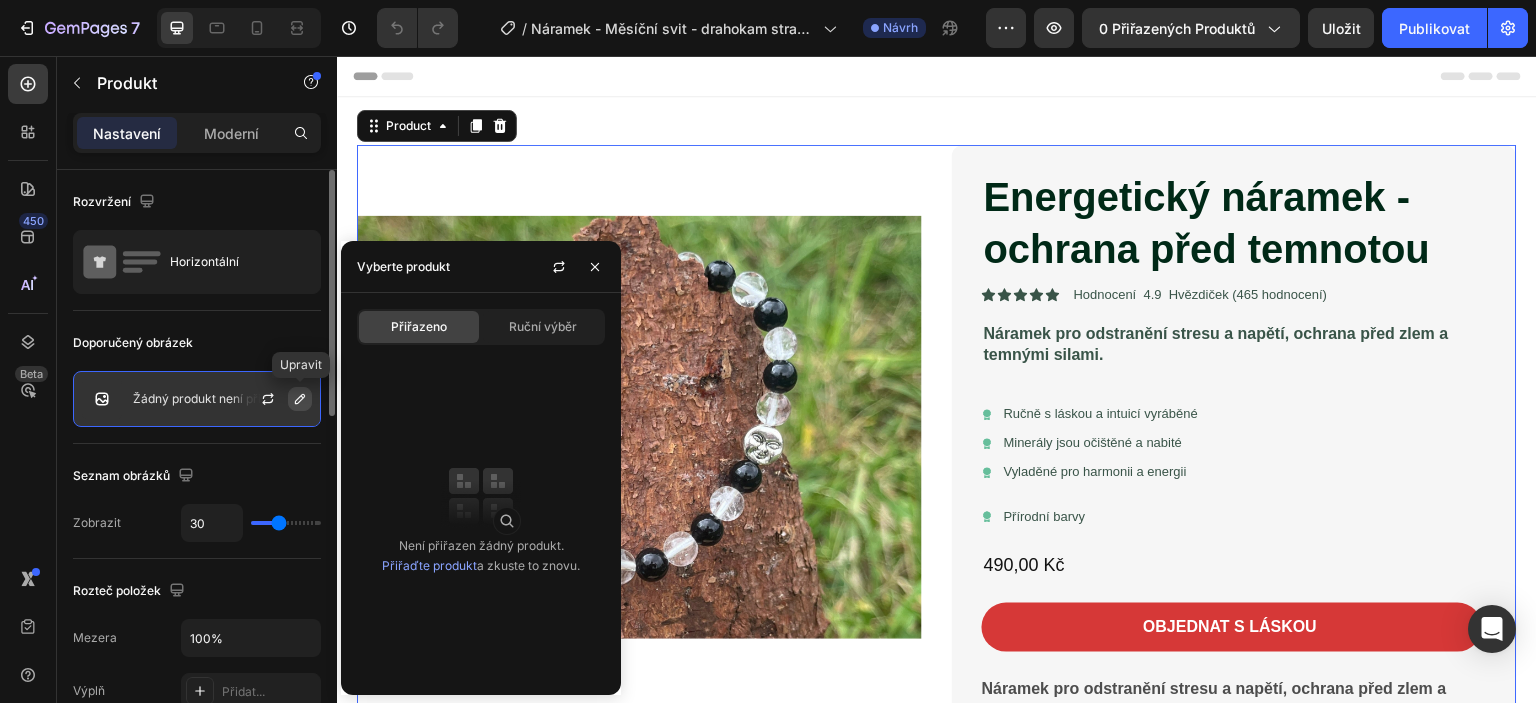 click 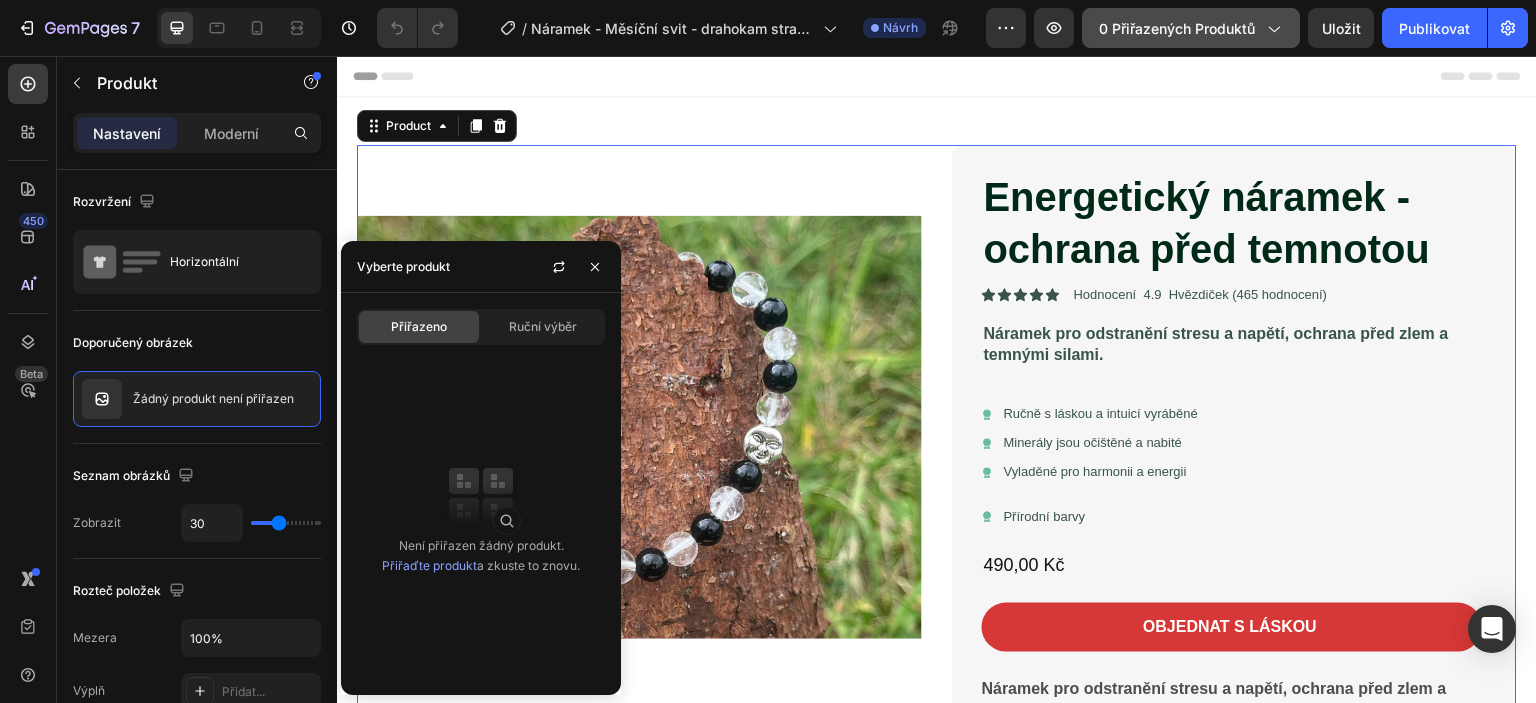 click 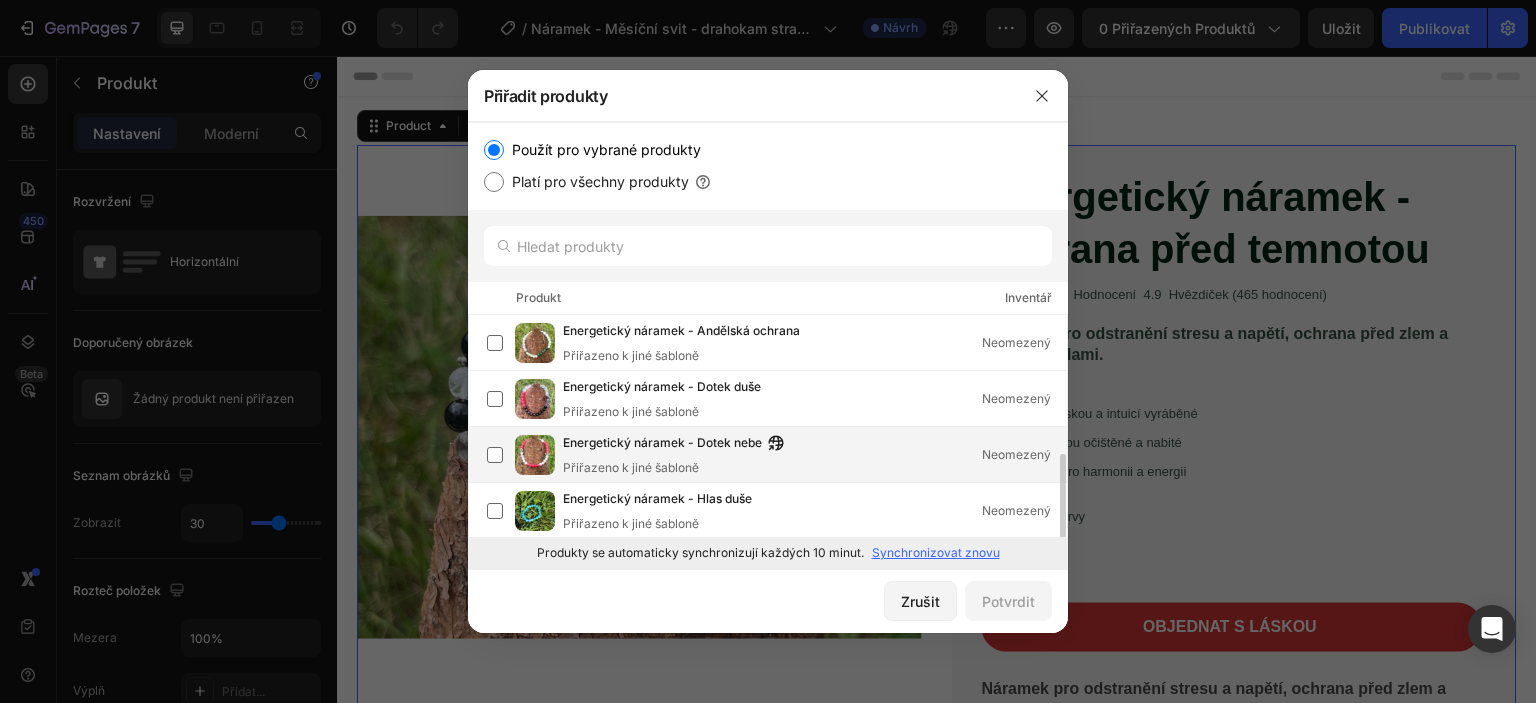 scroll, scrollTop: 100, scrollLeft: 0, axis: vertical 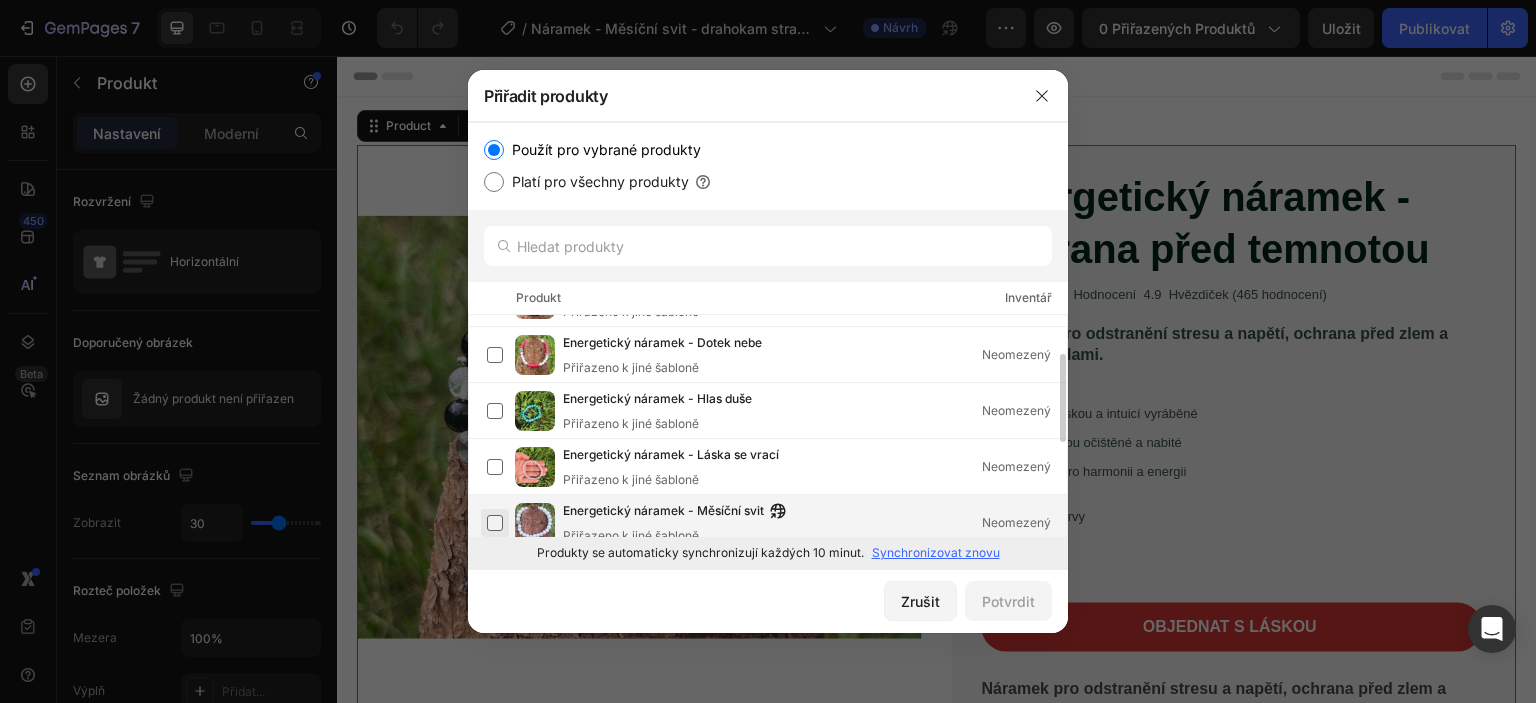 click at bounding box center (495, 523) 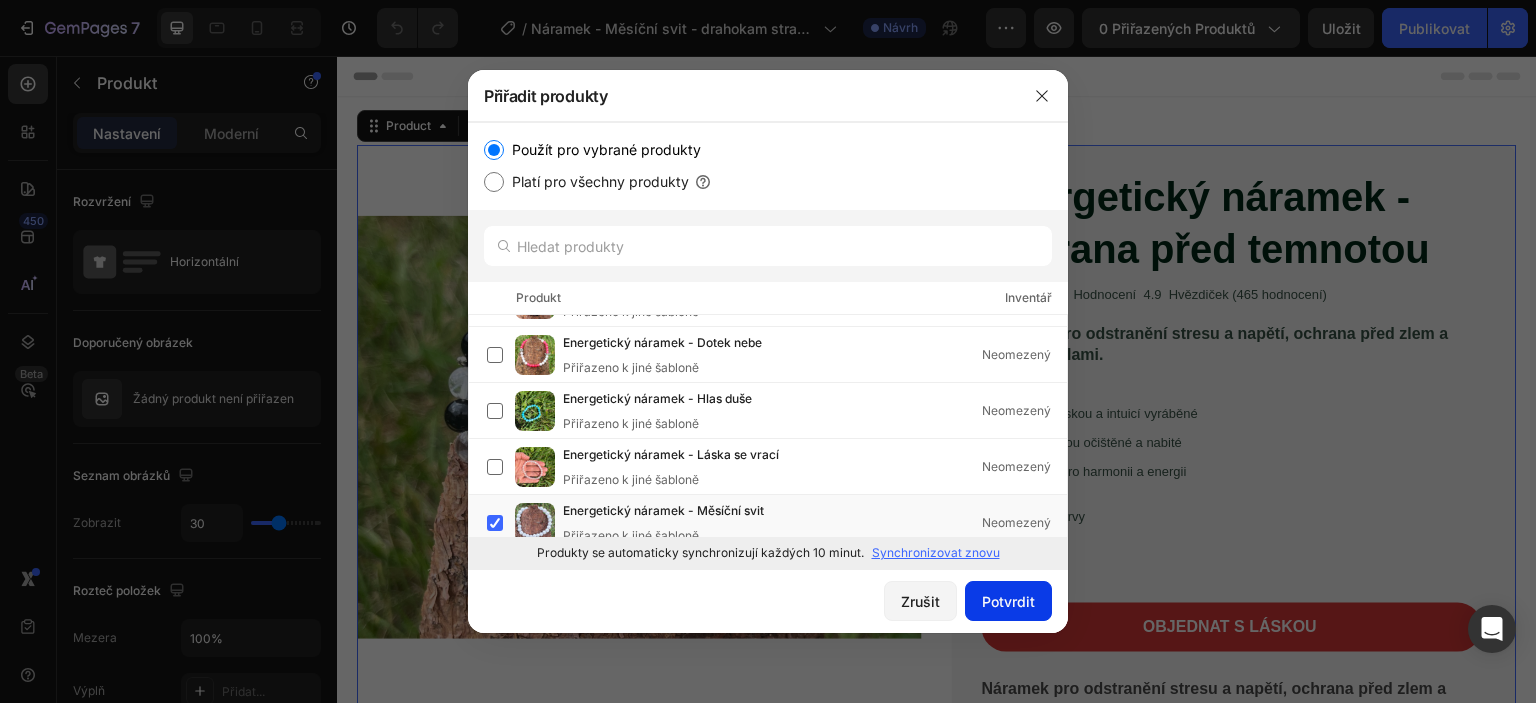 click on "Potvrdit" at bounding box center (1008, 601) 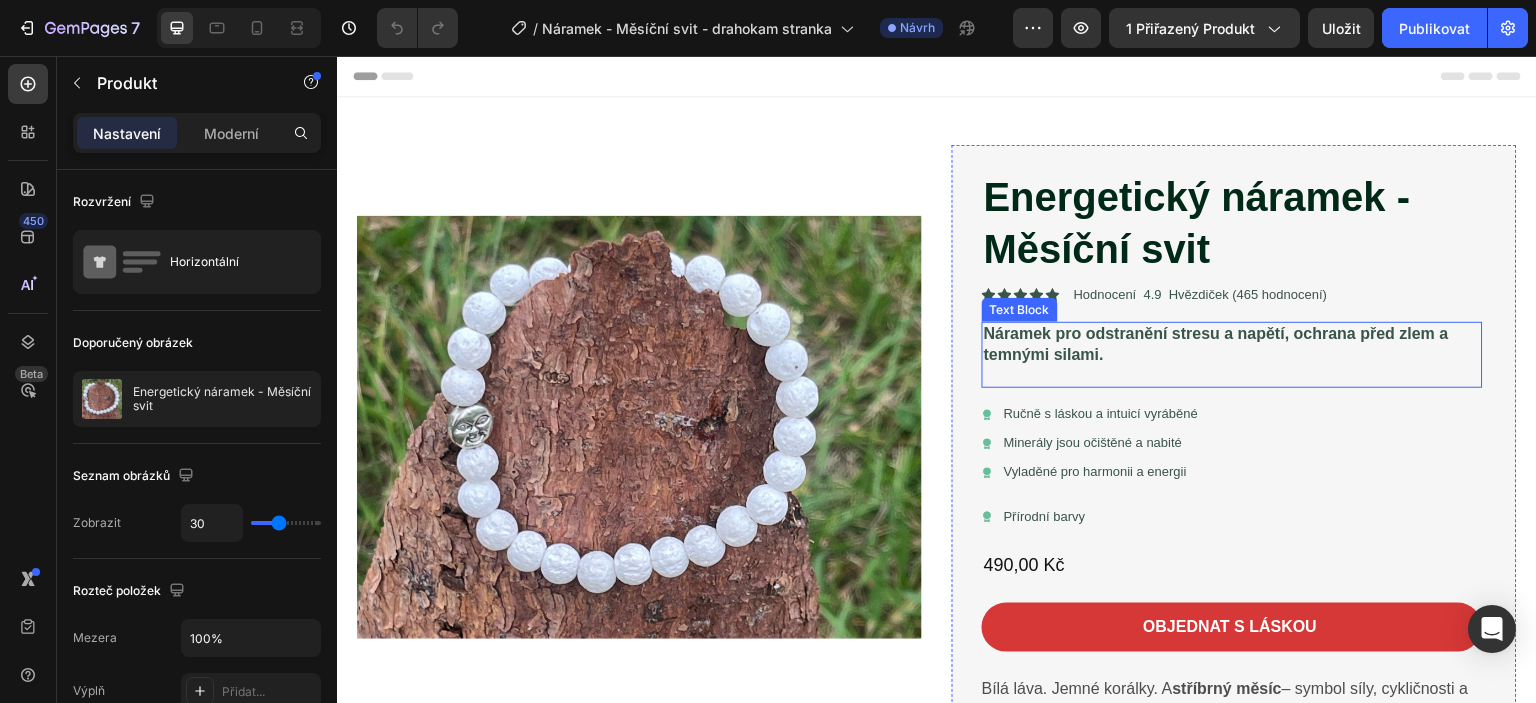 click on "Náramek pro odstranění stresu a napětí, ochrana před zlem a temnými silami." at bounding box center (1232, 345) 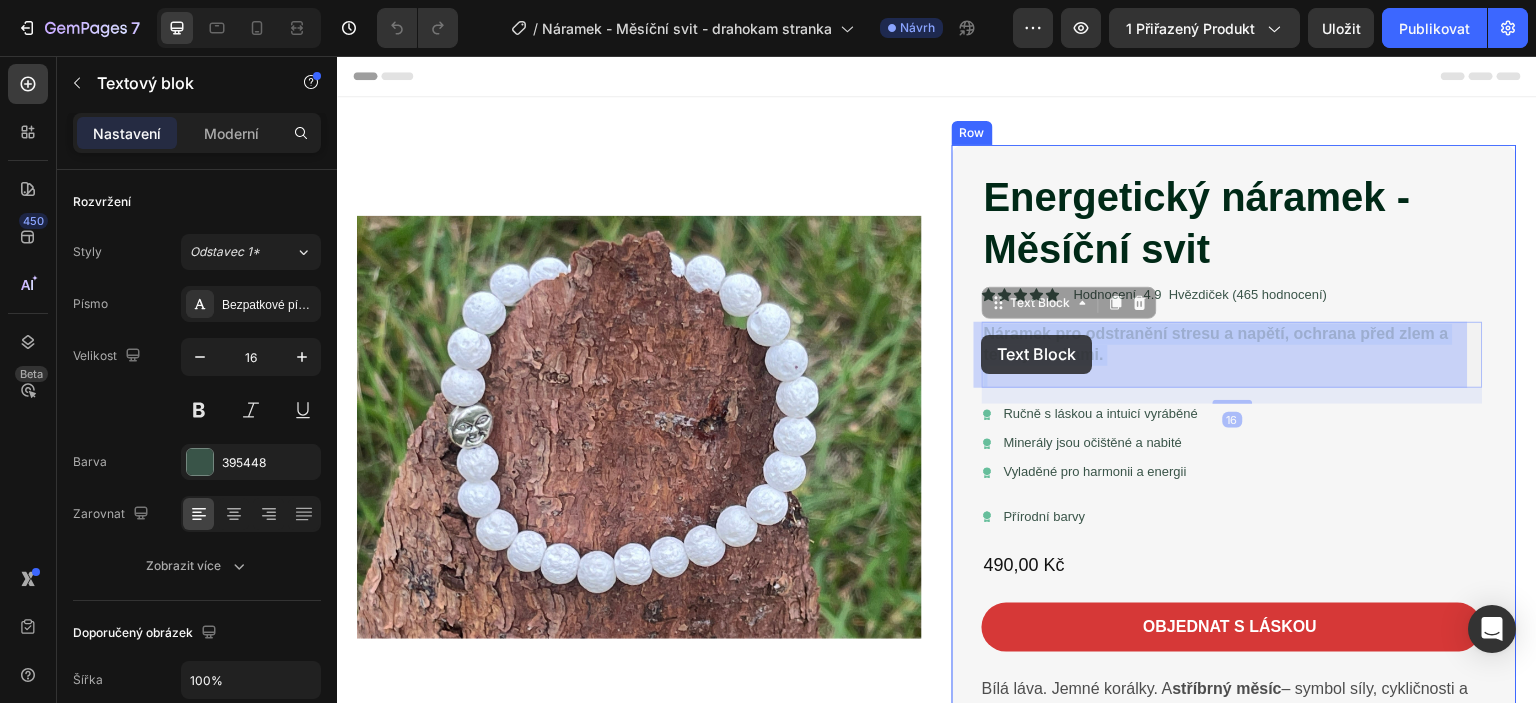 drag, startPoint x: 1098, startPoint y: 352, endPoint x: 982, endPoint y: 335, distance: 117.239075 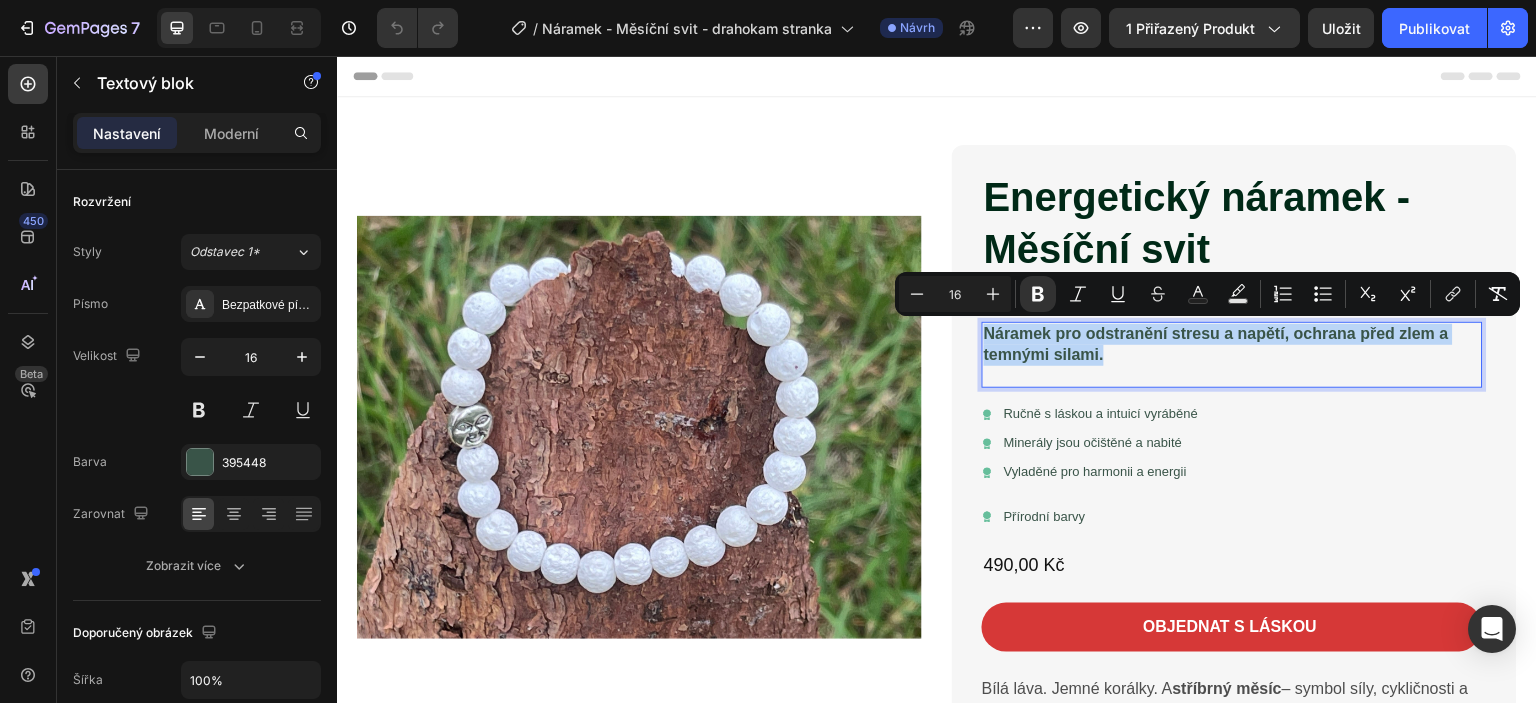 drag, startPoint x: 1094, startPoint y: 352, endPoint x: 981, endPoint y: 333, distance: 114.58621 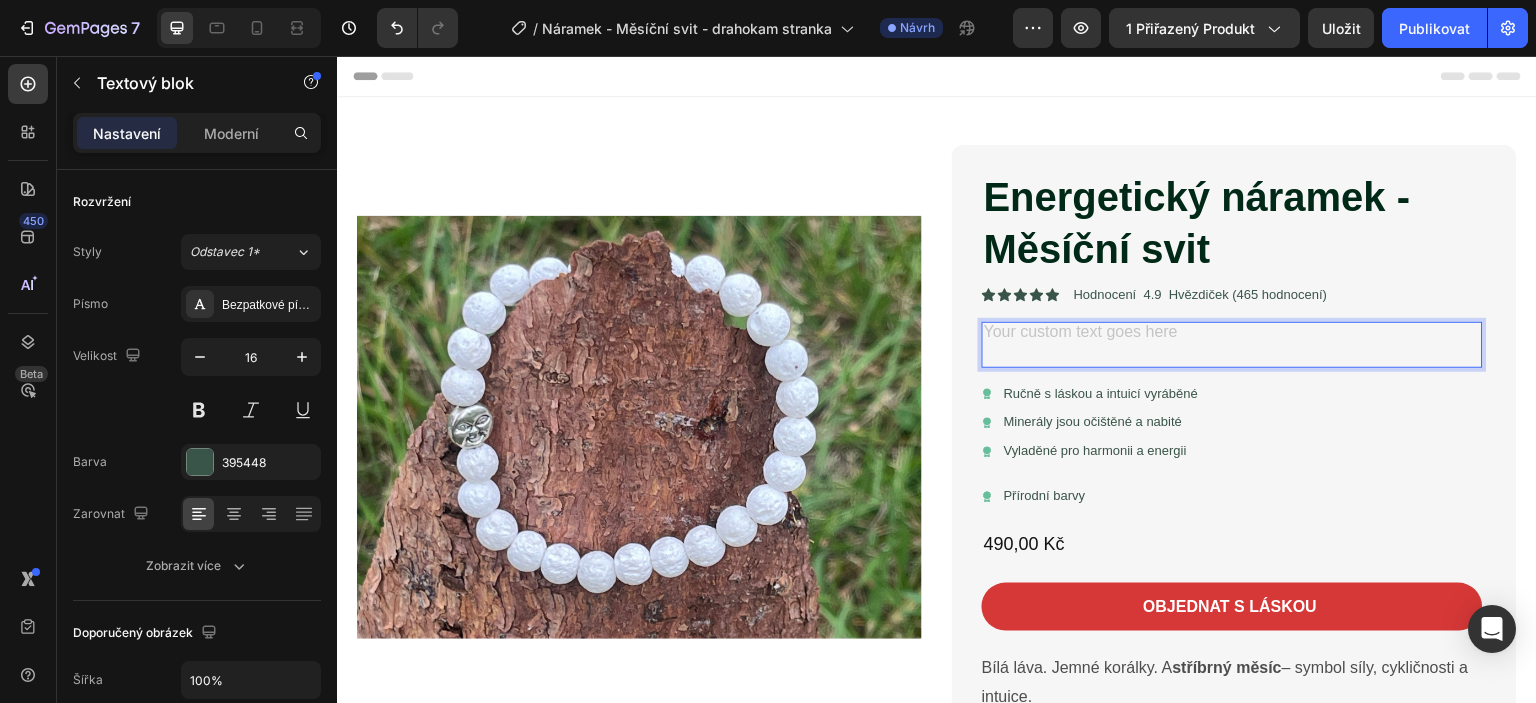 click at bounding box center [1232, 345] 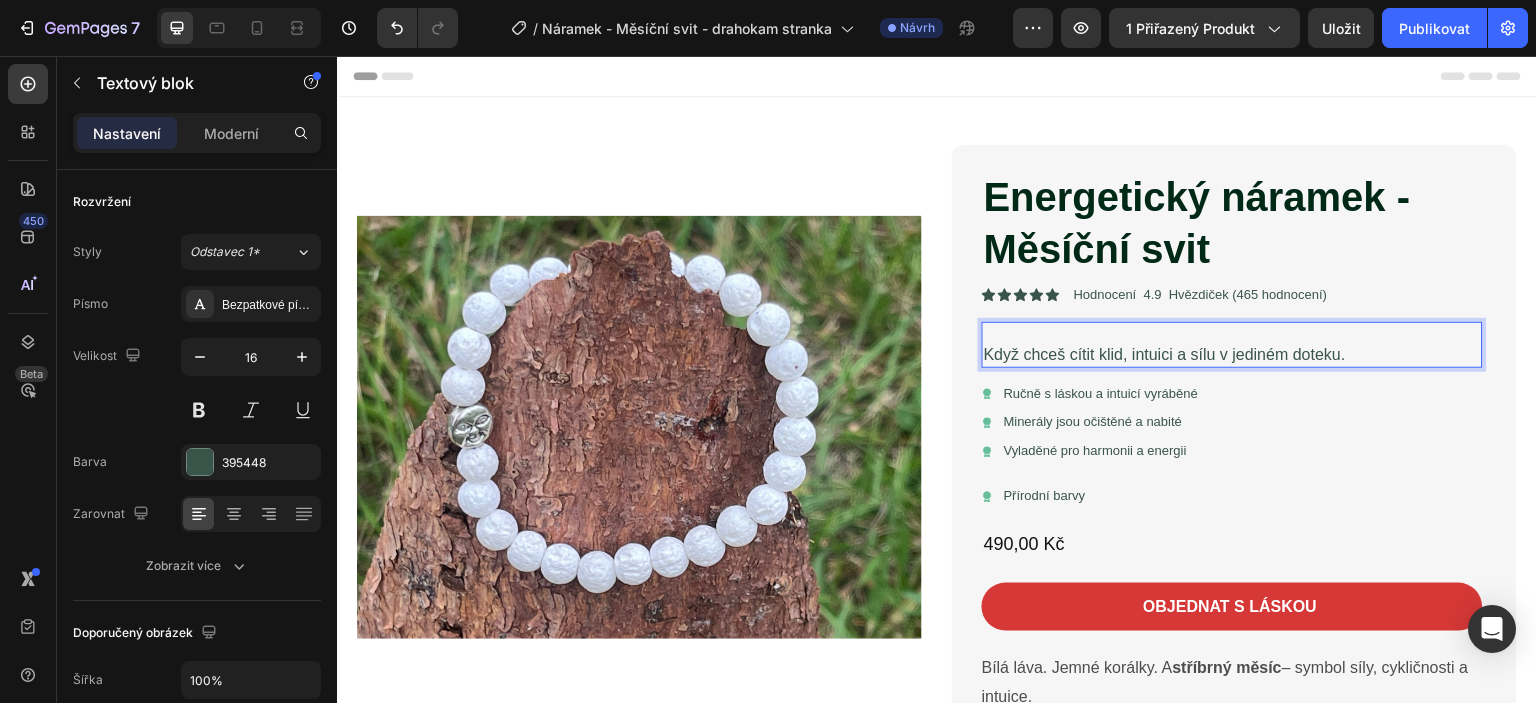 click on "Když chceš cítit klid, intuici a sílu v jediném doteku." at bounding box center (1232, 355) 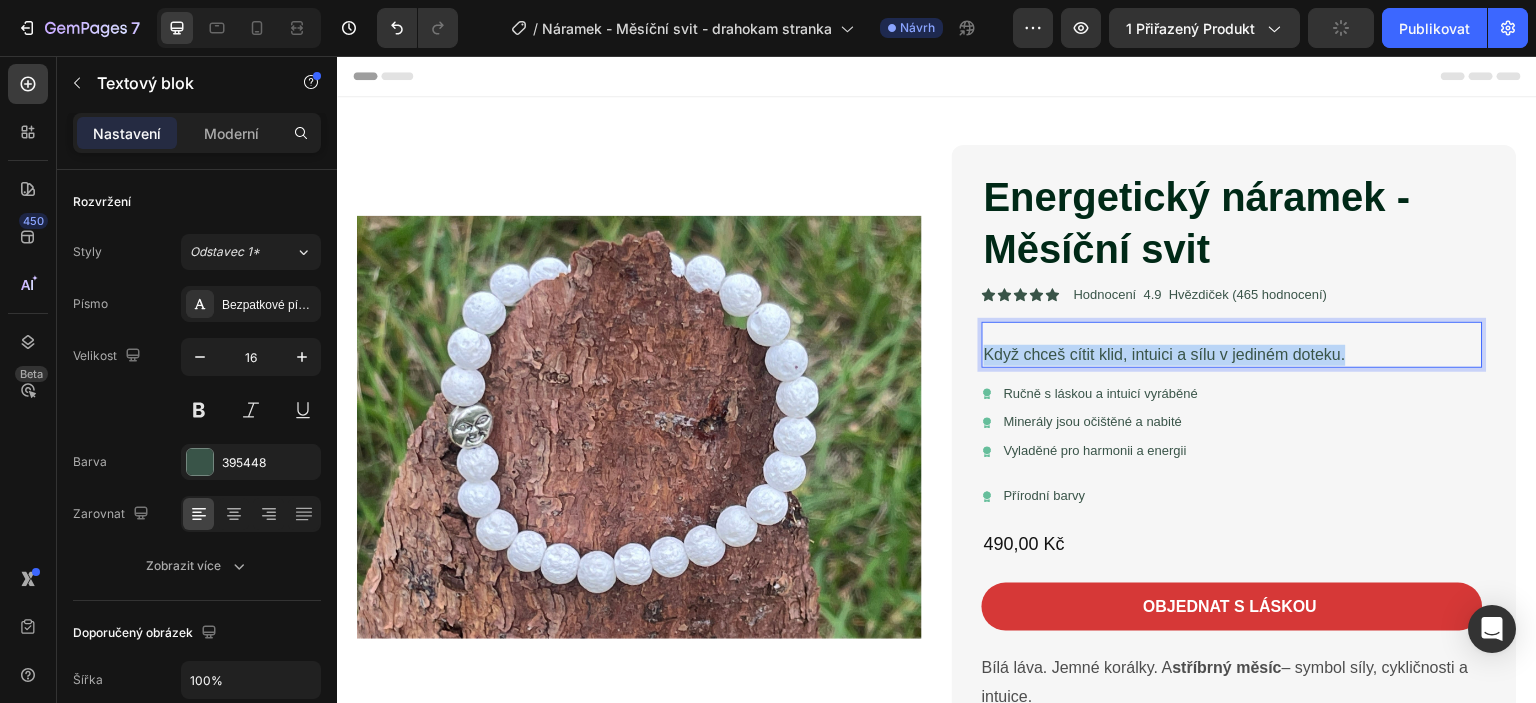 drag, startPoint x: 976, startPoint y: 349, endPoint x: 1372, endPoint y: 363, distance: 396.2474 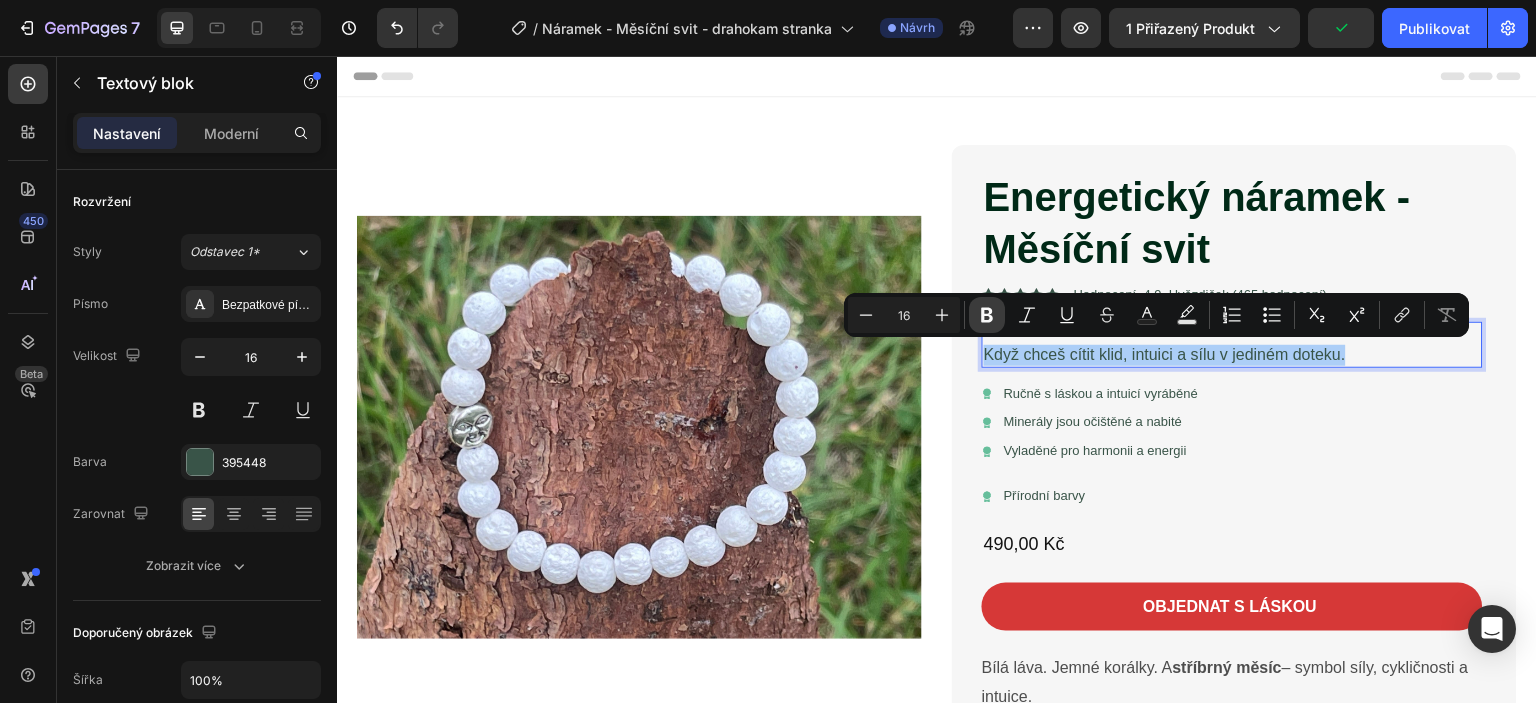 click 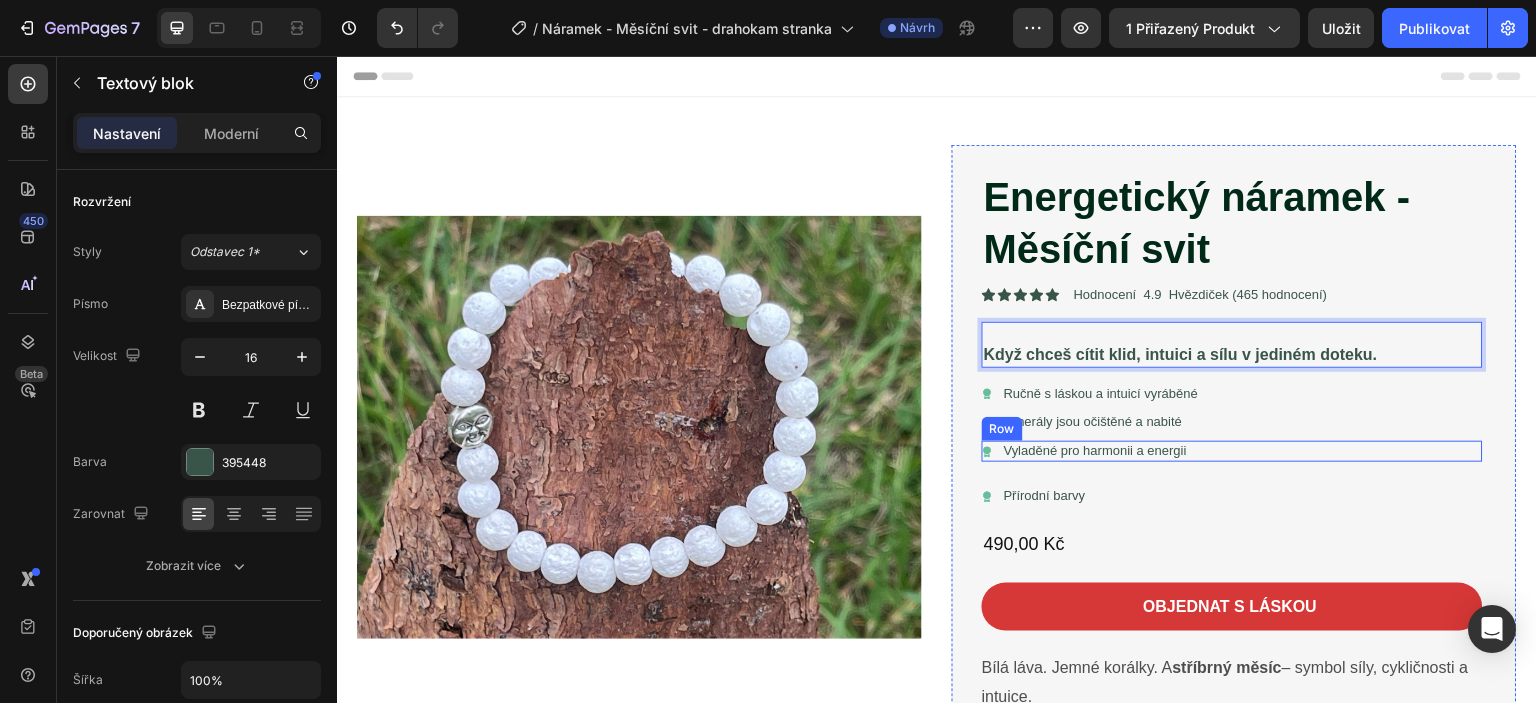 click on "Energetický náramek - Měsíční svit Product Title
Icon
Icon
Icon
Icon
Icon Icon List Hodnocení  4.9  Hvězdiček (465 hodnocení) Text Block Row Když chceš cítit klid, intuici a sílu v jediném doteku. Text Block   16
Icon Ručně s láskou a intuicí vyráběné Text Block Row
Icon Minerály jsou očištěné a nabité Text Block Row
Icon Vyladěné pro harmonii a energii Text Block Row
Icon Přírodní barvy Text Block Row 490,00 Kč Product Price Product Price   Objednat   s   láskou Add to Cart Bílá láva. Jemné korálky. A  stříbrný měsíc  – symbol síly, cykličnosti a intuice.
Tento náramek je jako  měsíční svit na noční obloze  .  Jemný, ale přitom silný, jako tiché světlo, které osvětluje temné chvíle.
Bílé lávové kameny  – křehkost a síla zároveň
Podporují" at bounding box center [1232, 620] 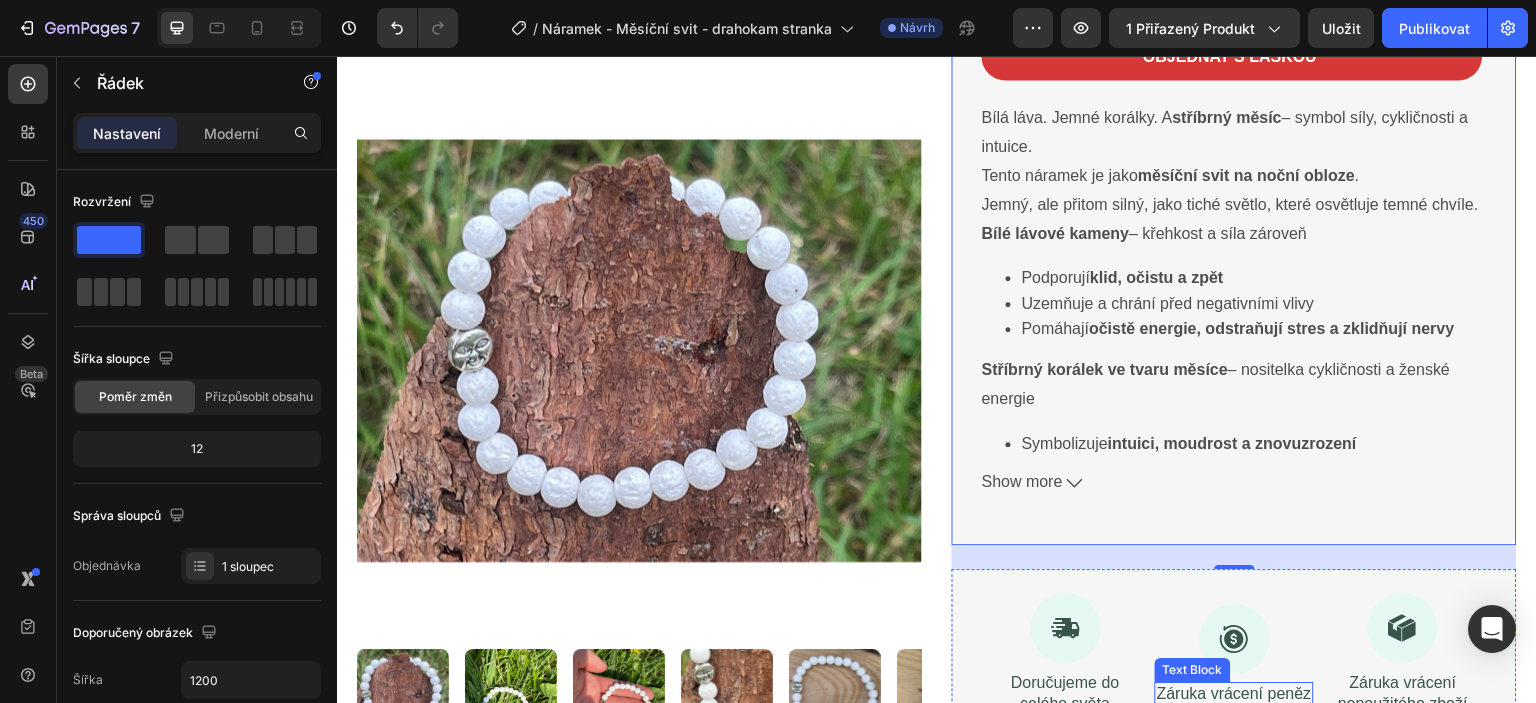 scroll, scrollTop: 400, scrollLeft: 0, axis: vertical 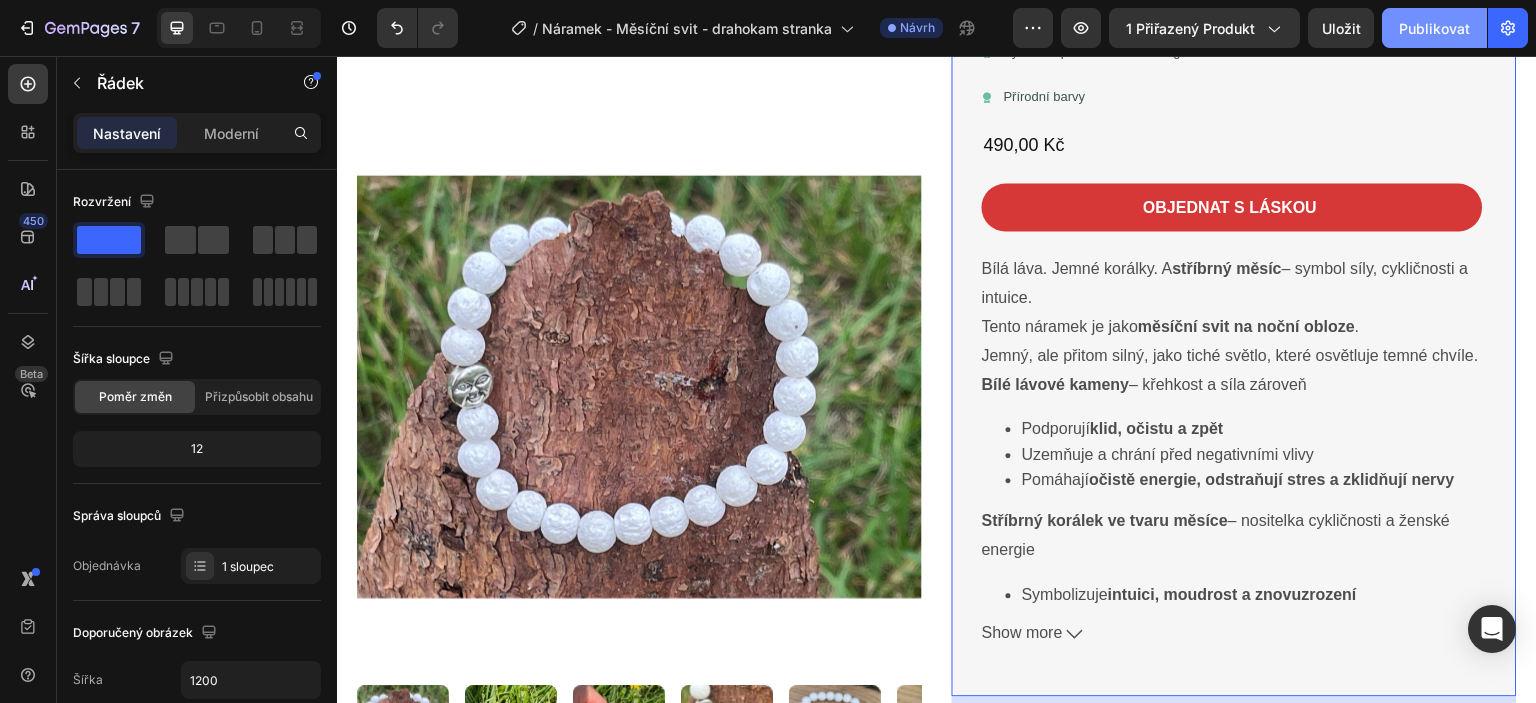 click on "Publikovat" 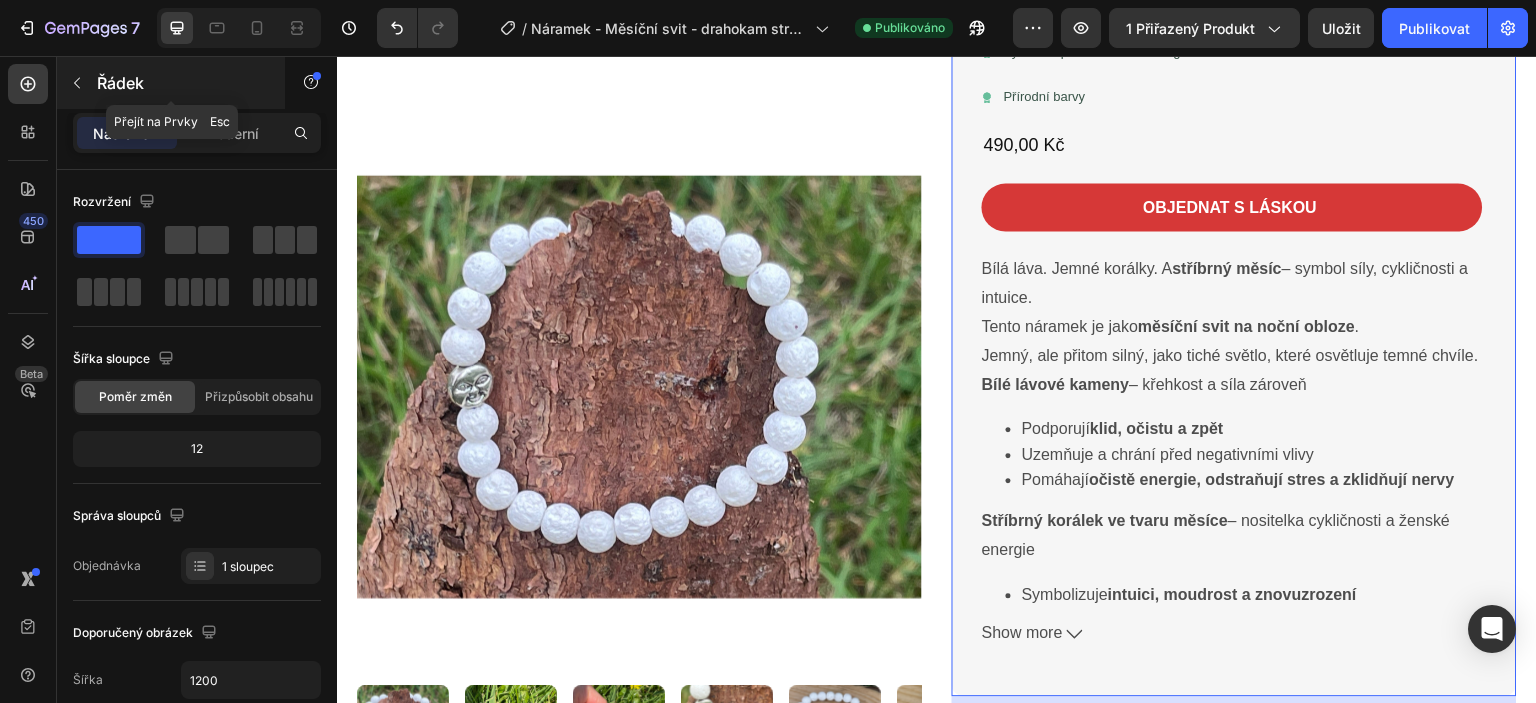 click at bounding box center (77, 83) 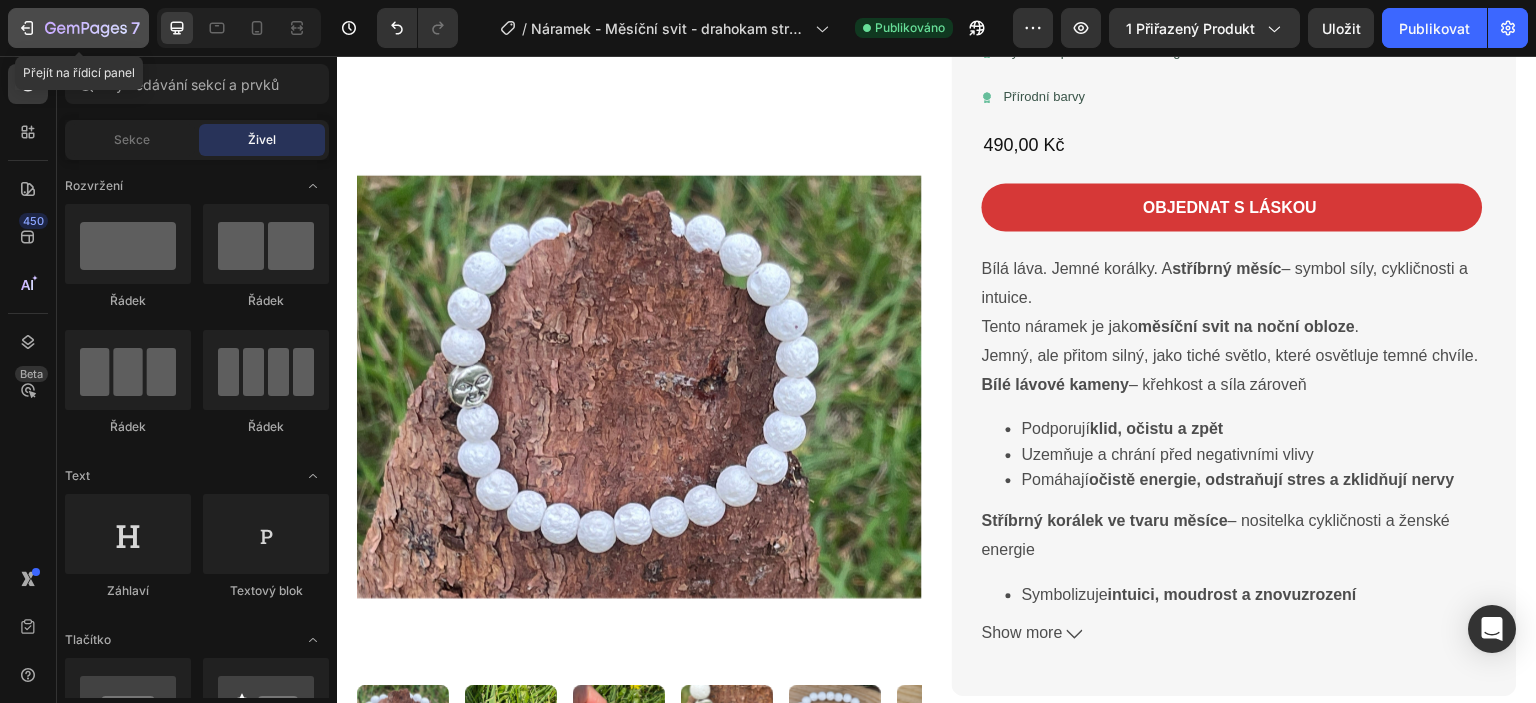 click on "7" at bounding box center [78, 28] 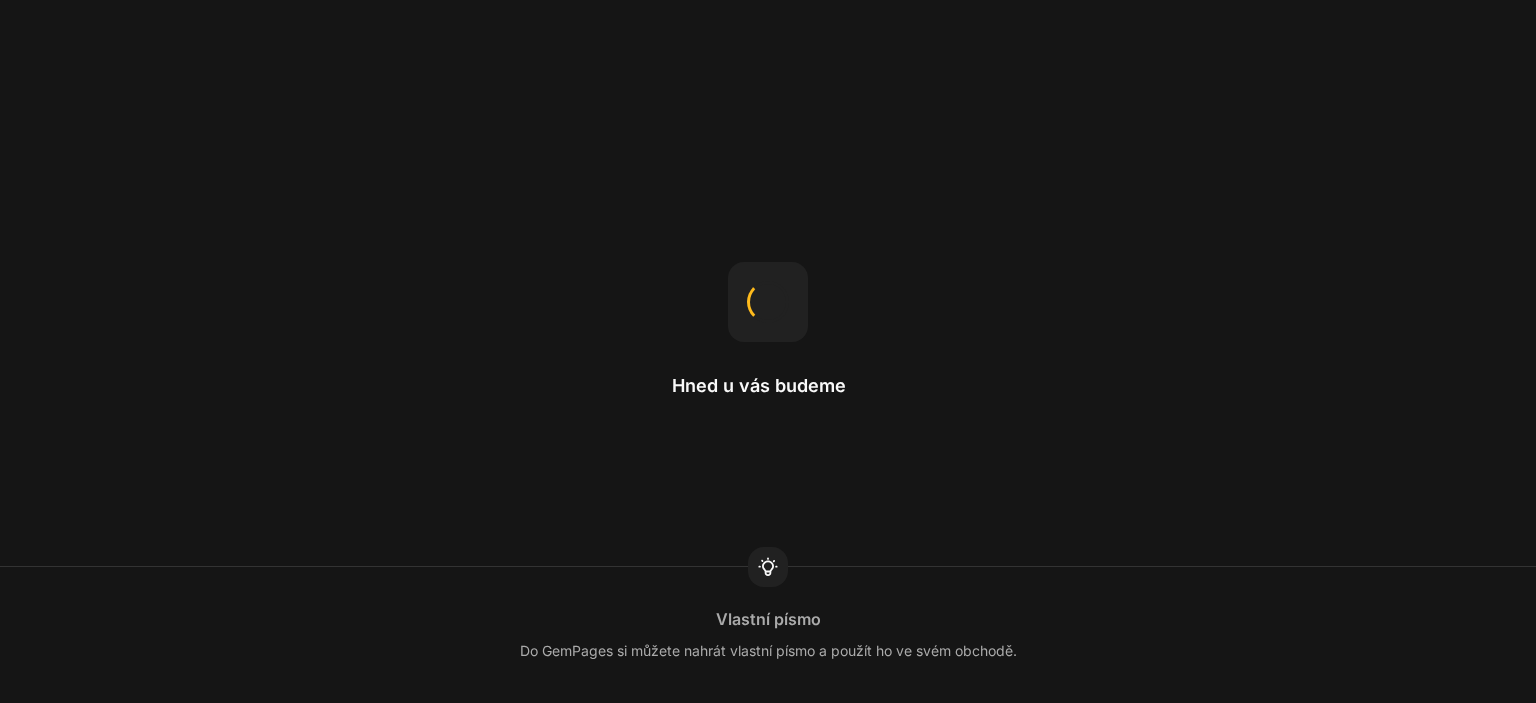 scroll, scrollTop: 0, scrollLeft: 0, axis: both 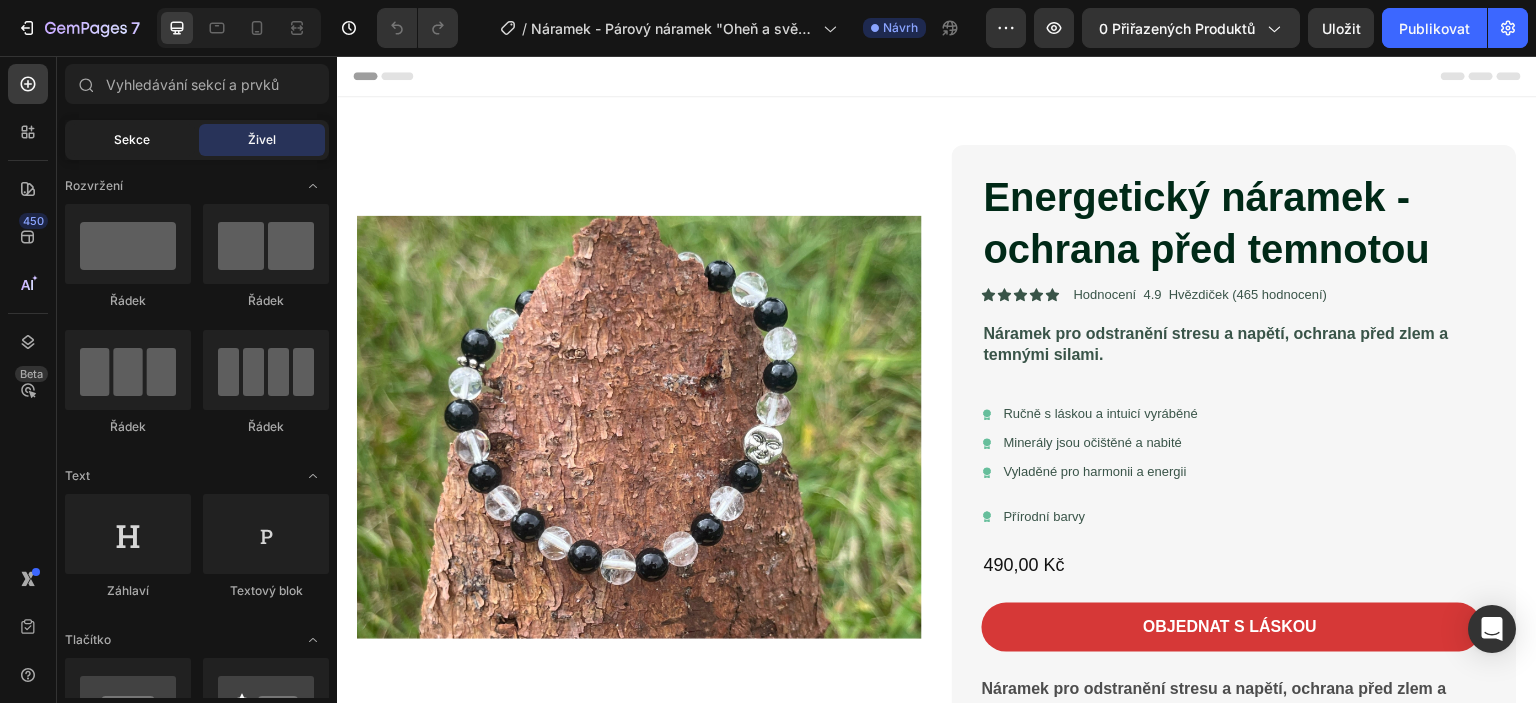 click on "Sekce" at bounding box center (132, 139) 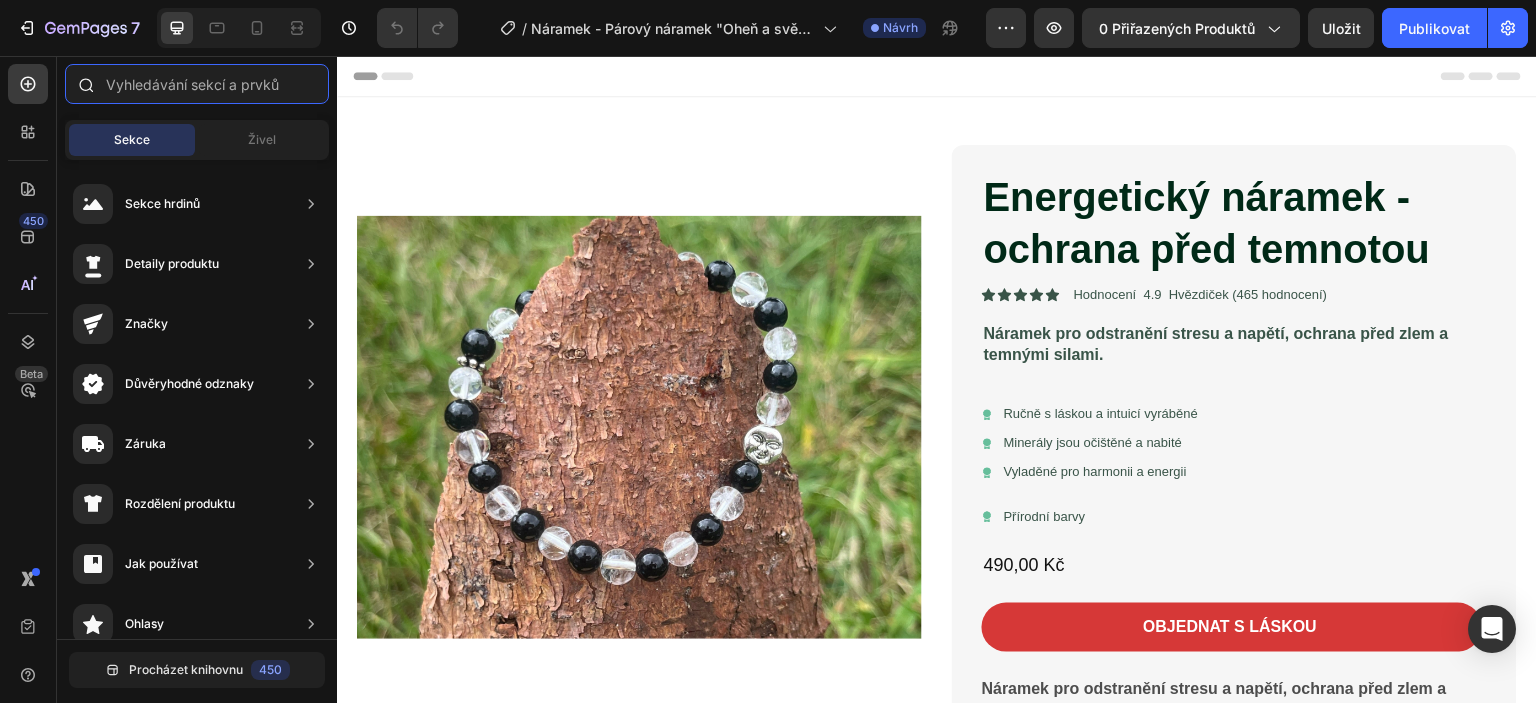 click at bounding box center [197, 84] 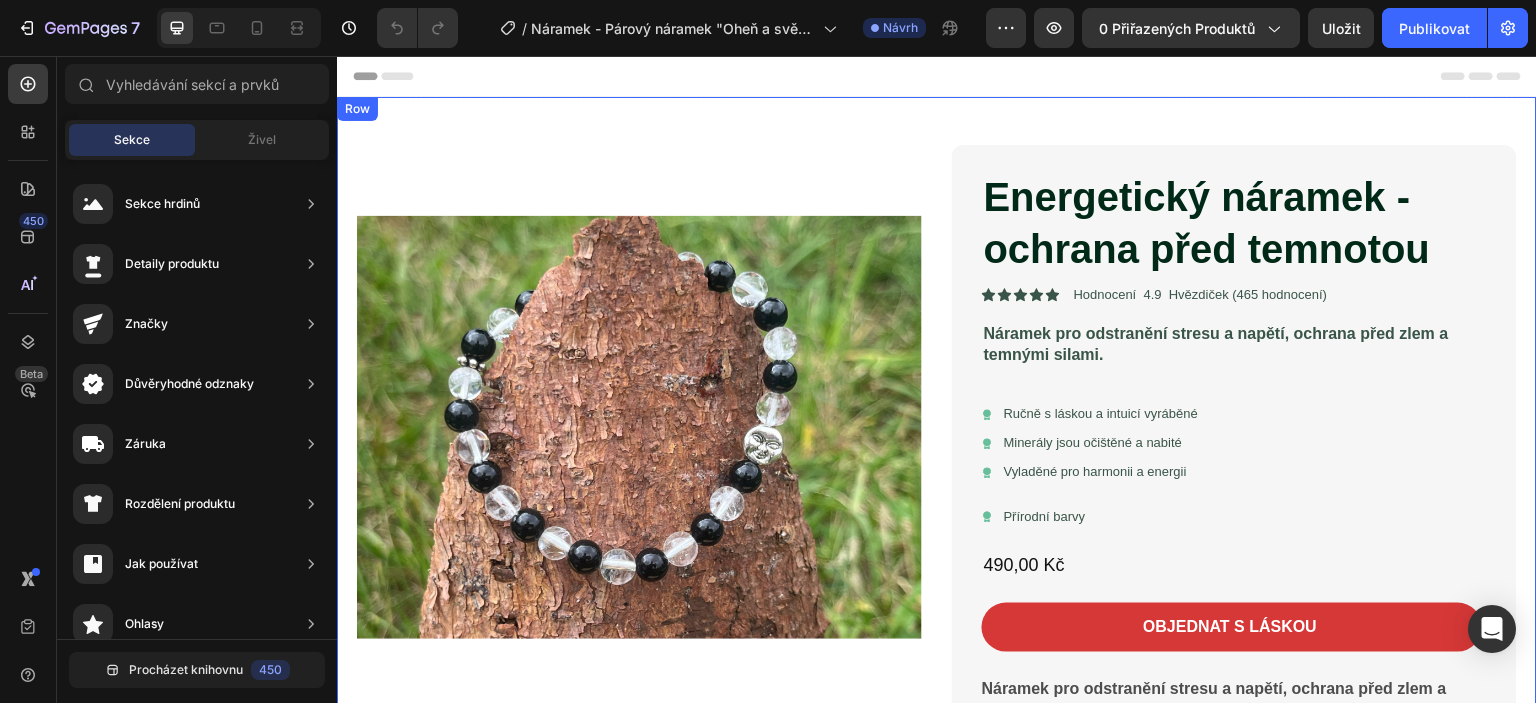 click on "Product Images Energetický náramek - ochrana před temnotou Product Title
Icon
Icon
Icon
Icon
Icon Icon List Hodnocení  [NUMBER] Hvězdiček ([NUMBER] hodnocení) Text Block Row Náramek pro odstranění stresu a napětí, ochrana před zlem a temnými silami.   Text Block
Icon Ručně s láskou a intuicí vyráběné Text Block Row
Icon Minerály jsou očištěné a nabité Text Block Row
Icon Vyladěné pro harmonii a energii Text Block Row
Icon Přírodní barvy Text Block Row [NUMBER] Kč Product Price Product Price   Objednat   s   láskou Add to Cart Náramek pro odstranění stresu a napětí, ochrana před zlem a temnými silami.
Tohle spojení minerálů je unikátní právě pro tebe 🌼 neváhej a vlož si ho do košíku.
Křišťál a černý Obsidián doplňuje Slunce a malá květinka
Obsidián -" at bounding box center (937, 713) 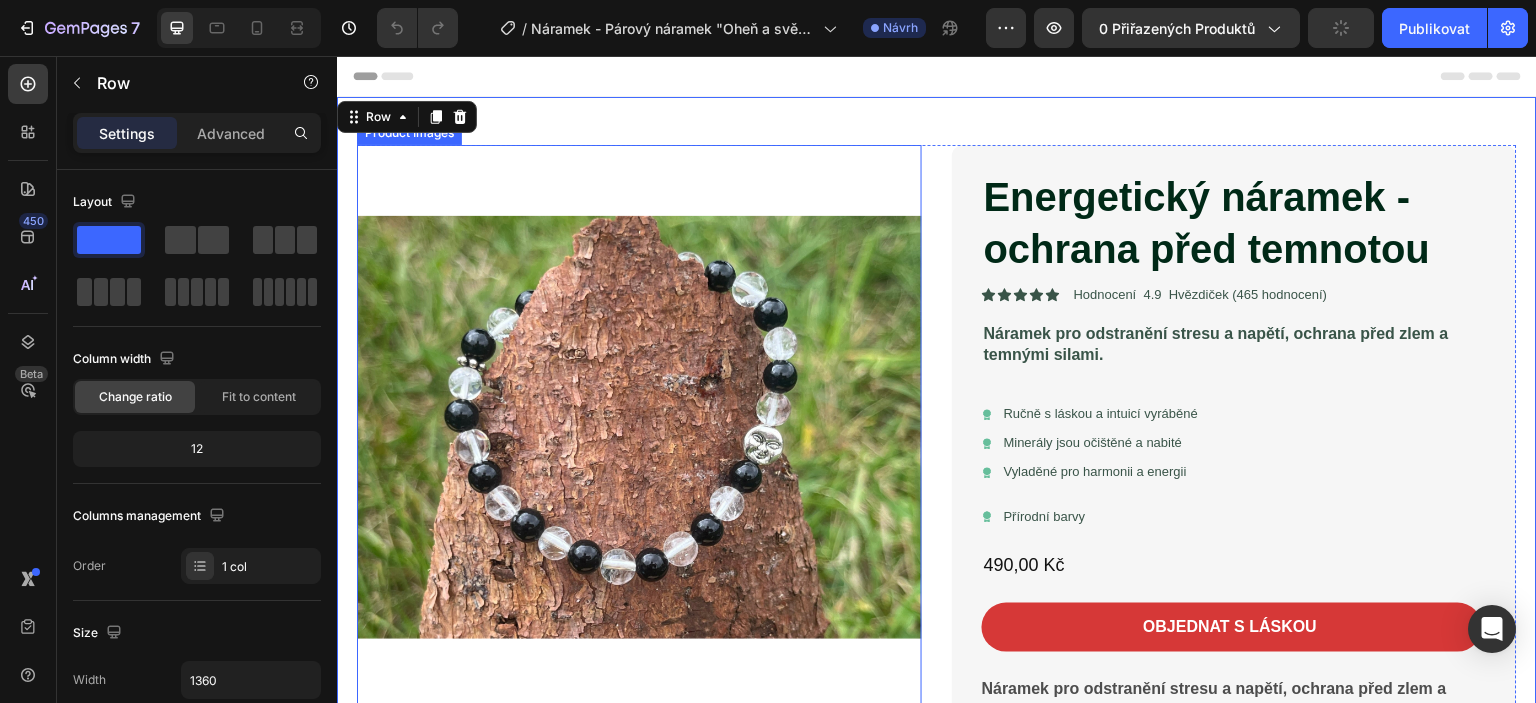 click at bounding box center [639, 427] 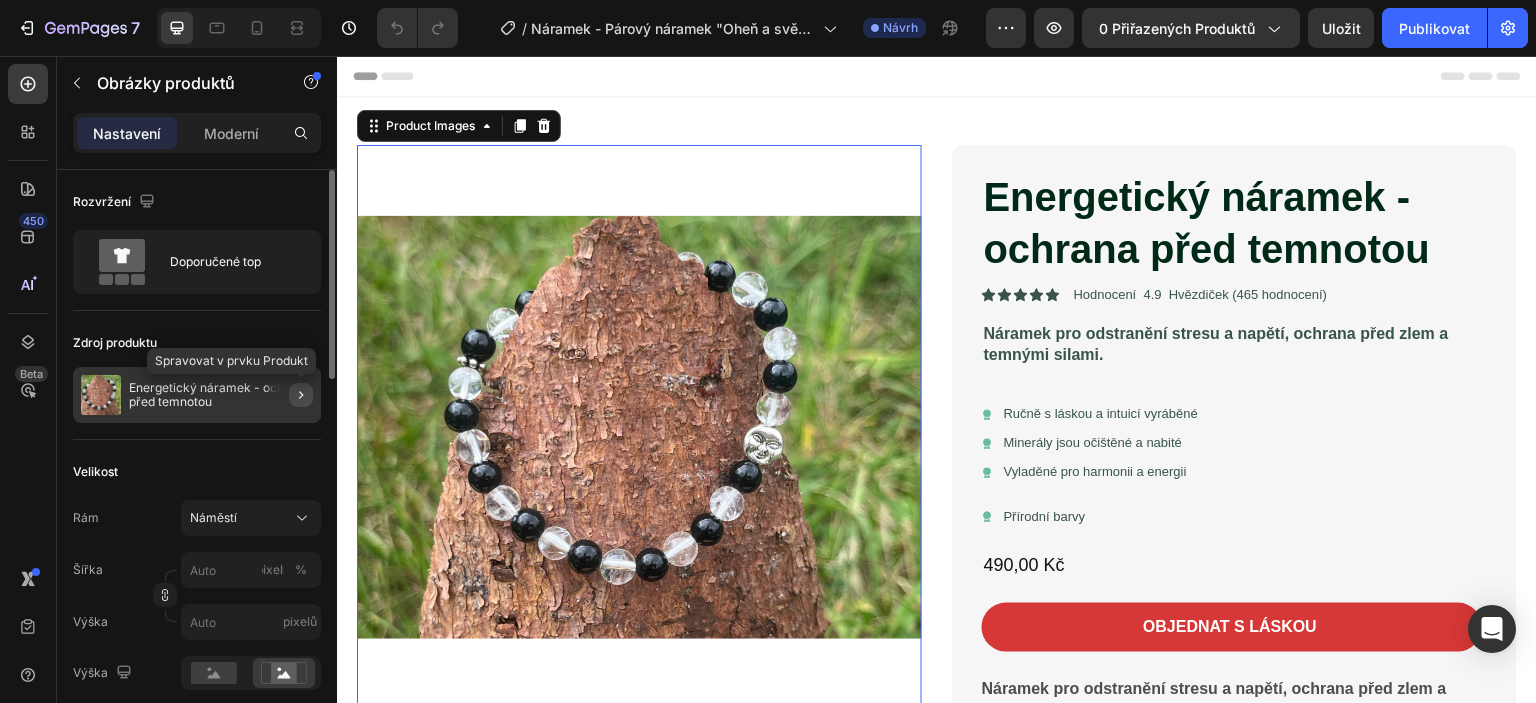 click 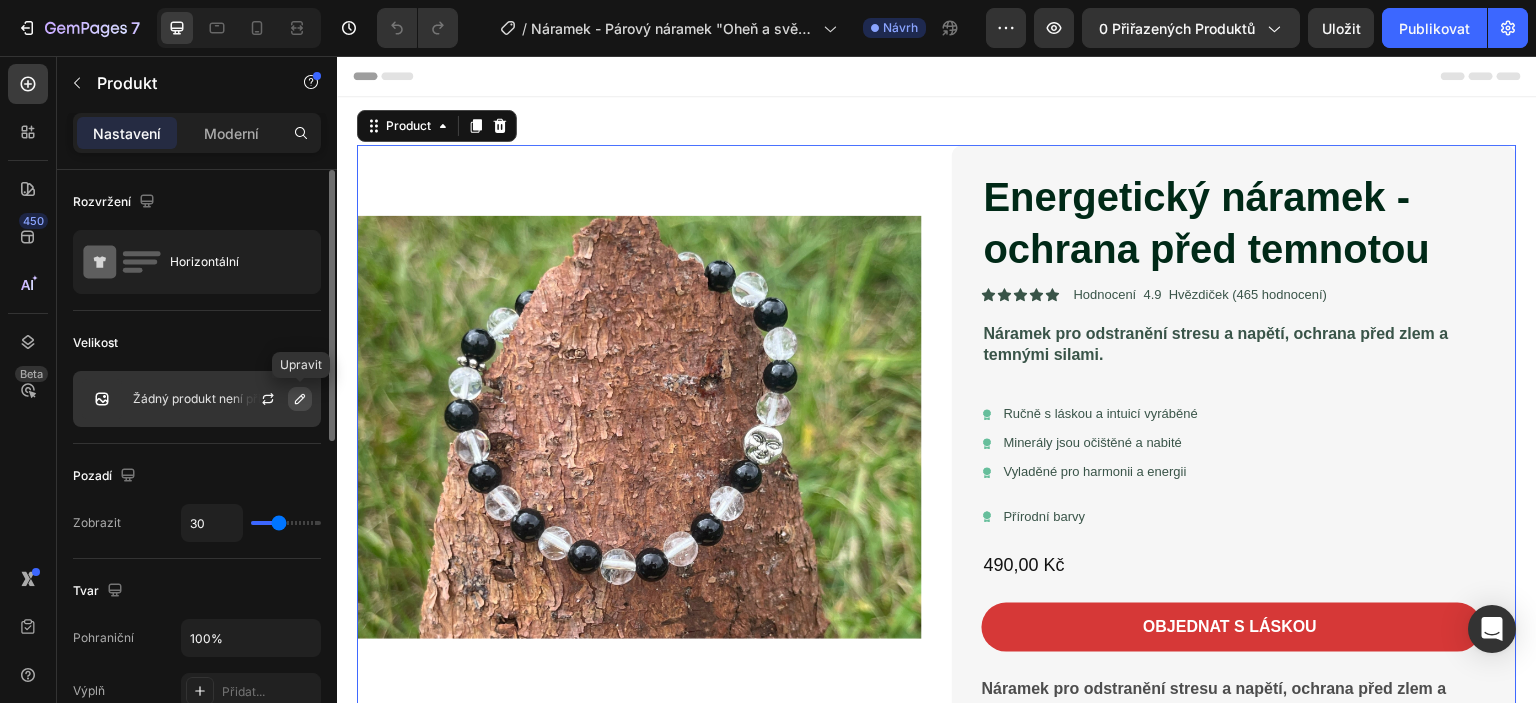 click 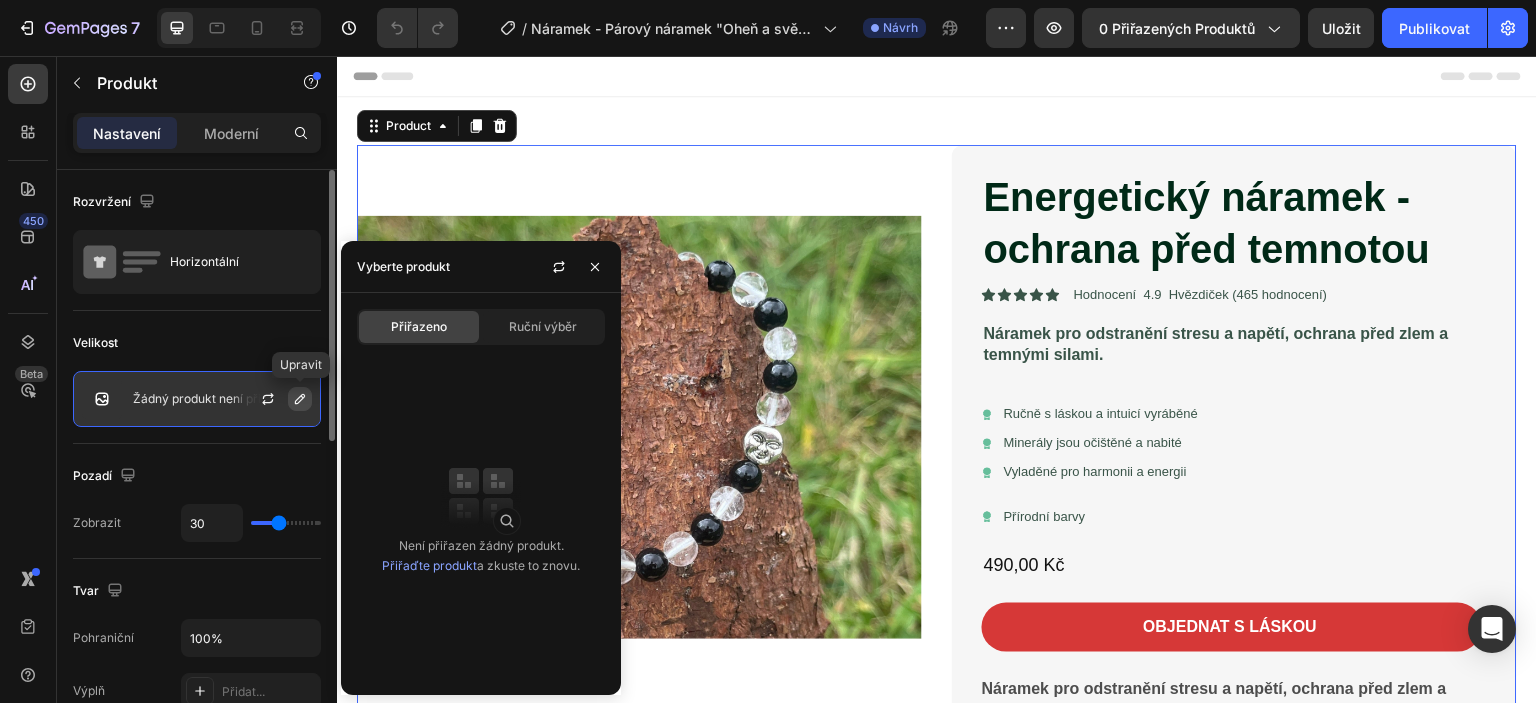 click 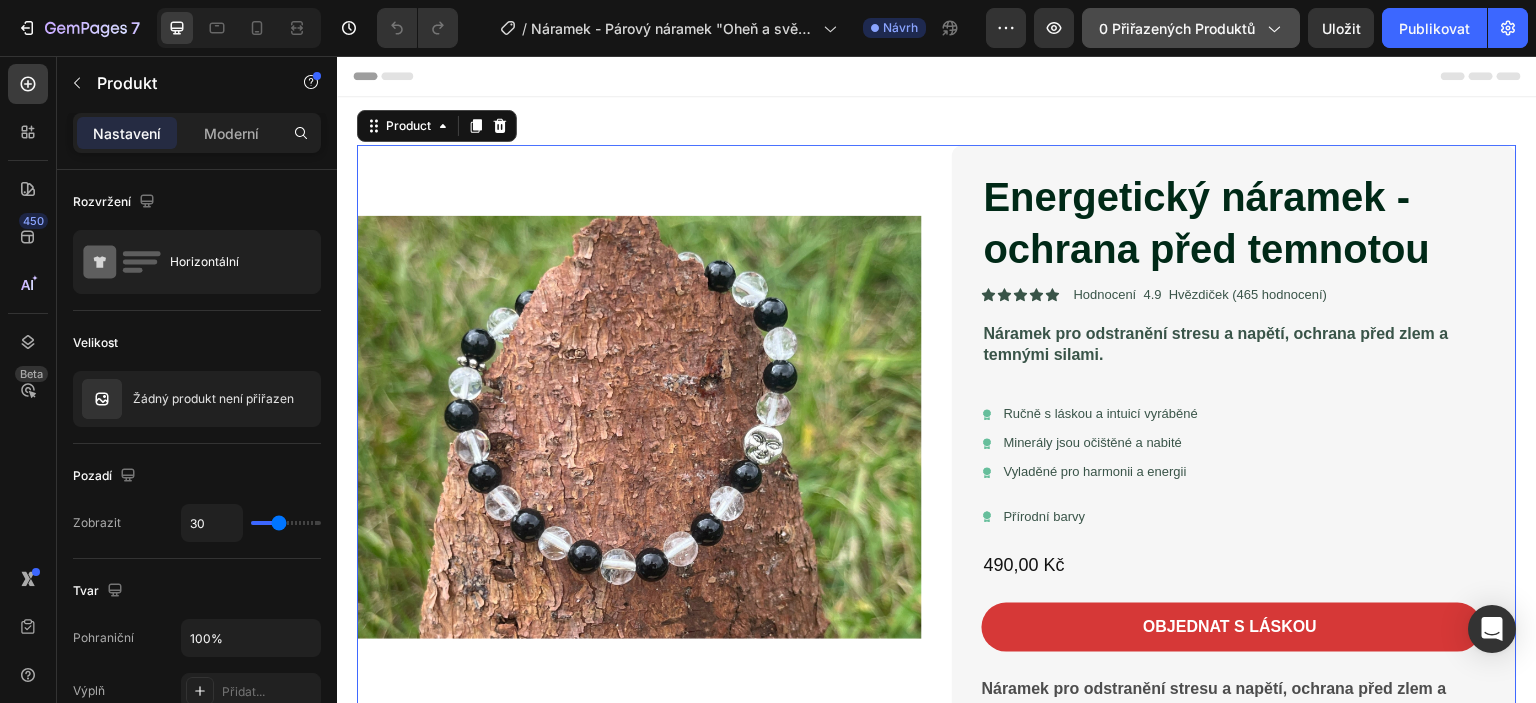 click 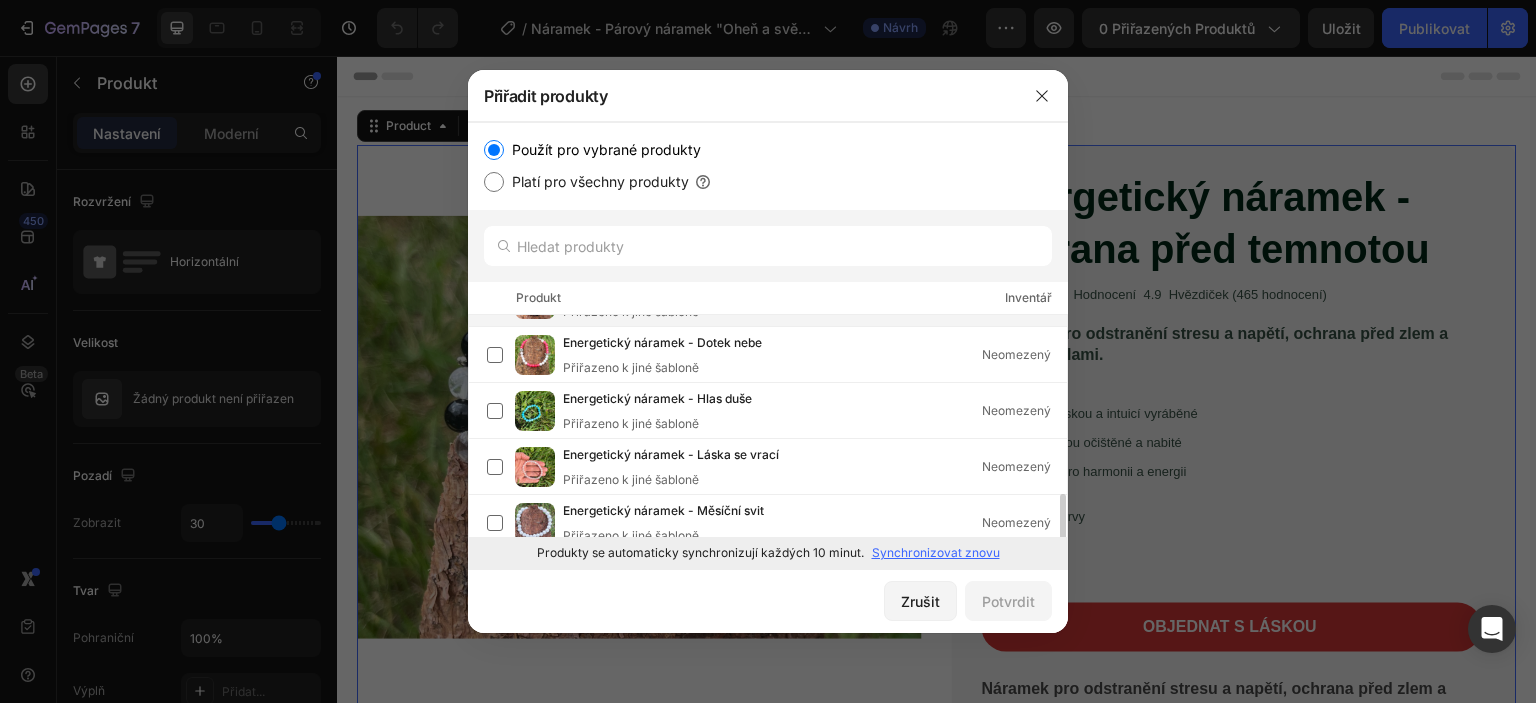 scroll, scrollTop: 200, scrollLeft: 0, axis: vertical 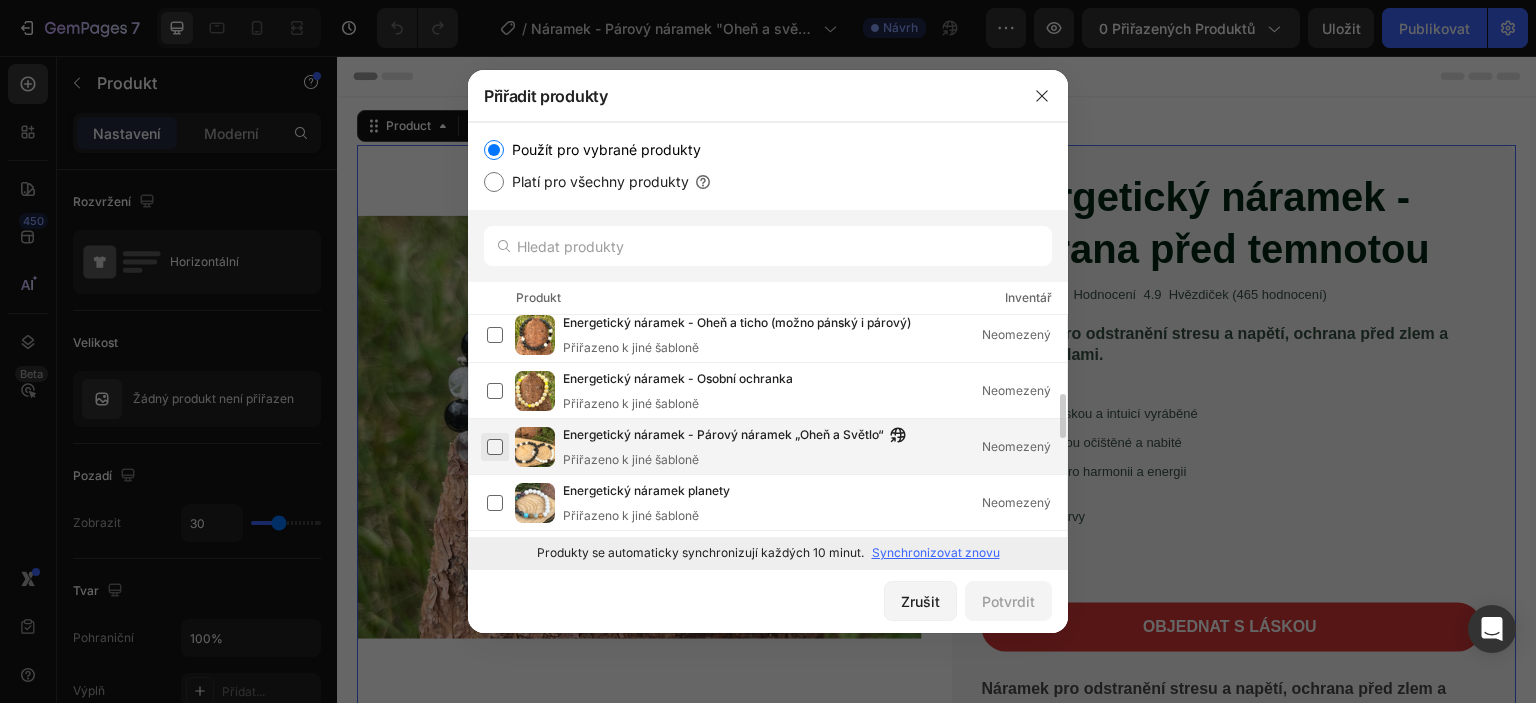click at bounding box center [495, 447] 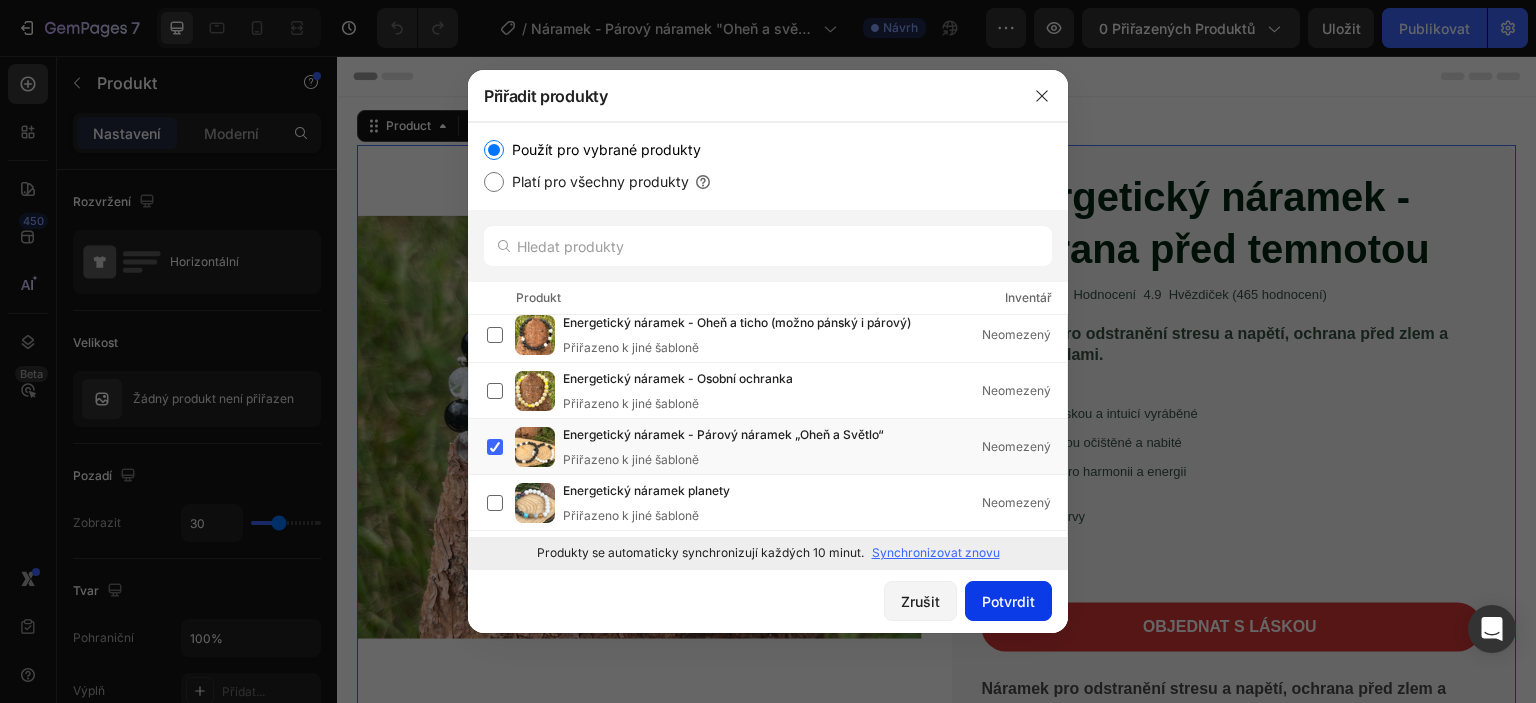 click on "Potvrdit" at bounding box center (1008, 601) 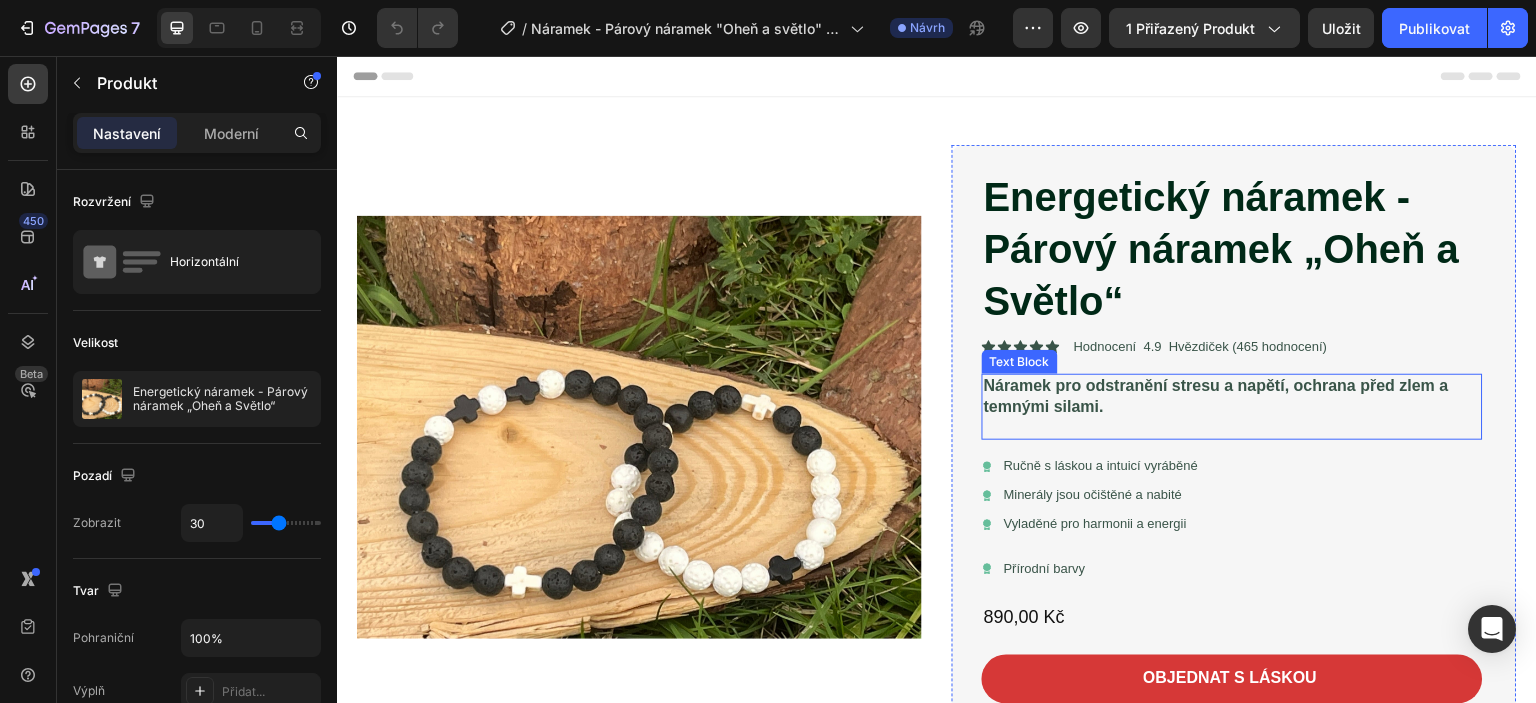 click on "Náramek pro odstranění stresu a napětí, ochrana před zlem a temnými silami." at bounding box center [1232, 397] 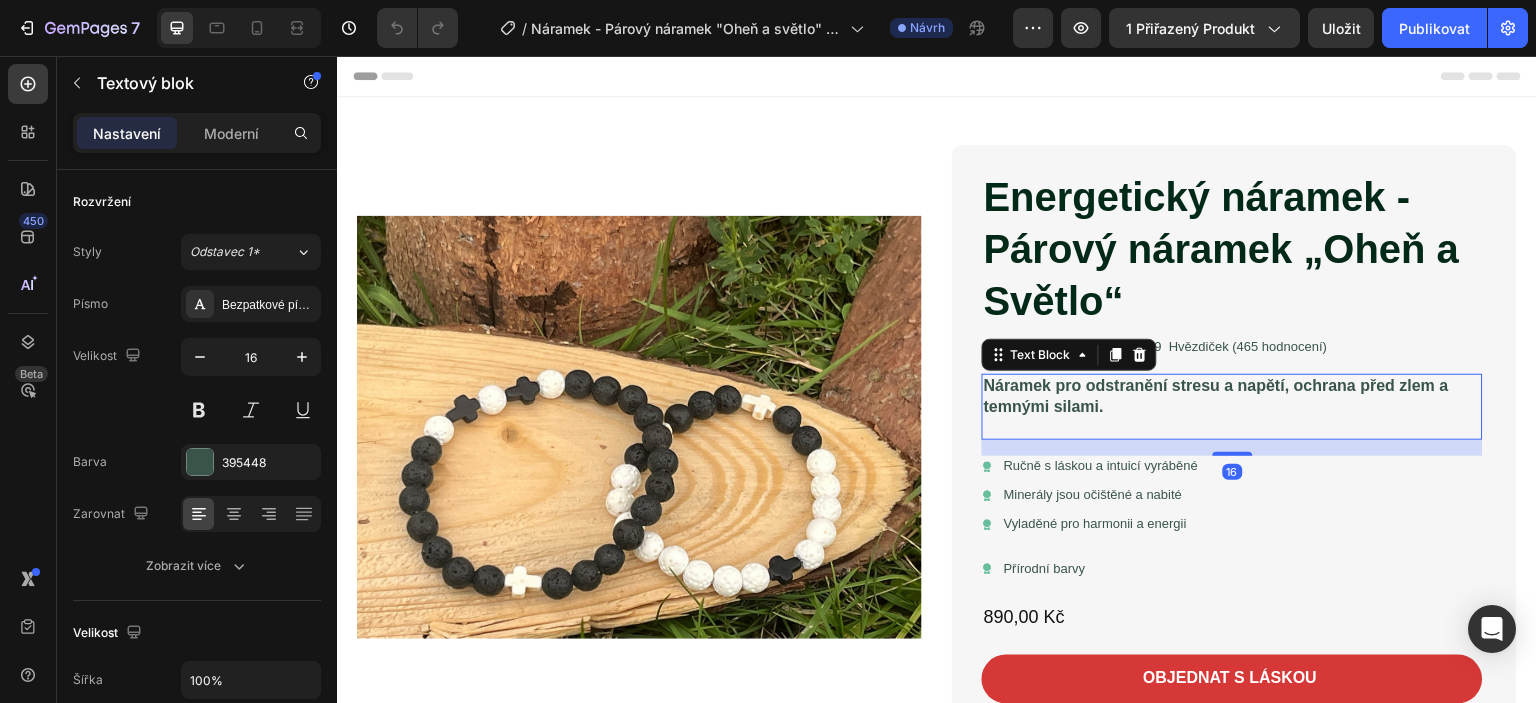 click on "Náramek pro odstranění stresu a napětí, ochrana před zlem a temnými silami." at bounding box center [1216, 396] 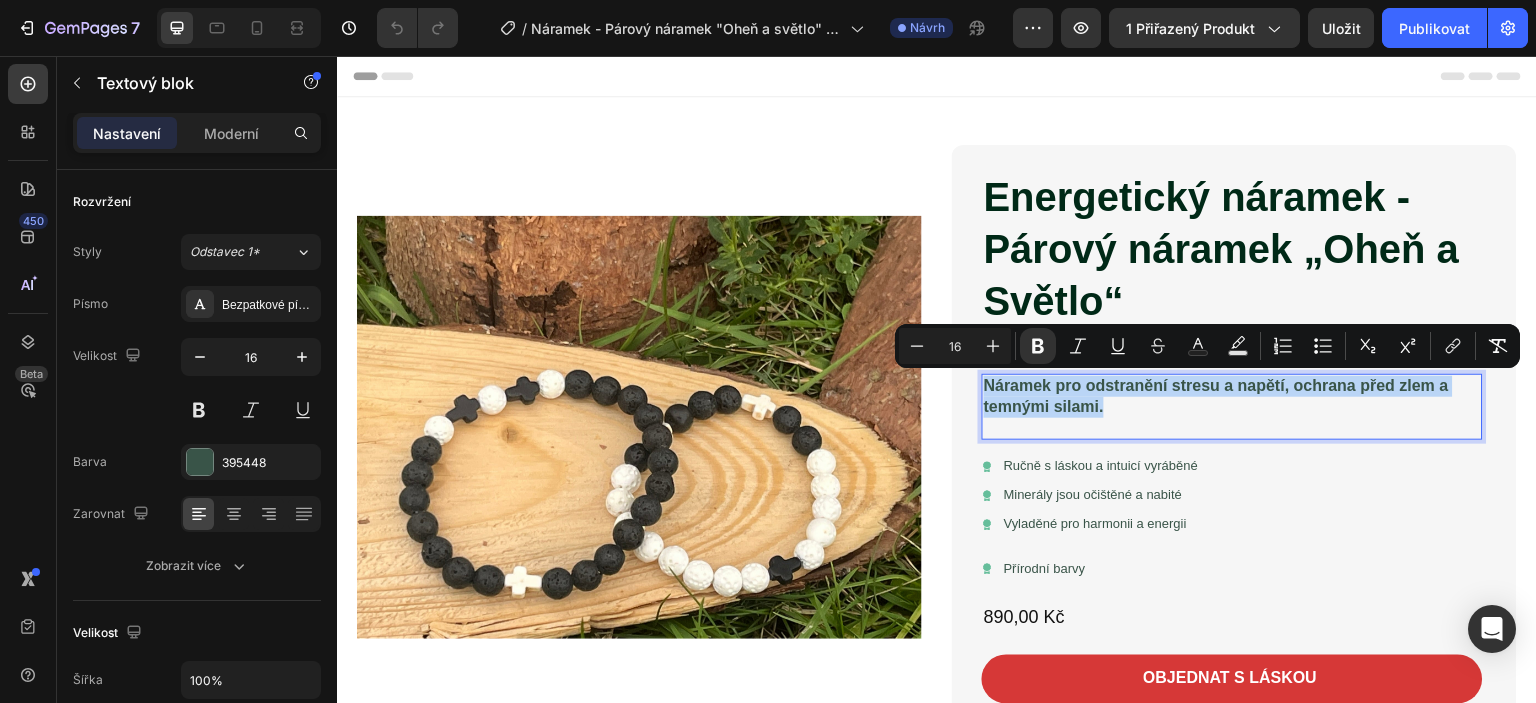 drag, startPoint x: 982, startPoint y: 381, endPoint x: 1106, endPoint y: 408, distance: 126.90548 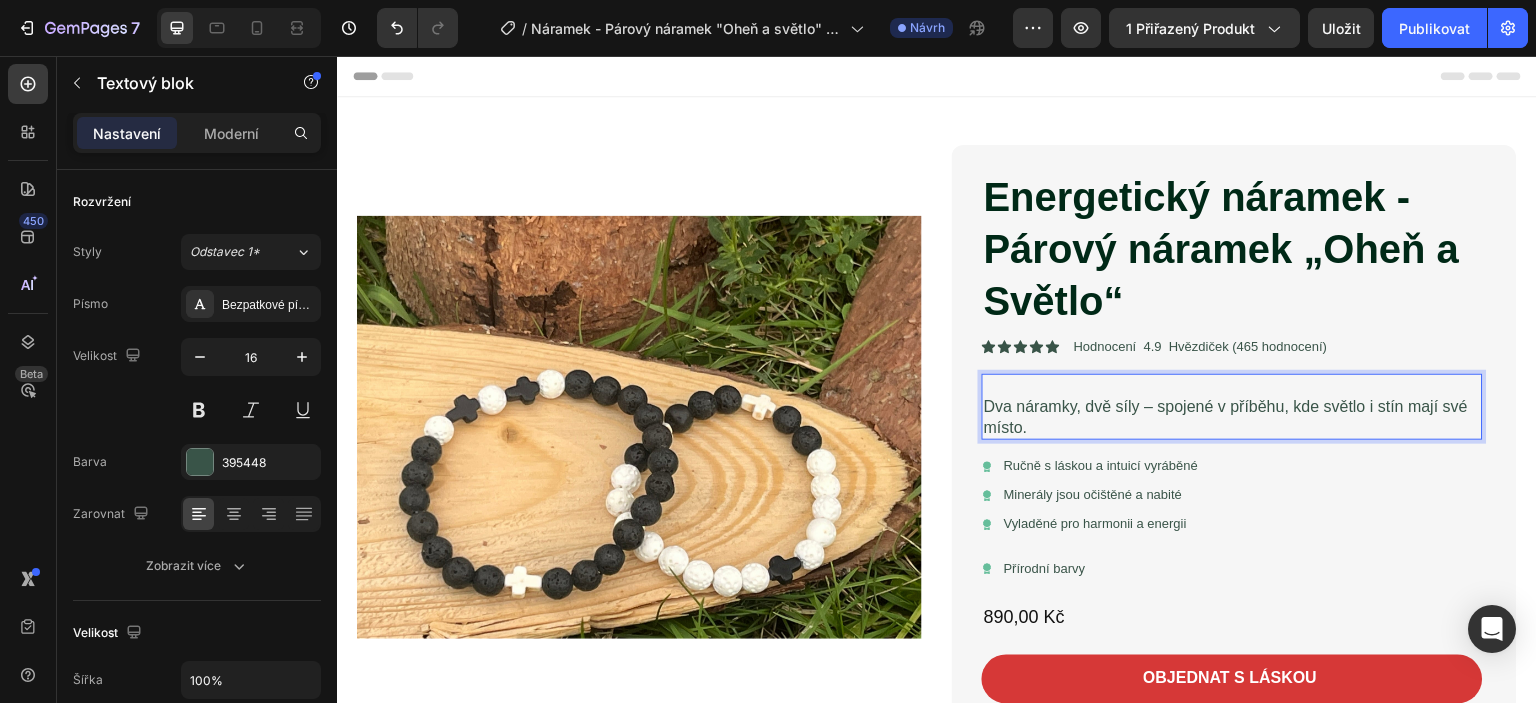 click on "Dva náramky, dvě síly – spojené v příběhu, kde světlo i stín mají své místo." at bounding box center (1232, 418) 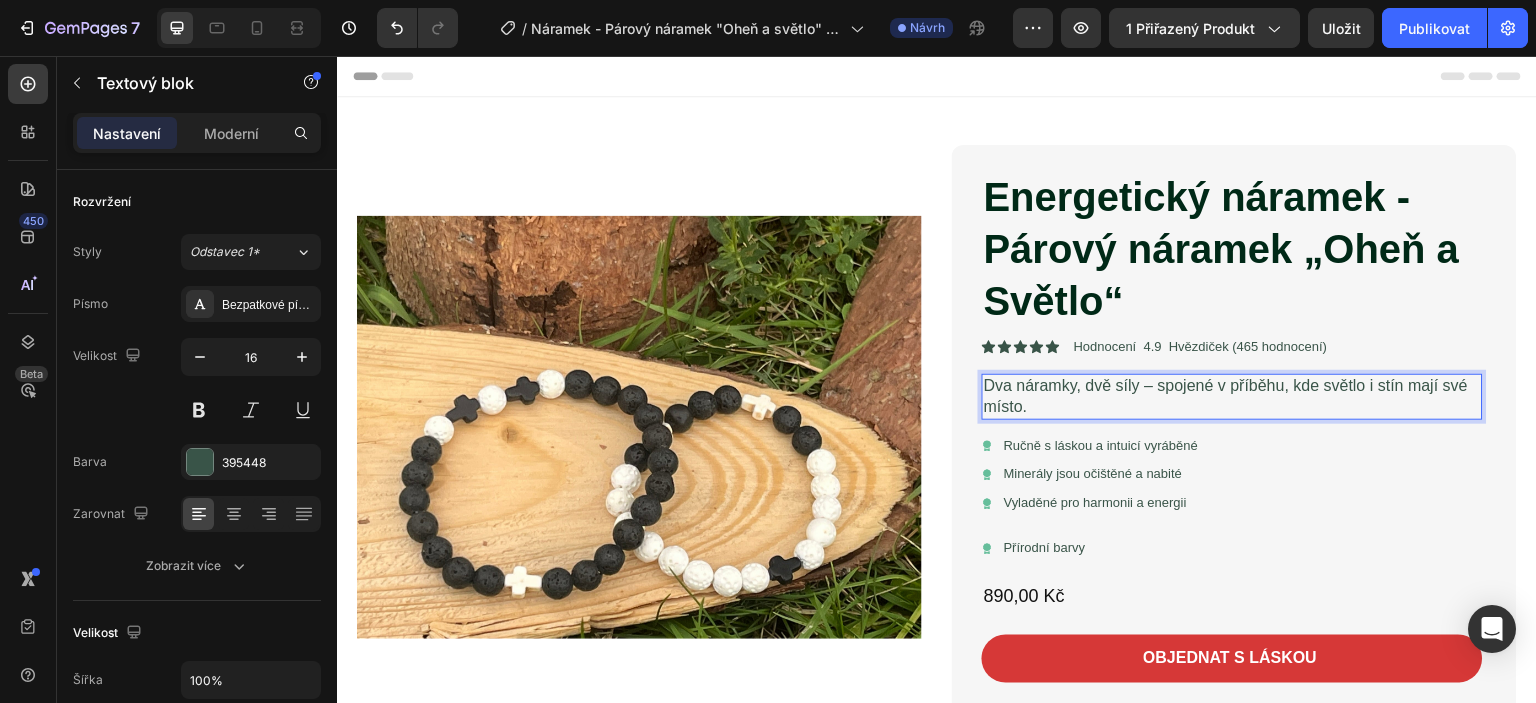 click on "Dva náramky, dvě síly – spojené v příběhu, kde světlo i stín mají své místo." at bounding box center (1232, 397) 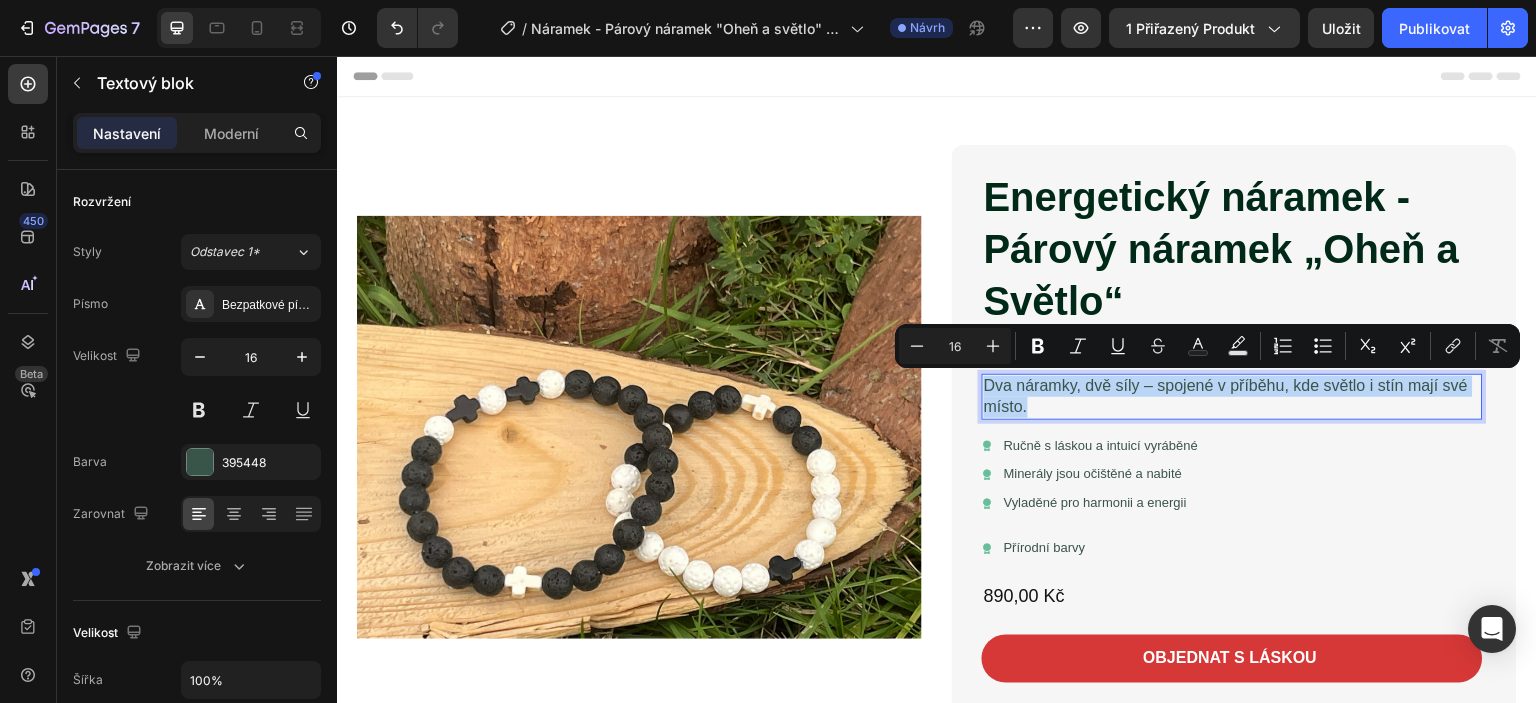 drag, startPoint x: 1019, startPoint y: 407, endPoint x: 981, endPoint y: 380, distance: 46.615448 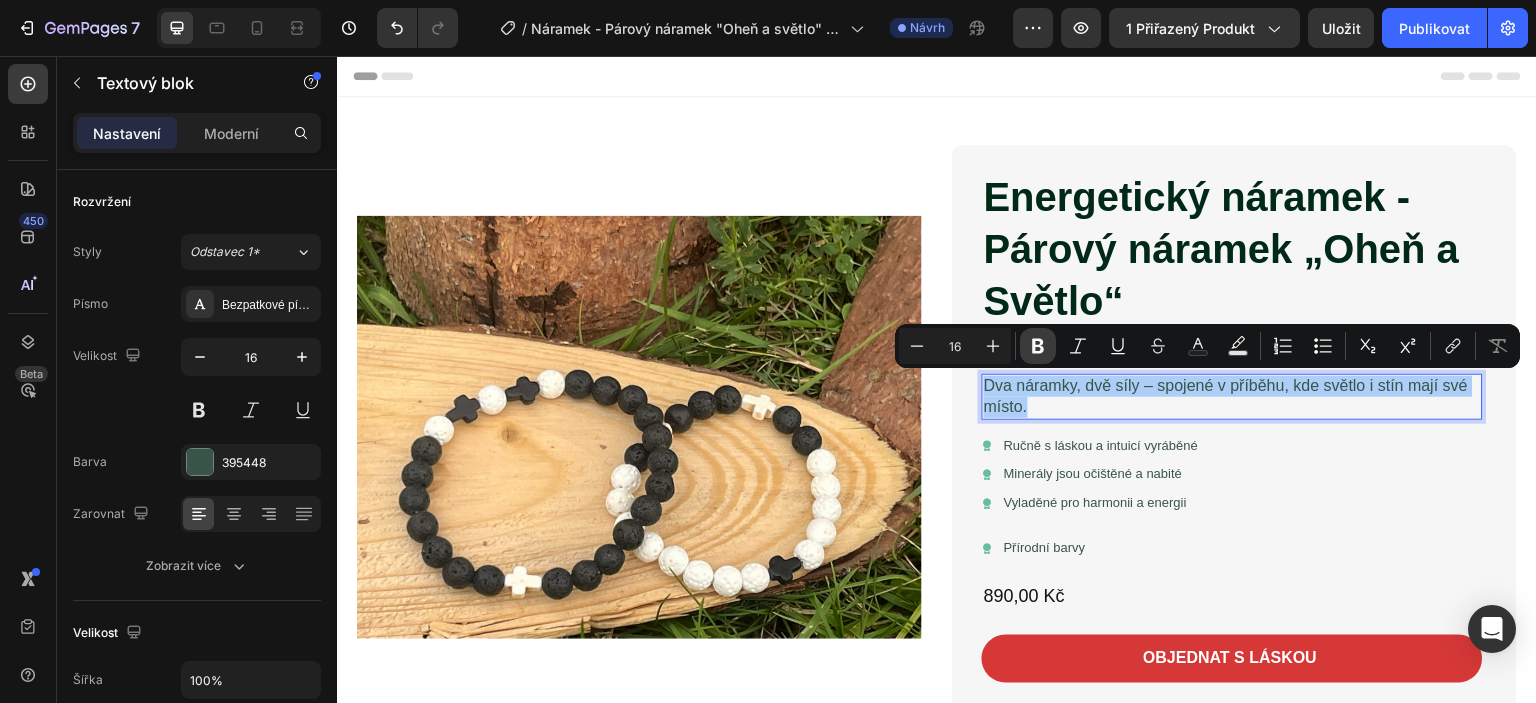 click 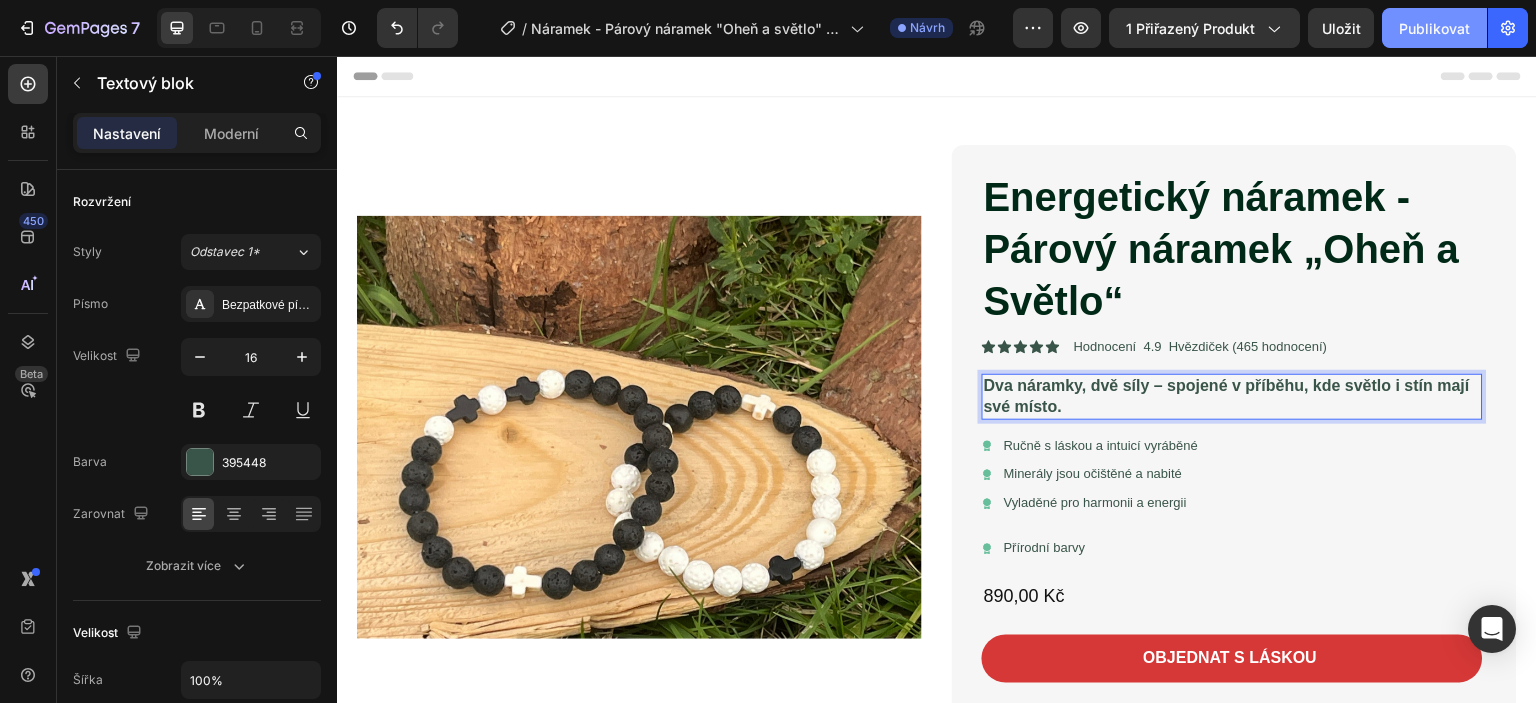 click on "Publikovat" at bounding box center (1434, 28) 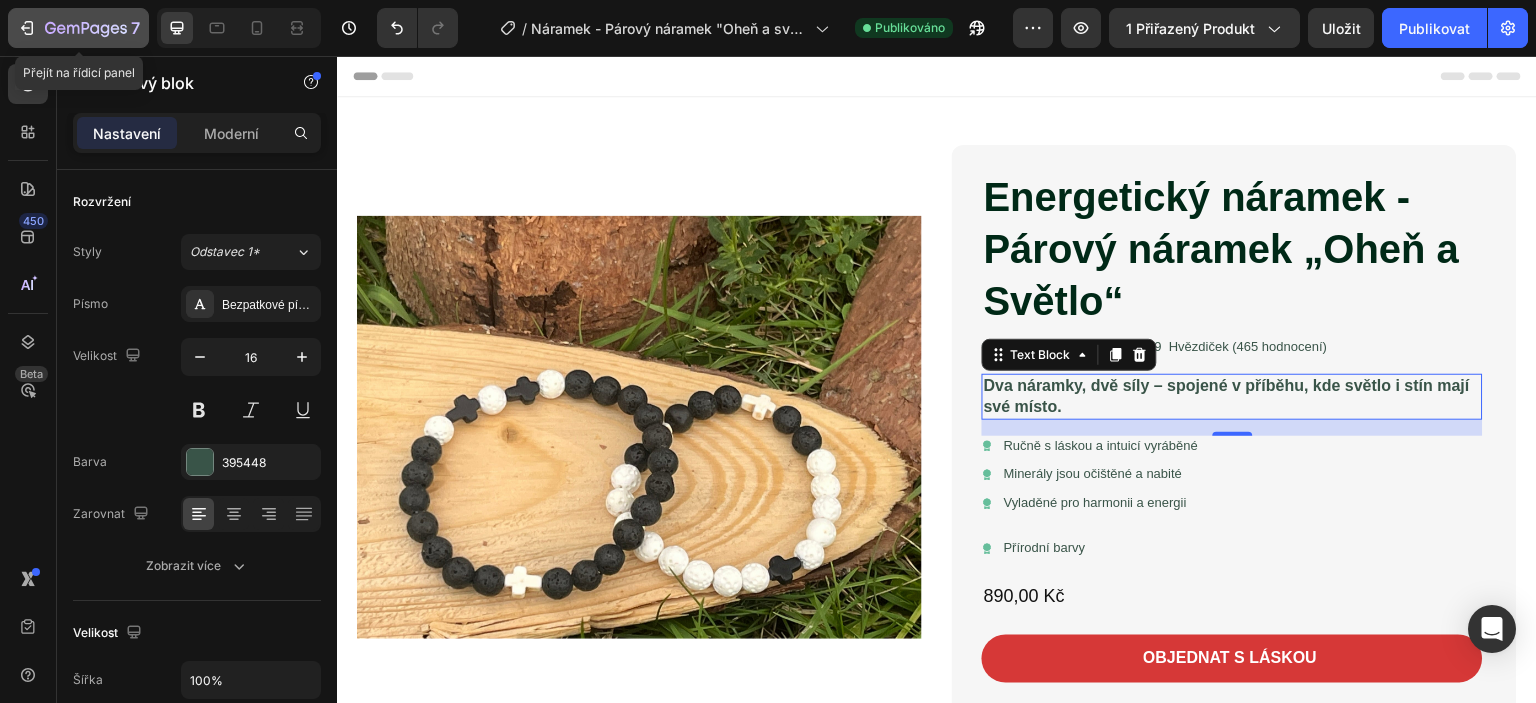 click 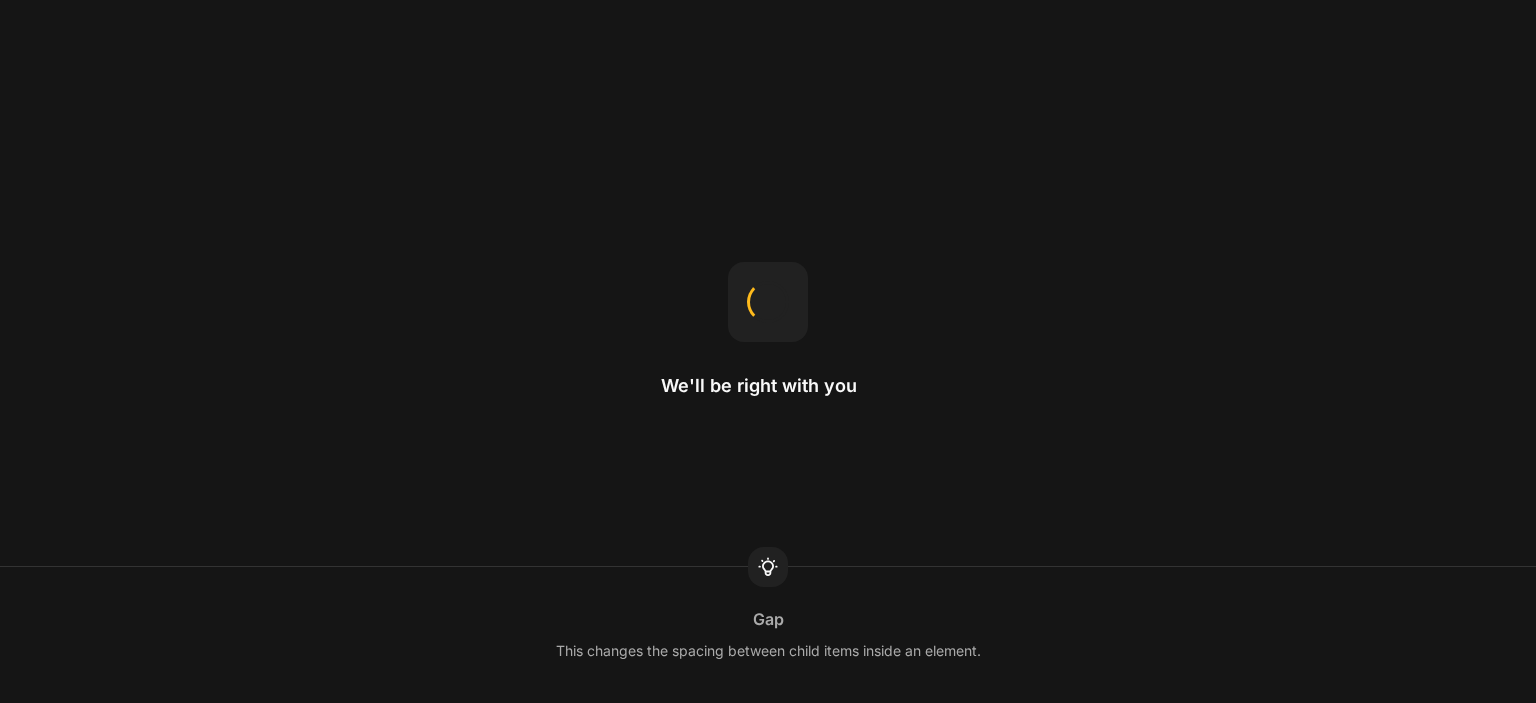 scroll, scrollTop: 0, scrollLeft: 0, axis: both 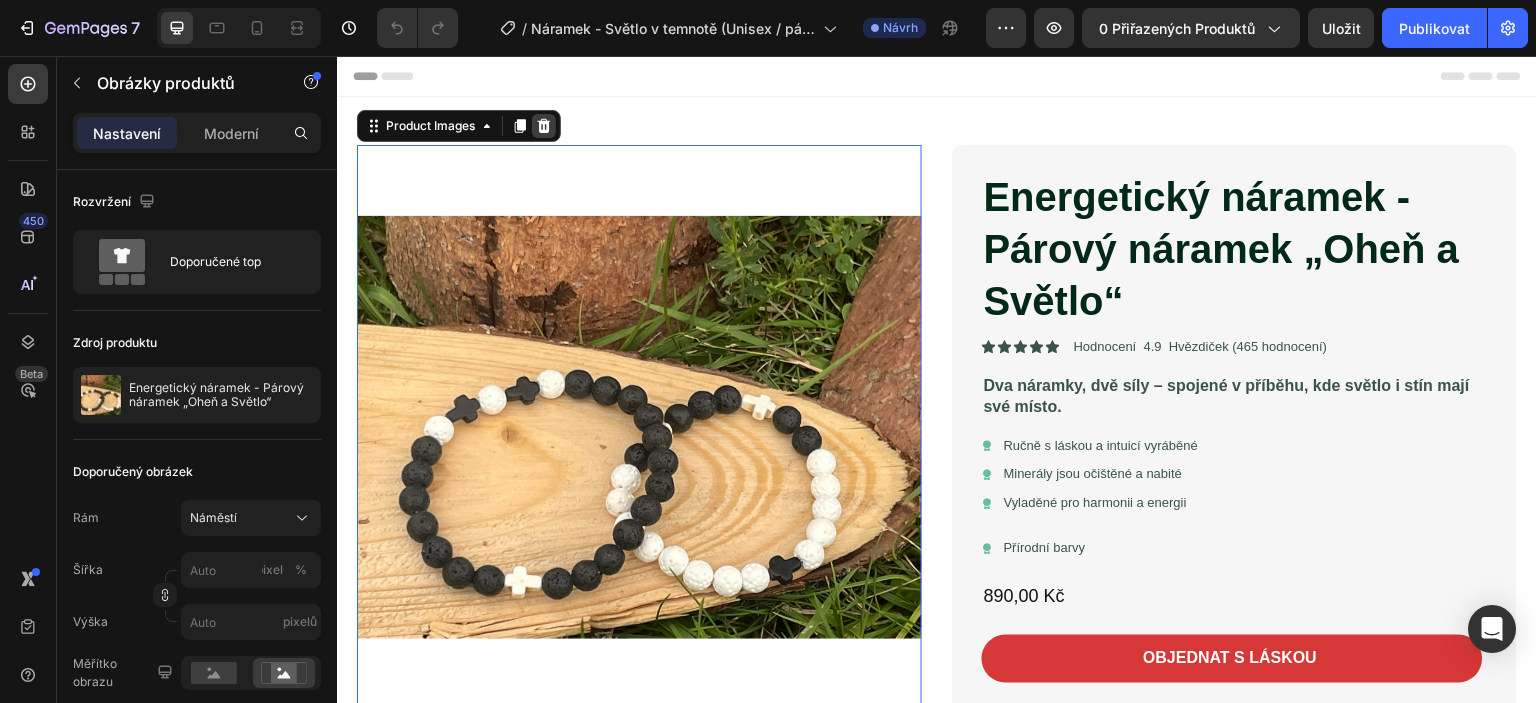 click 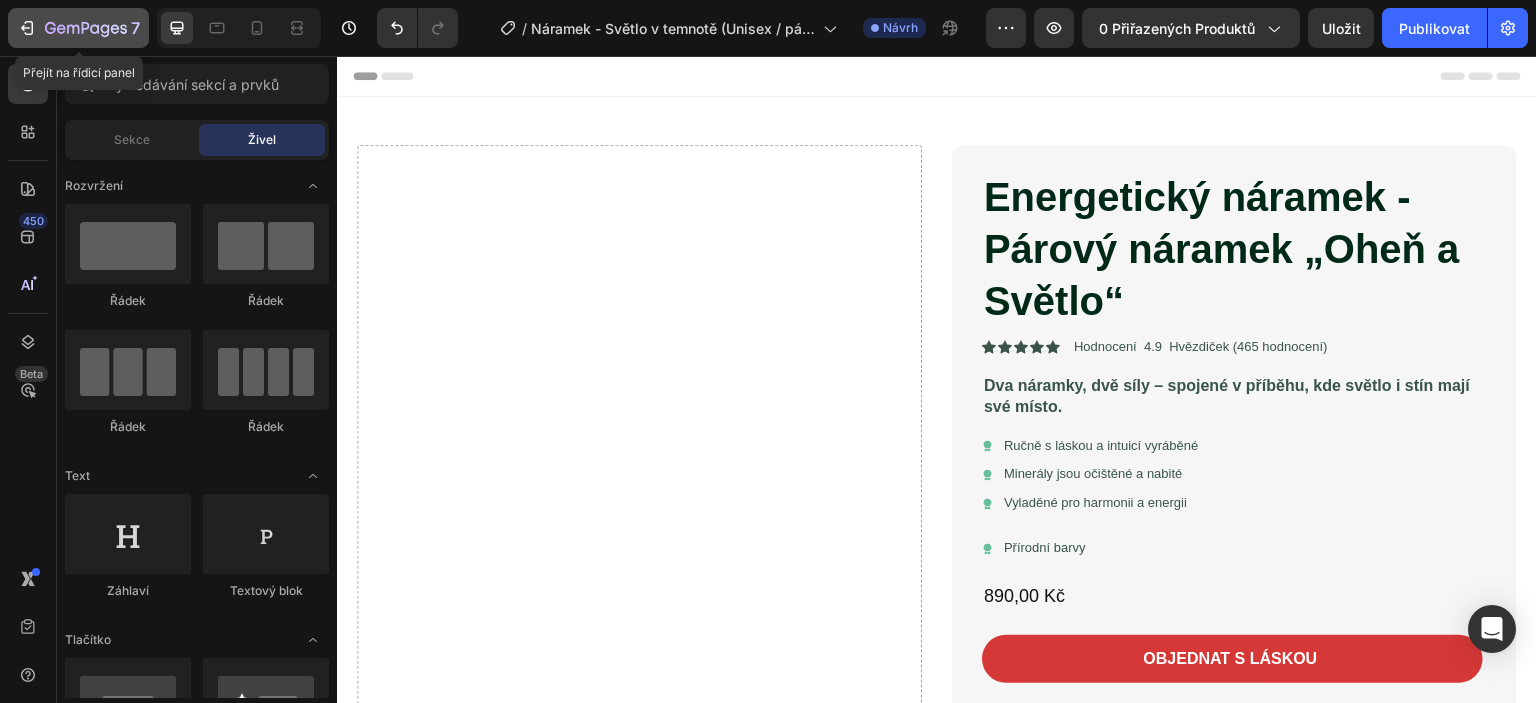 click 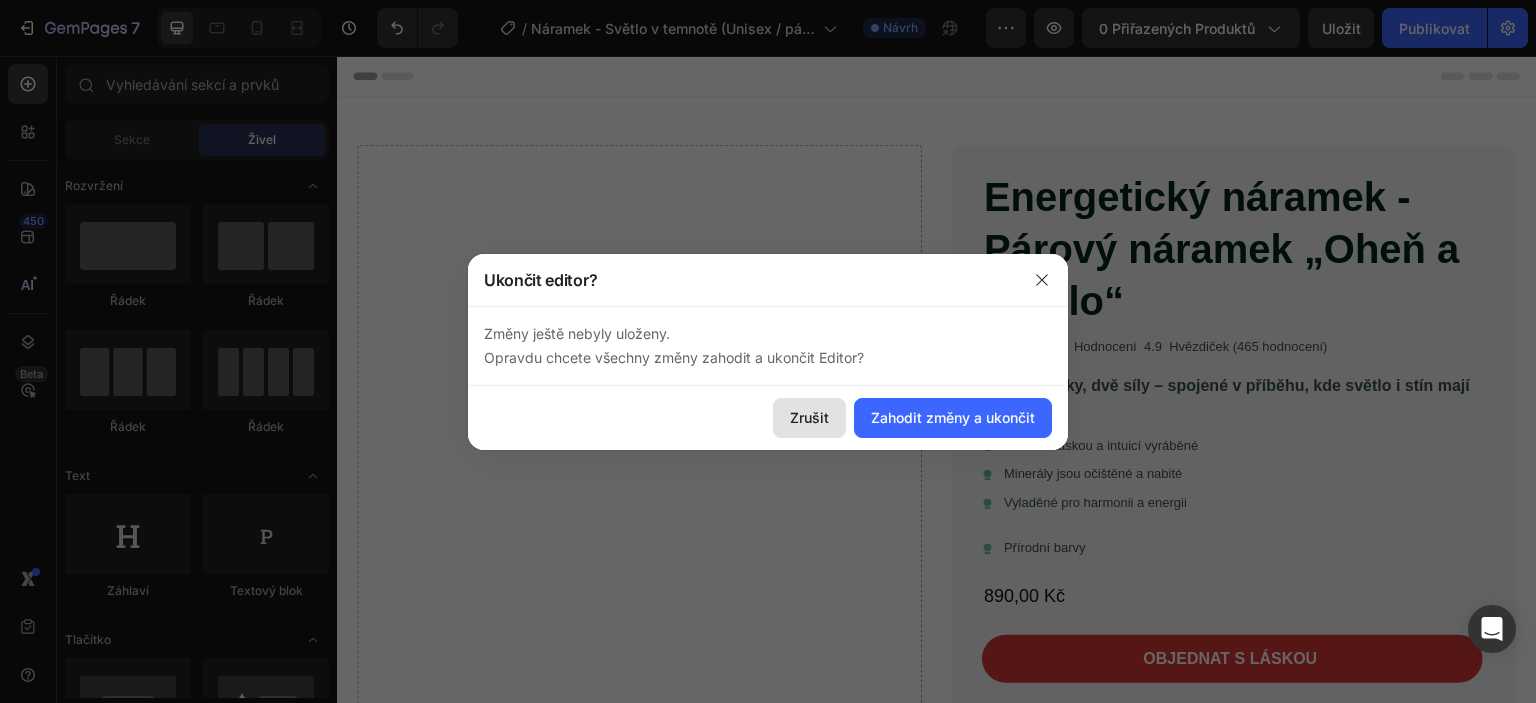 click on "Zrušit" at bounding box center (809, 417) 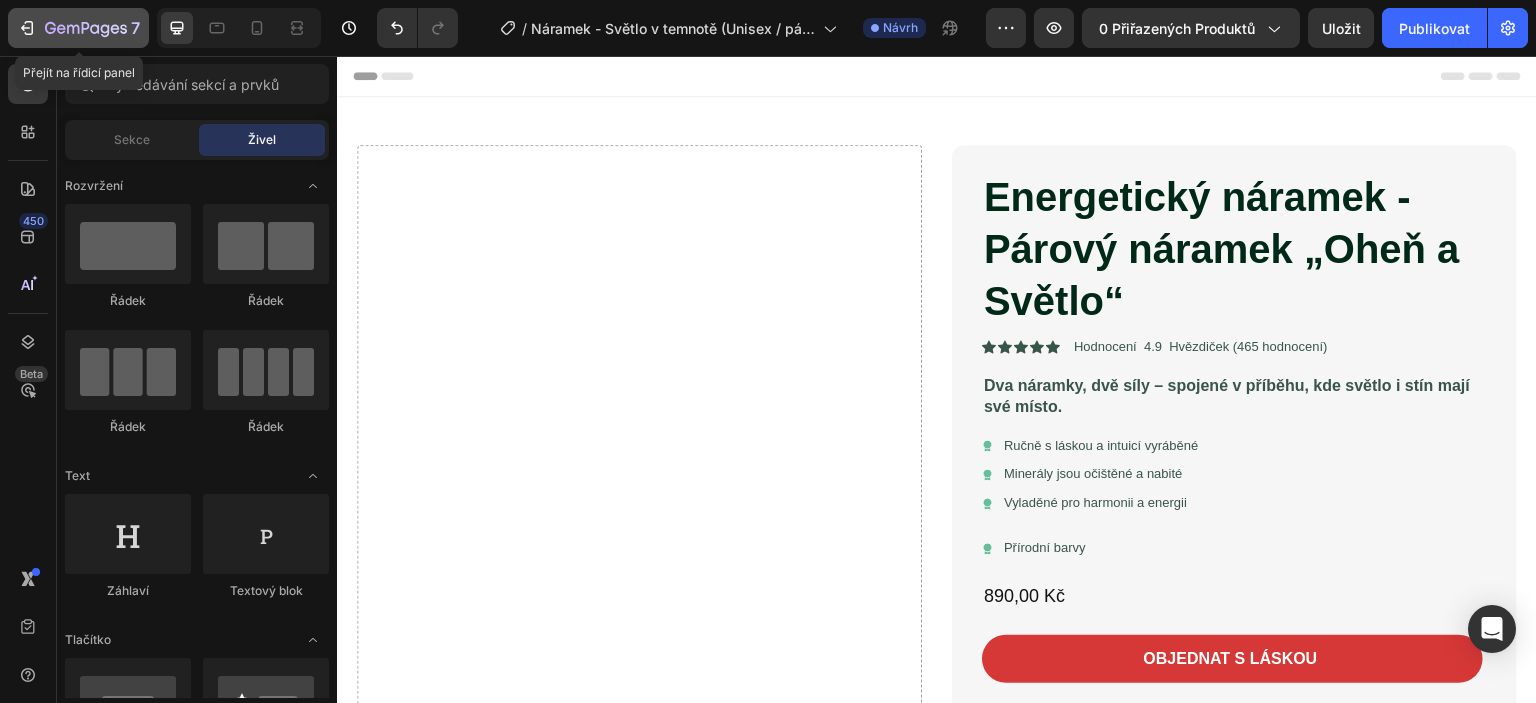 click 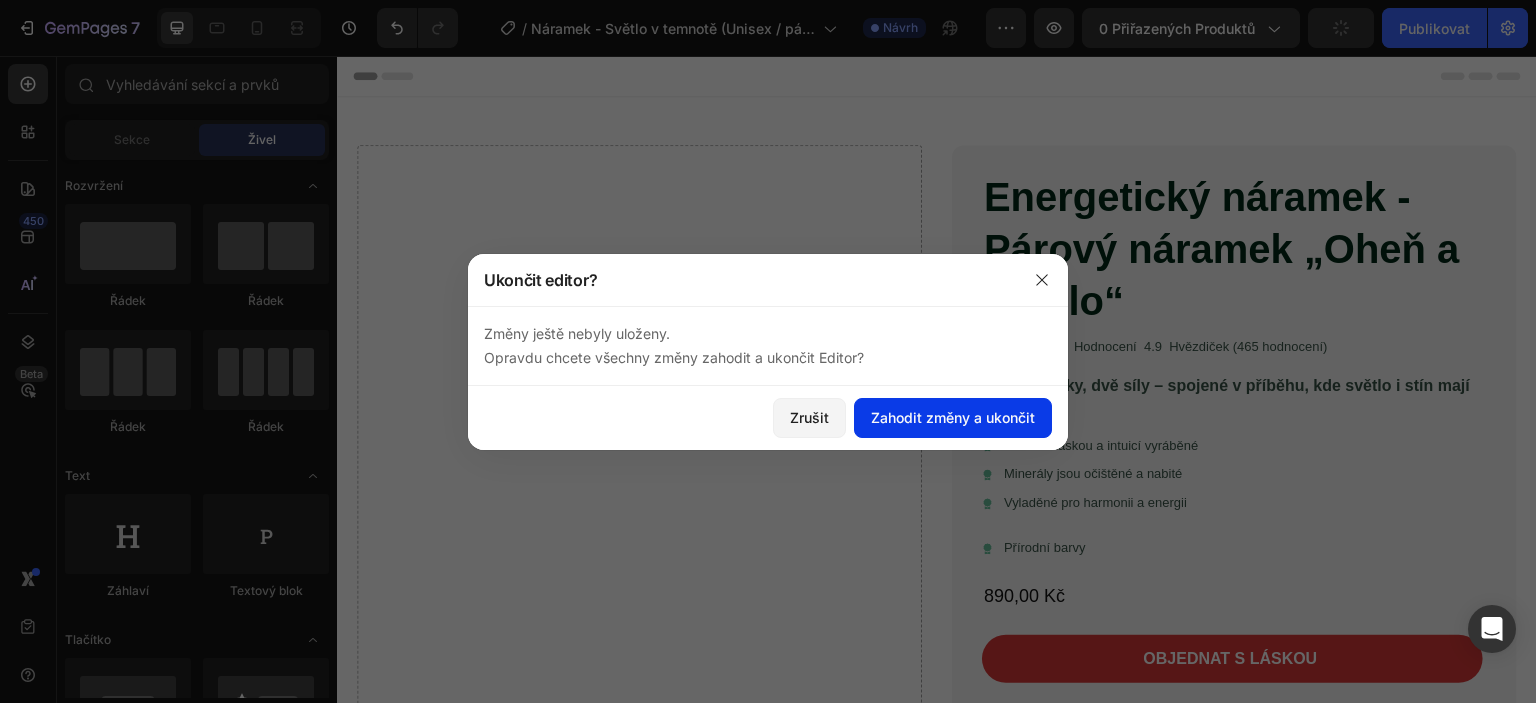 click on "Zahodit změny a ukončit" at bounding box center (953, 417) 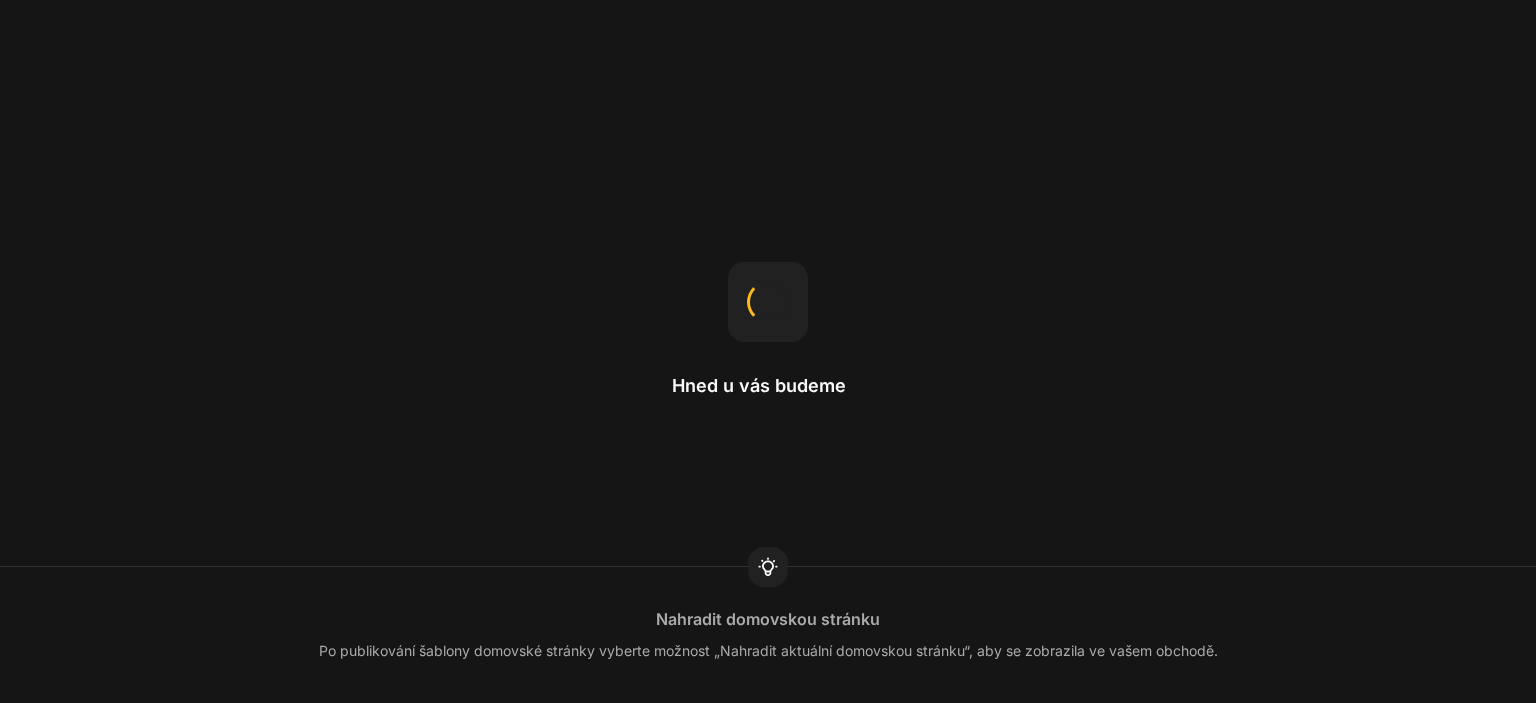 scroll, scrollTop: 0, scrollLeft: 0, axis: both 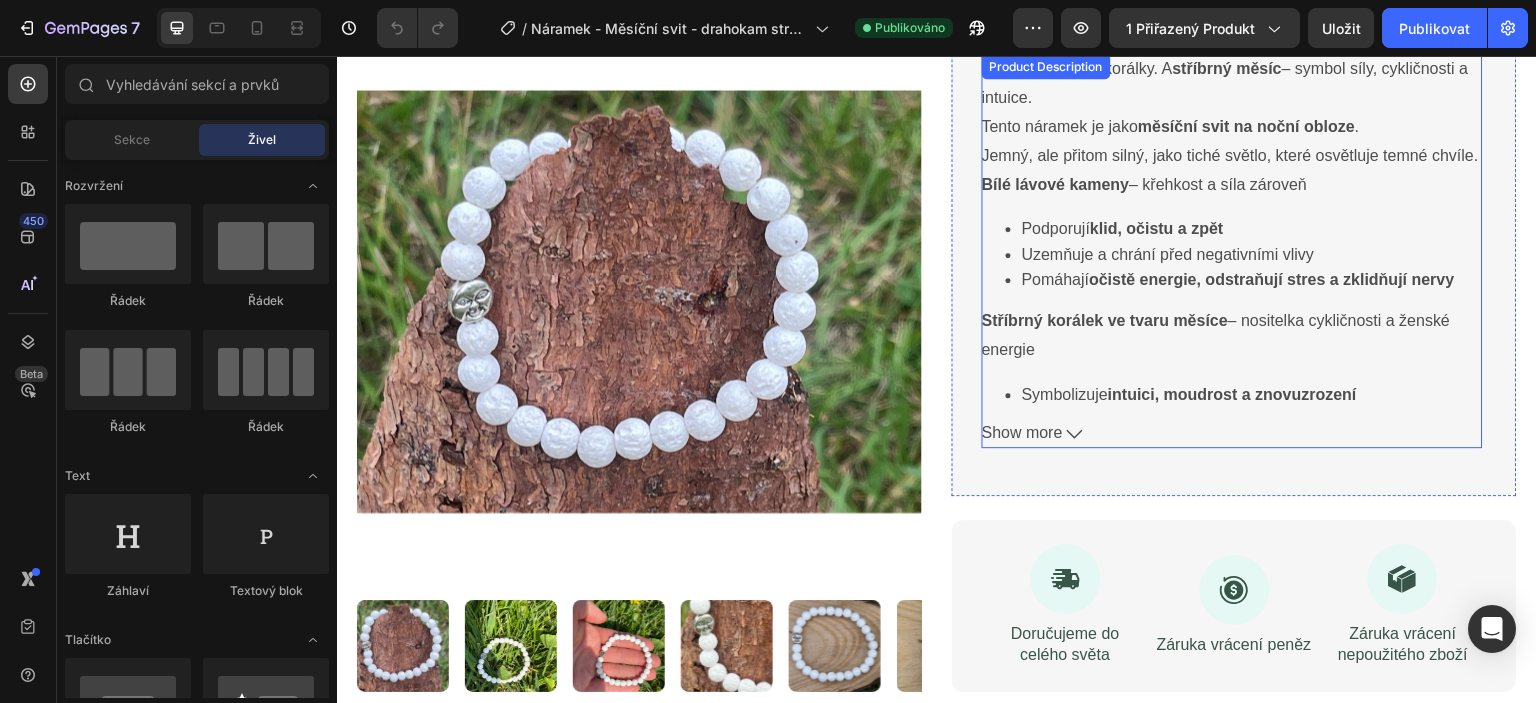 click 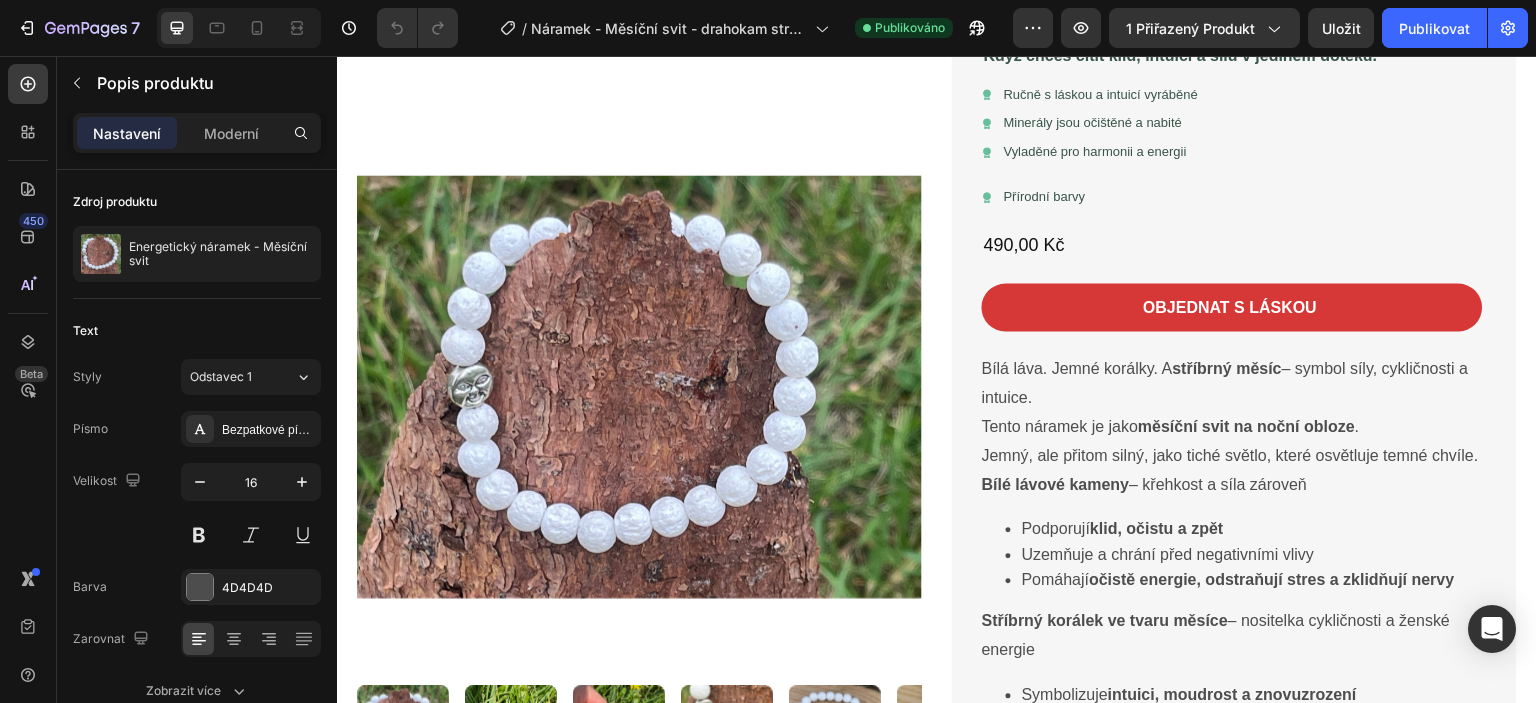 scroll, scrollTop: 0, scrollLeft: 0, axis: both 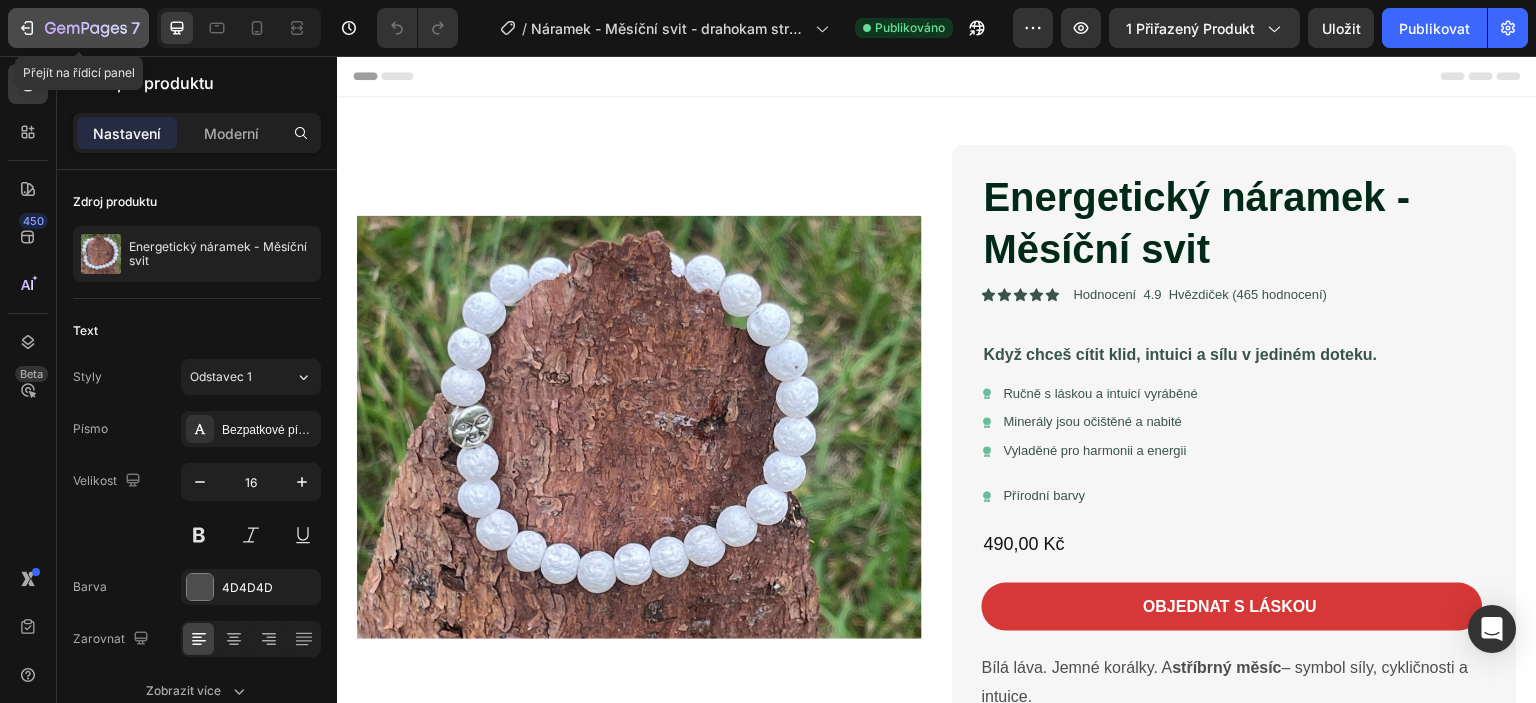 click 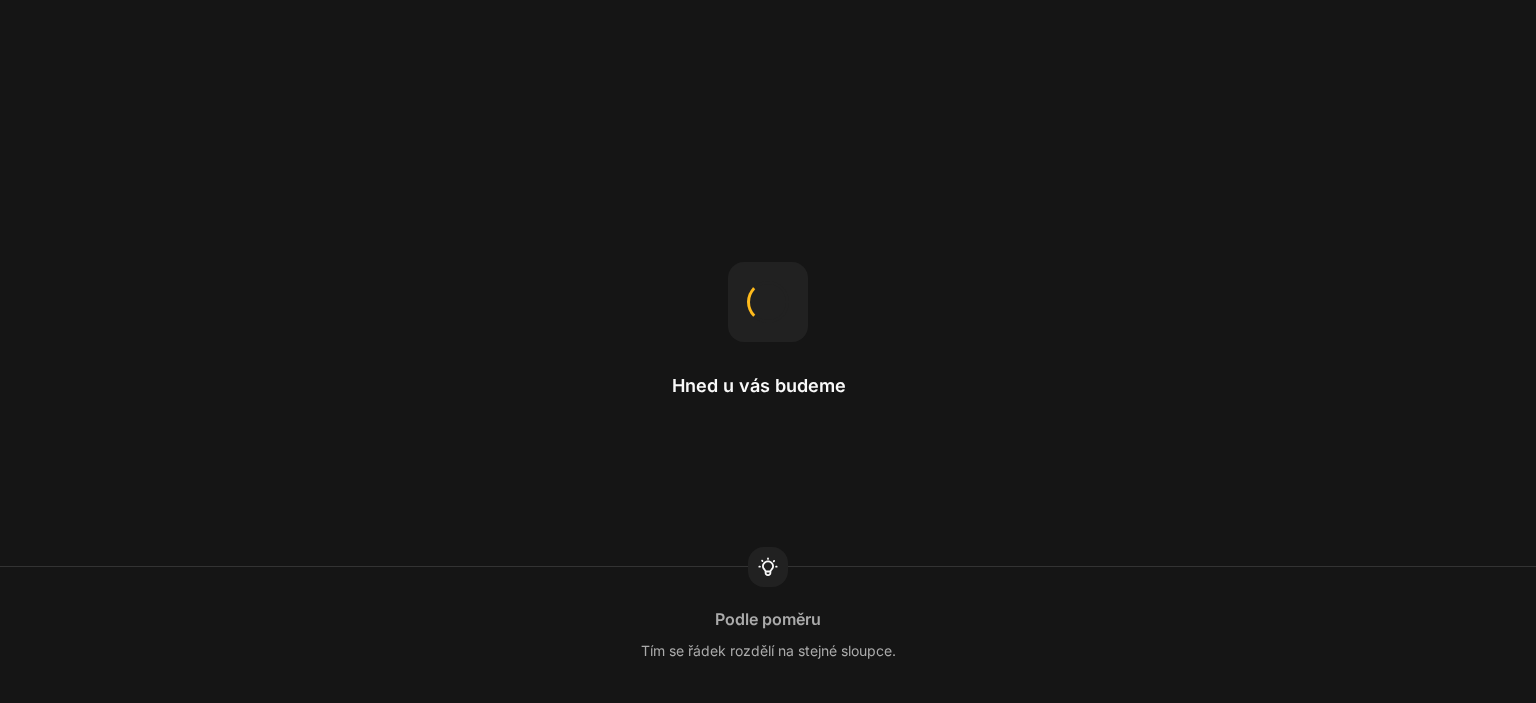 scroll, scrollTop: 0, scrollLeft: 0, axis: both 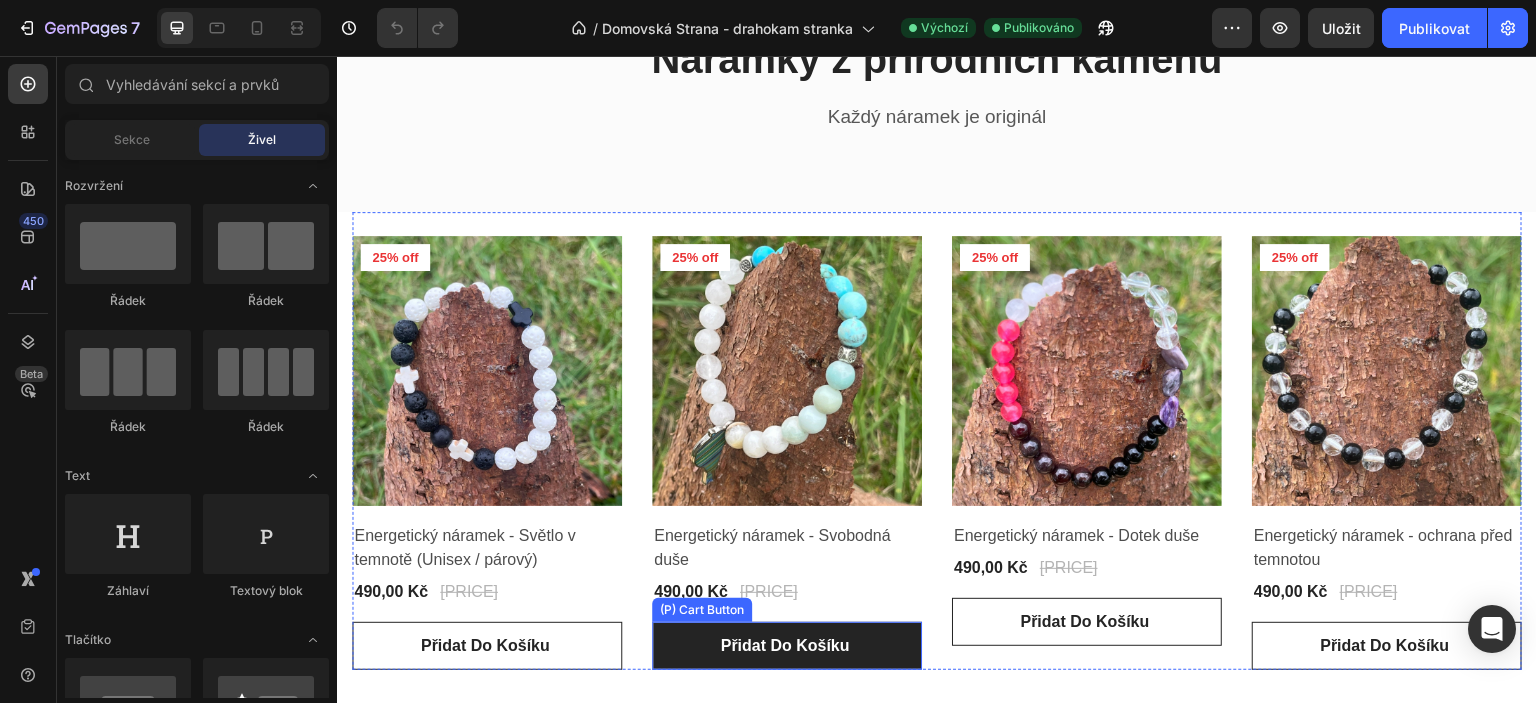 click on "Přidat Do Košíku" at bounding box center [787, 646] 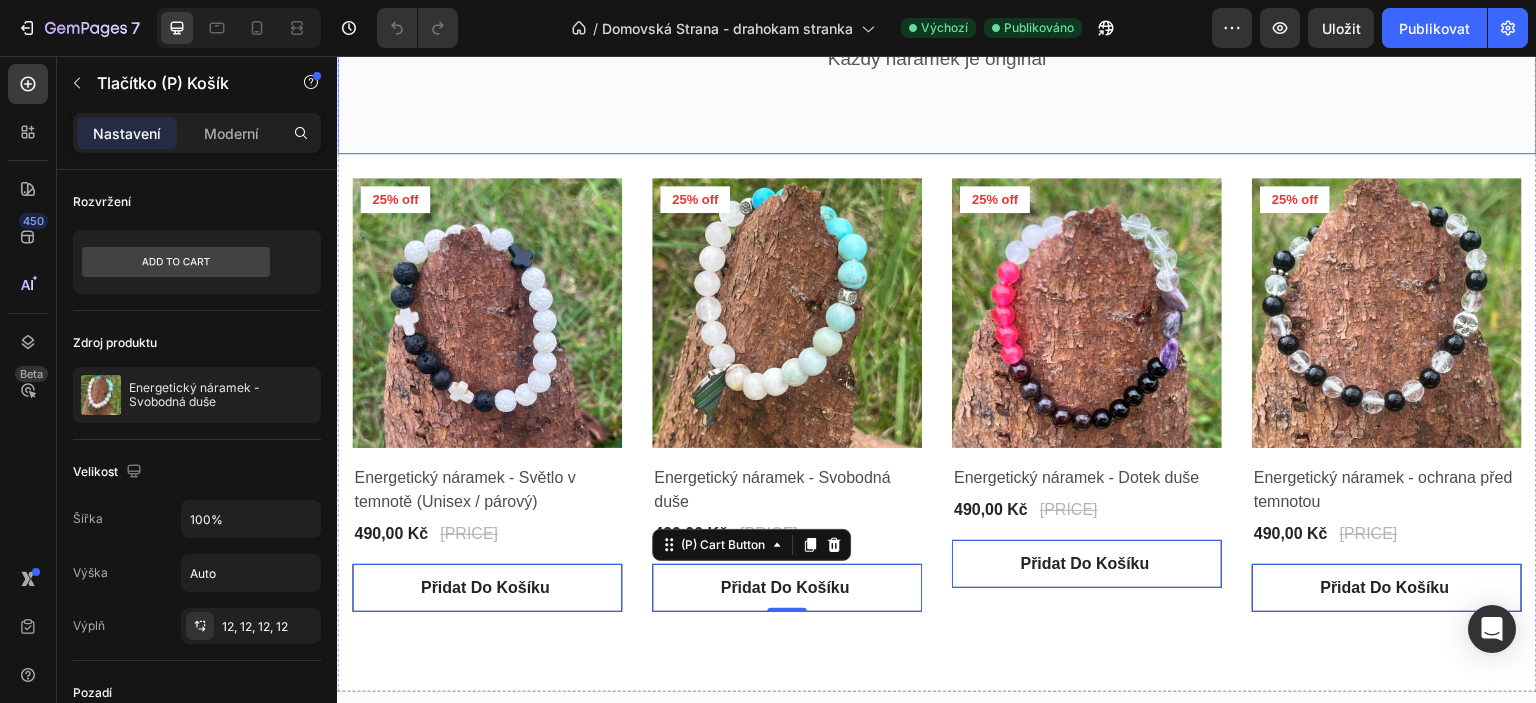 scroll, scrollTop: 400, scrollLeft: 0, axis: vertical 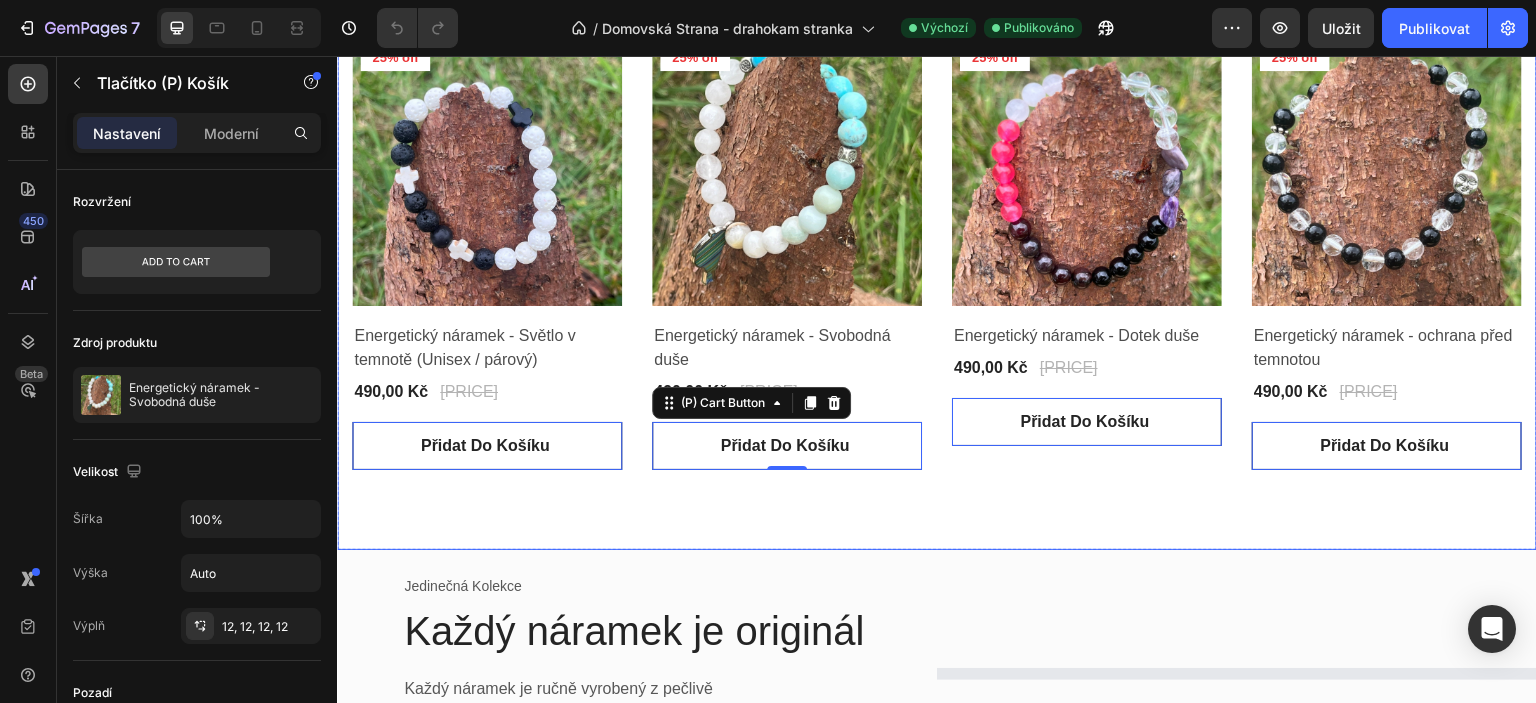 click on "Product Images & Gallery 25% off Product Badge Row Energetický náramek - Světlo v temnotě (Unisex / párový) (P) Title [PRICE] (P) Price (P) Price [PRICE] (P) Price (P) Price Row Row Přidat Do Košíku (P) Cart Button   0 Product List Product Images & Gallery 25% off Product Badge Row Energetický náramek - Svobodná duše (P) Title [PRICE] (P) Price (P) Price [PRICE] (P) Price (P) Price Row Row Přidat Do Košíku (P) Cart Button   0 Product List Product Images & Gallery 25% off Product Badge Row Energetický náramek - Dotek duše (P) Title [PRICE] (P) Price (P) Price [PRICE] (P) Price (P) Price Row Row Přidat Do Košíku (P) Cart Button   0 Product List Product Images & Gallery 25% off Product Badge Row Energetický náramek -  ochrana před temnotou (P) Title [PRICE] (P) Price (P) Price [PRICE] (P) Price (P) Price Row Row Přidat Do Košíku (P) Cart Button   0 Product List Product List Row Row" at bounding box center (937, 281) 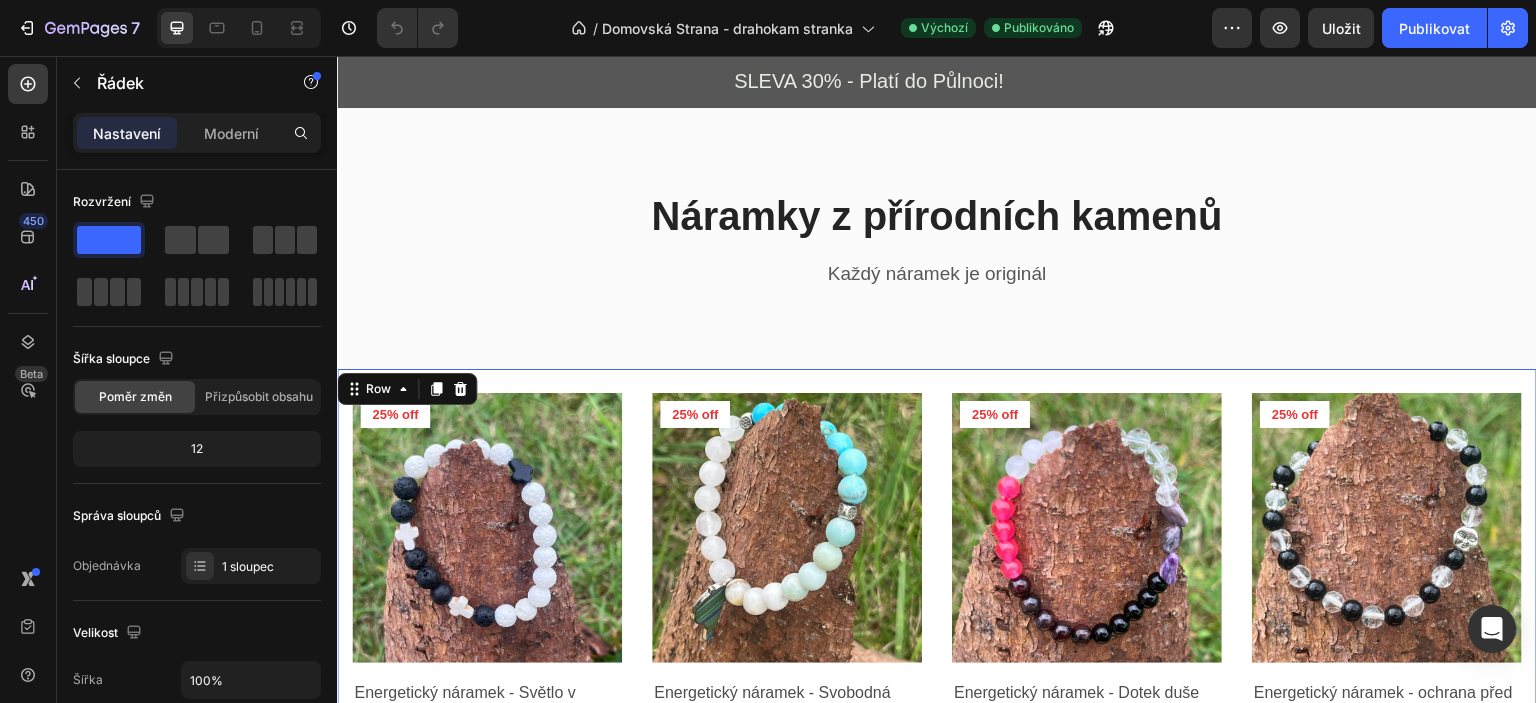 scroll, scrollTop: 0, scrollLeft: 0, axis: both 